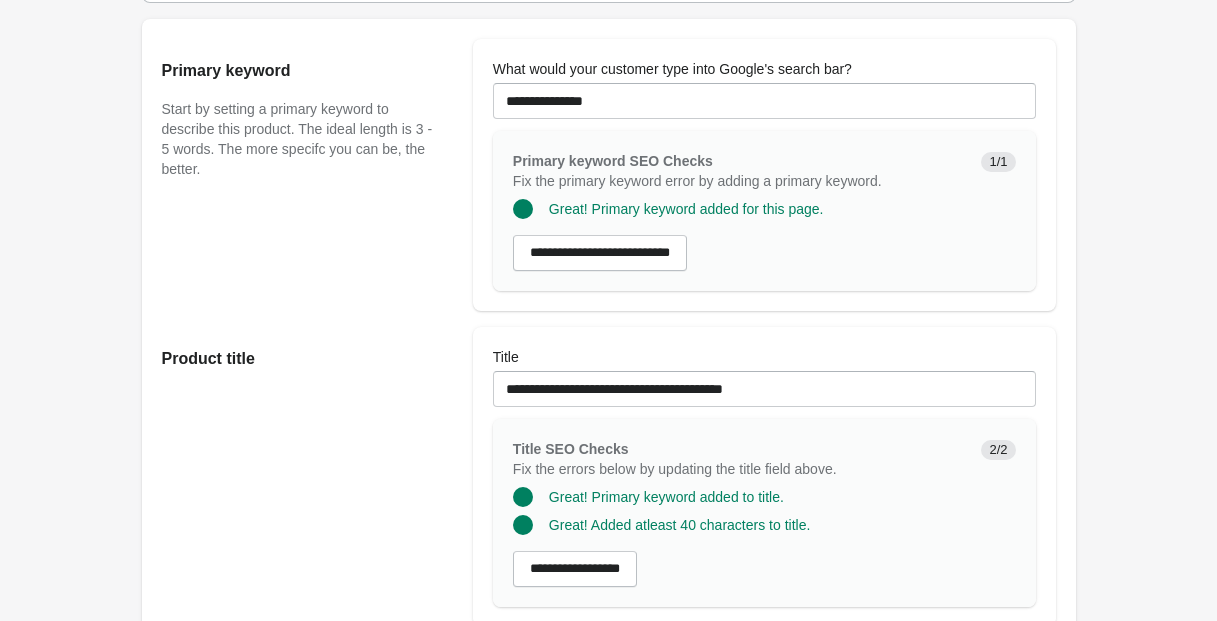 scroll, scrollTop: 0, scrollLeft: 0, axis: both 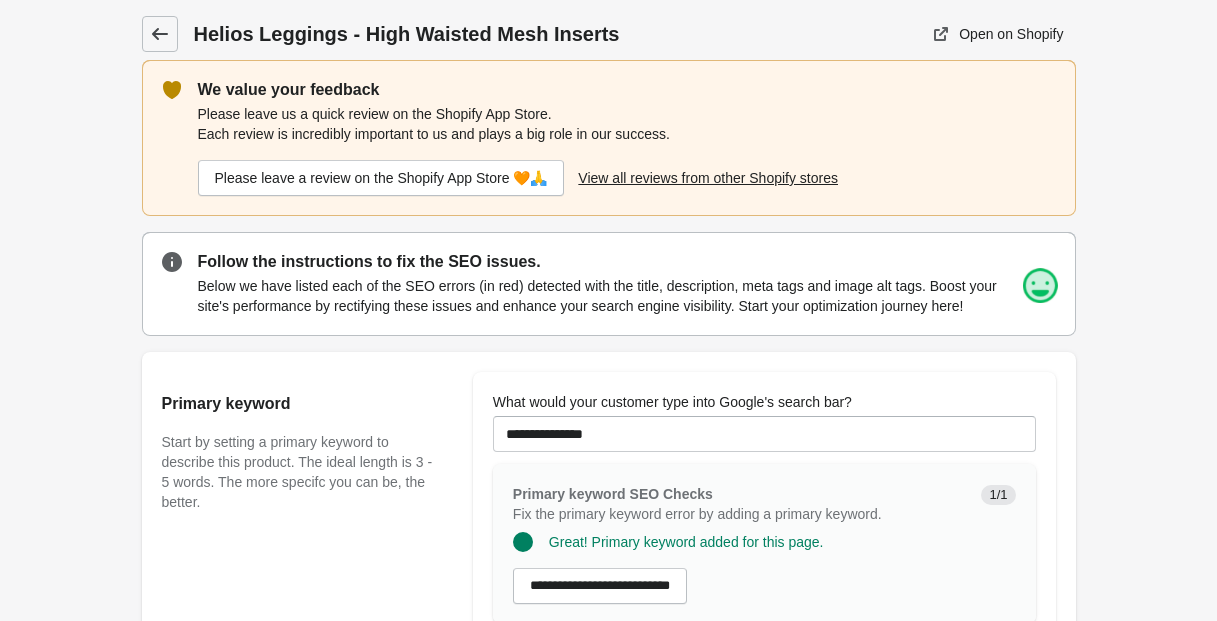 click 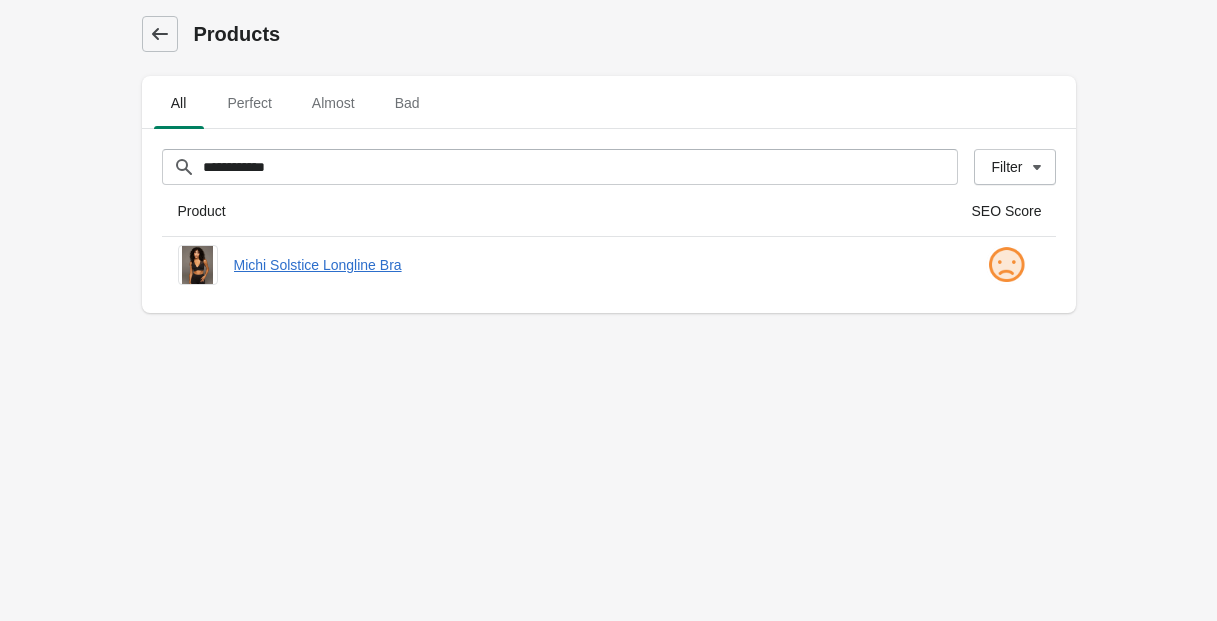 click 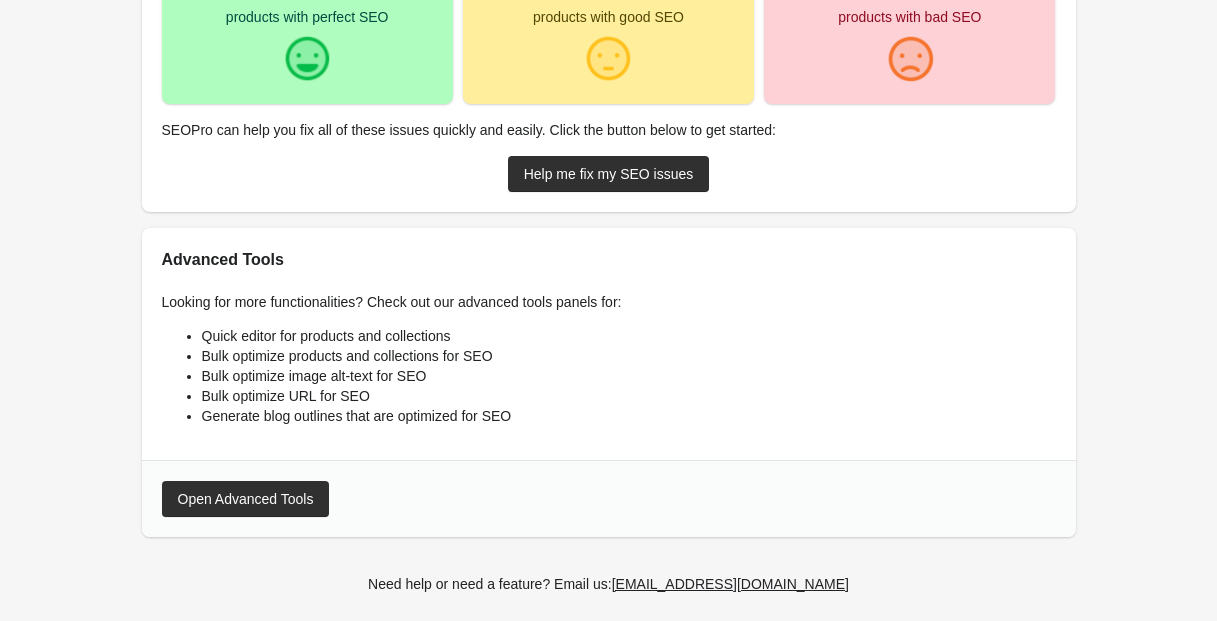 scroll, scrollTop: 509, scrollLeft: 0, axis: vertical 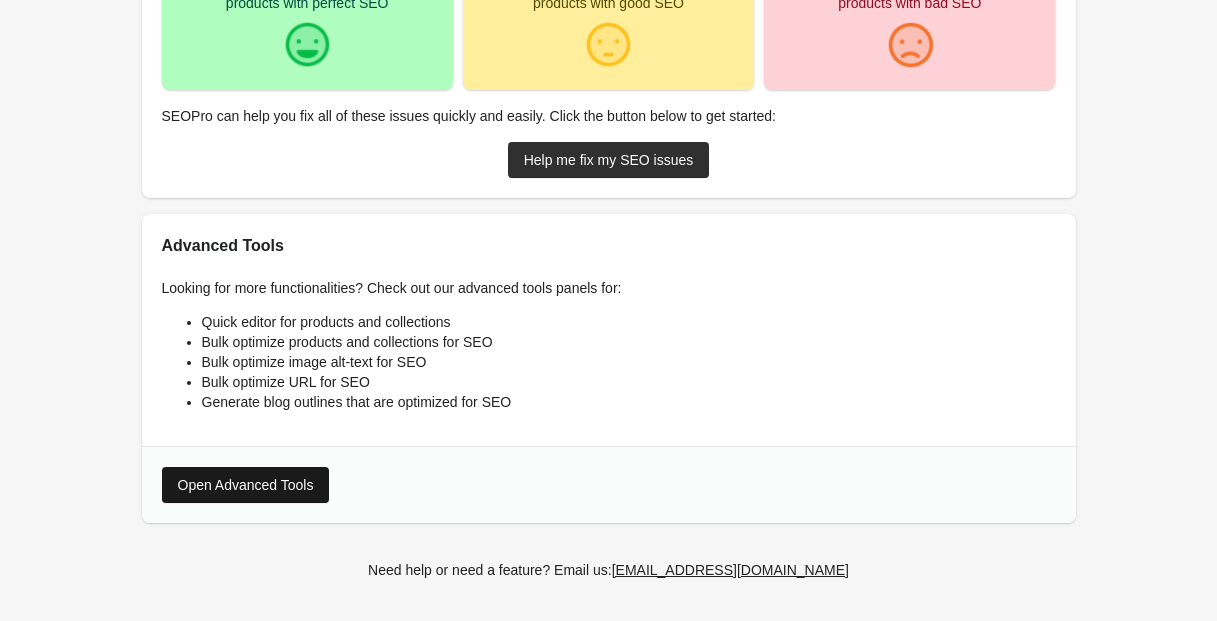 click on "Open Advanced Tools" at bounding box center [246, 485] 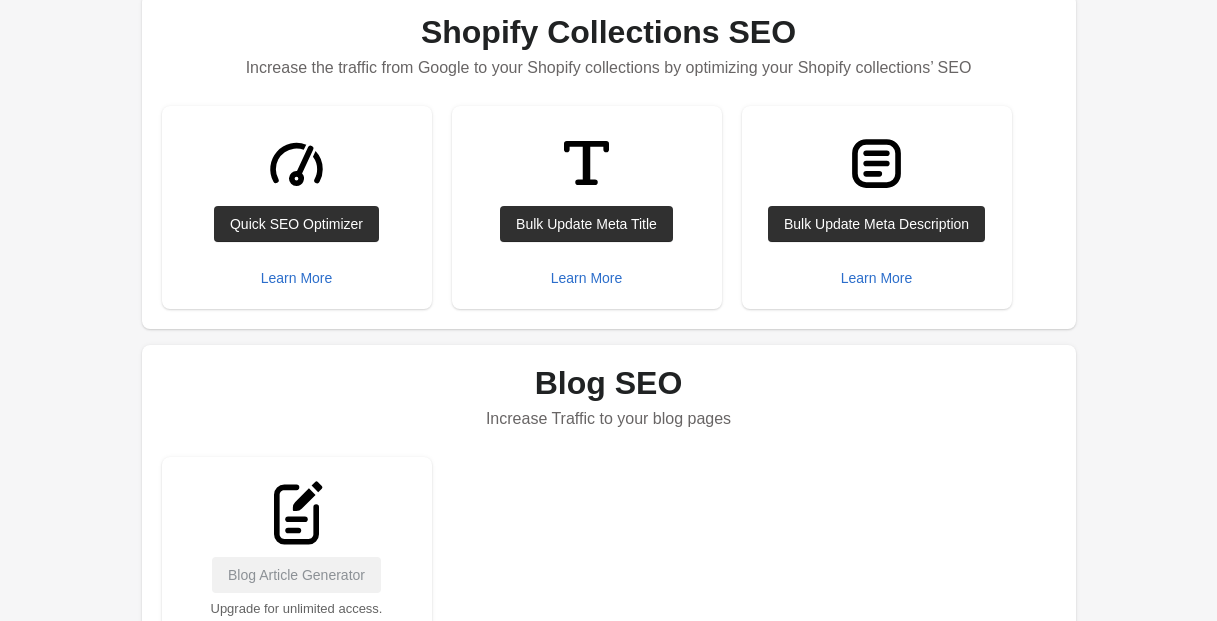 scroll, scrollTop: 819, scrollLeft: 0, axis: vertical 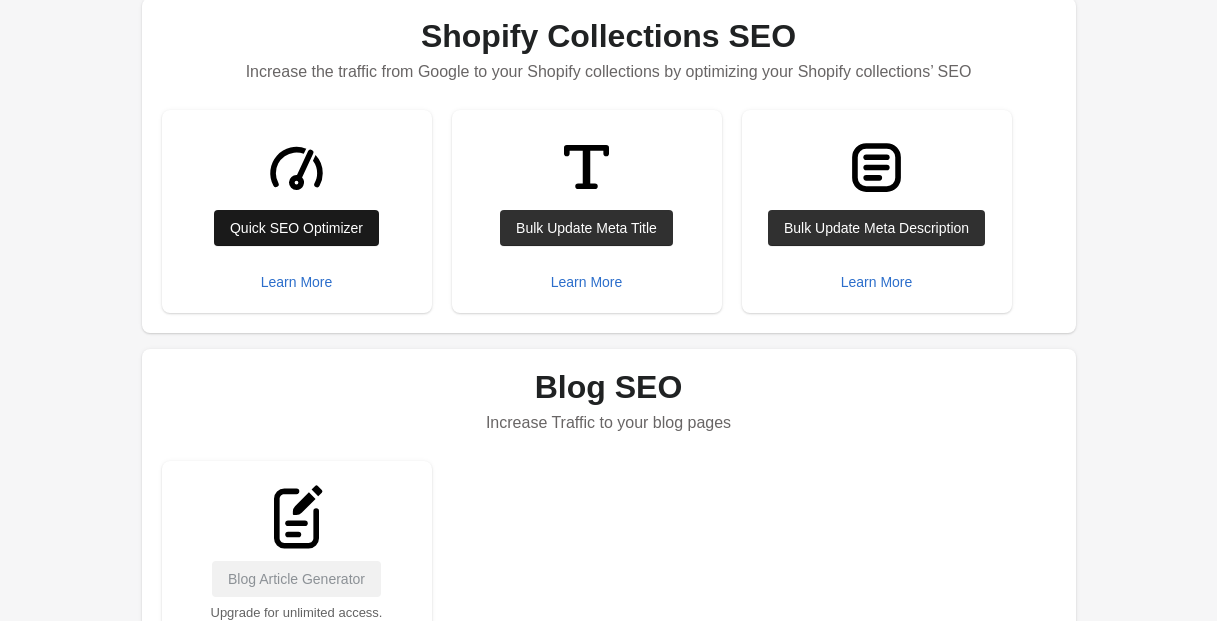 click on "Quick SEO Optimizer" at bounding box center [296, 228] 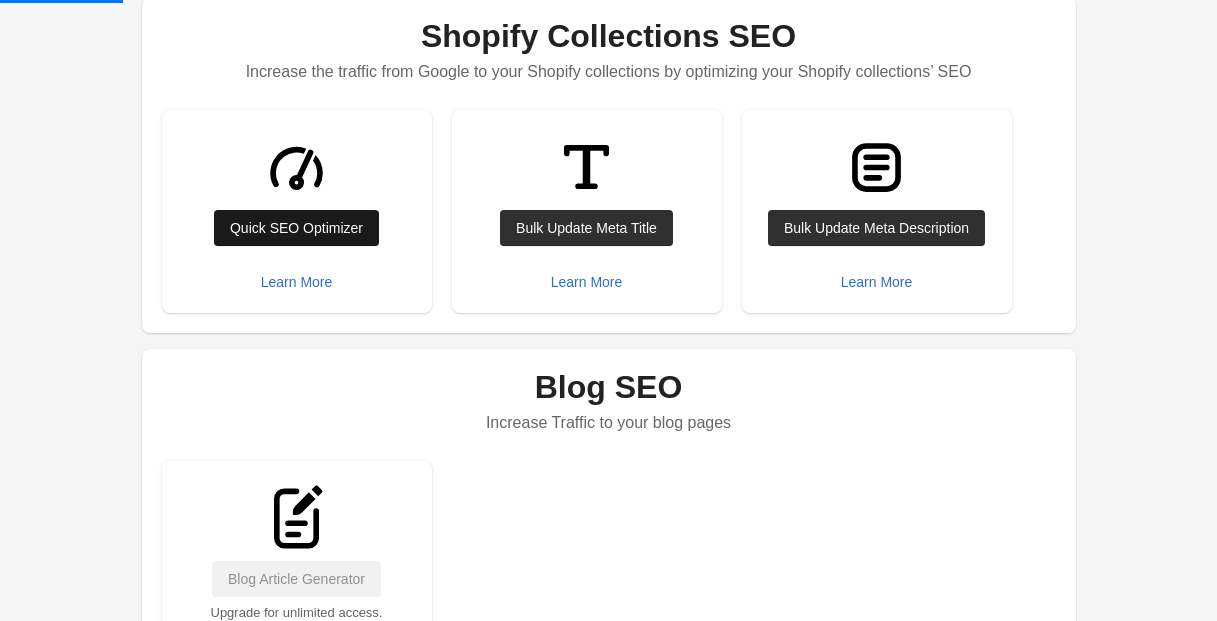 scroll, scrollTop: 0, scrollLeft: 0, axis: both 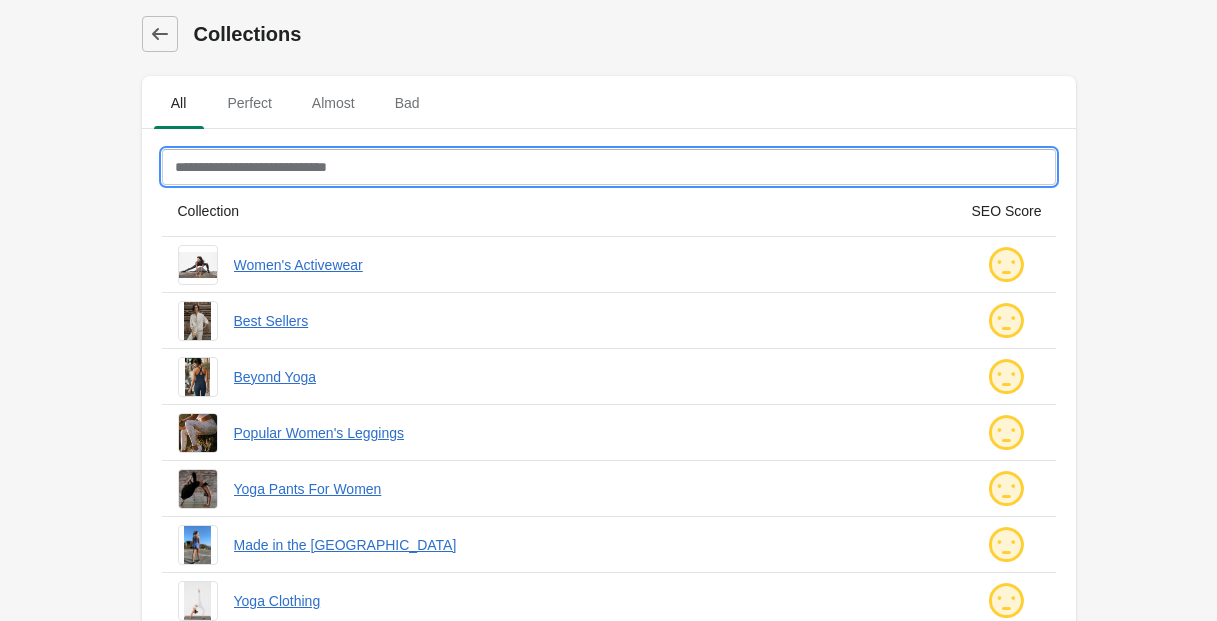 click on "Filter[title]" at bounding box center [609, 167] 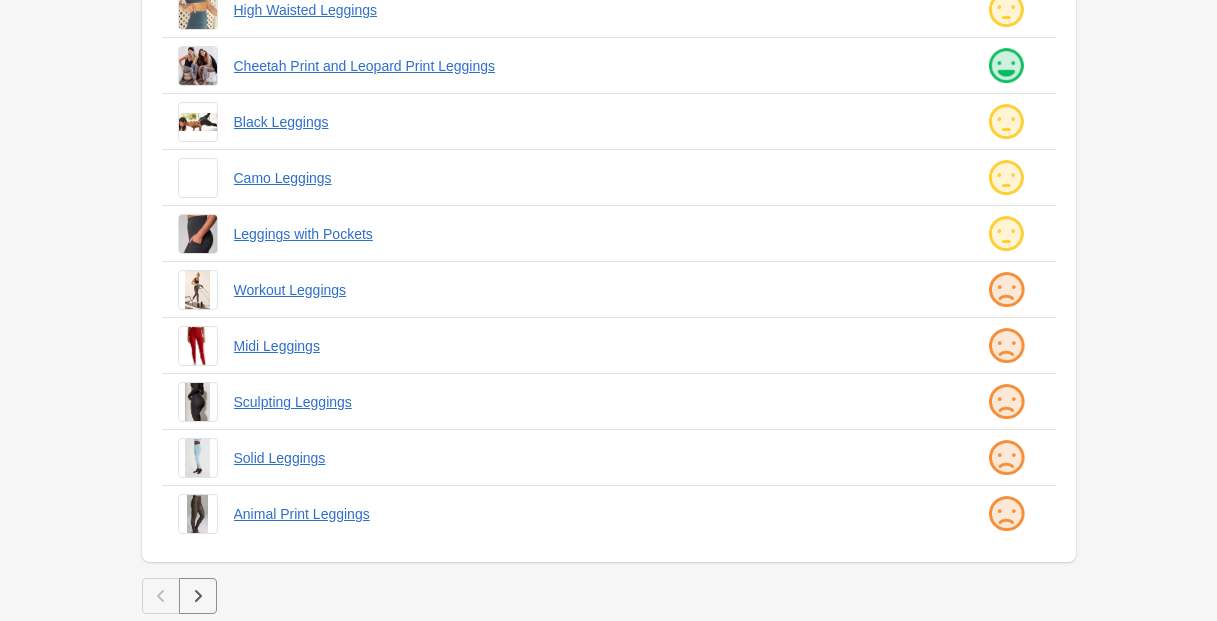 scroll, scrollTop: 536, scrollLeft: 0, axis: vertical 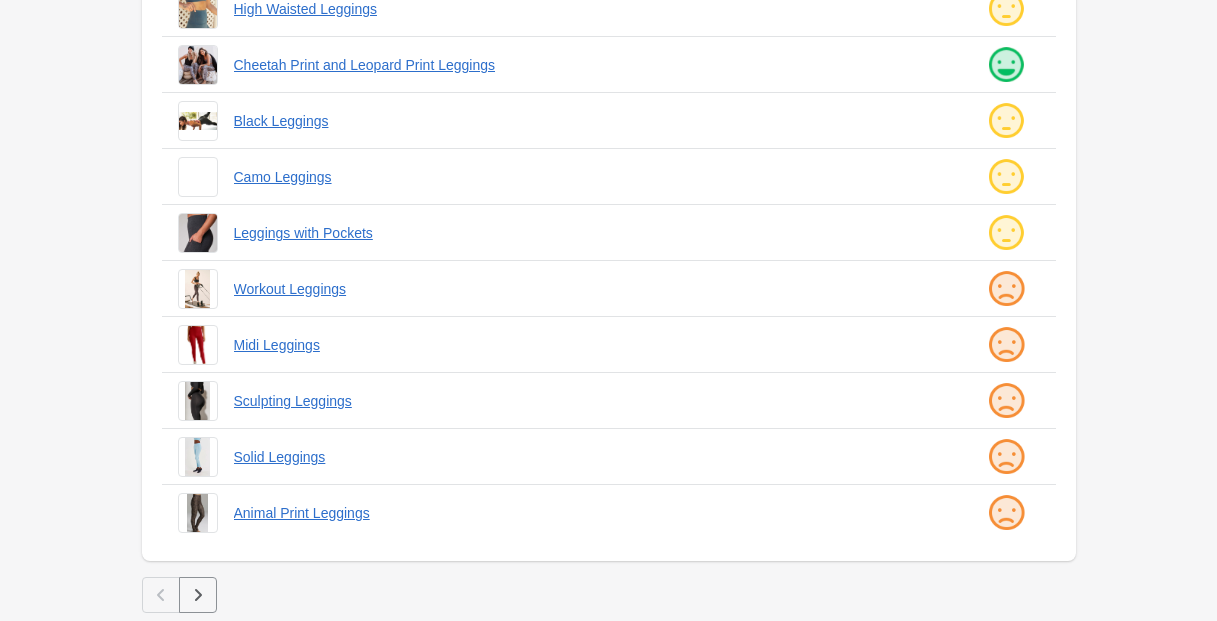 type on "********" 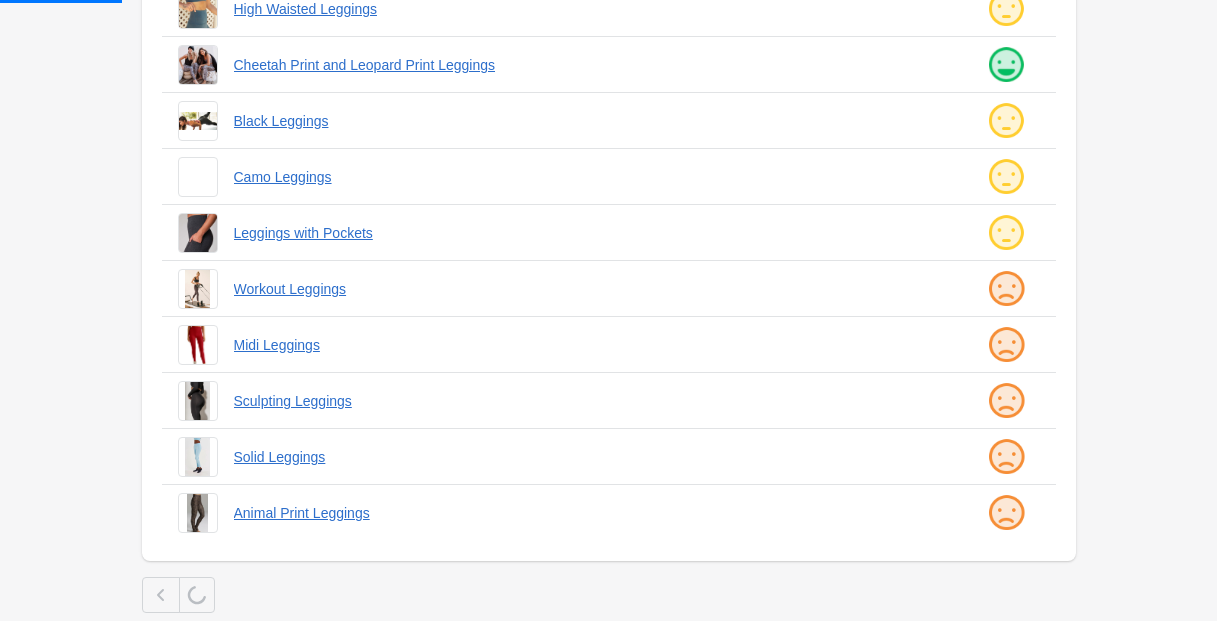 scroll, scrollTop: 0, scrollLeft: 0, axis: both 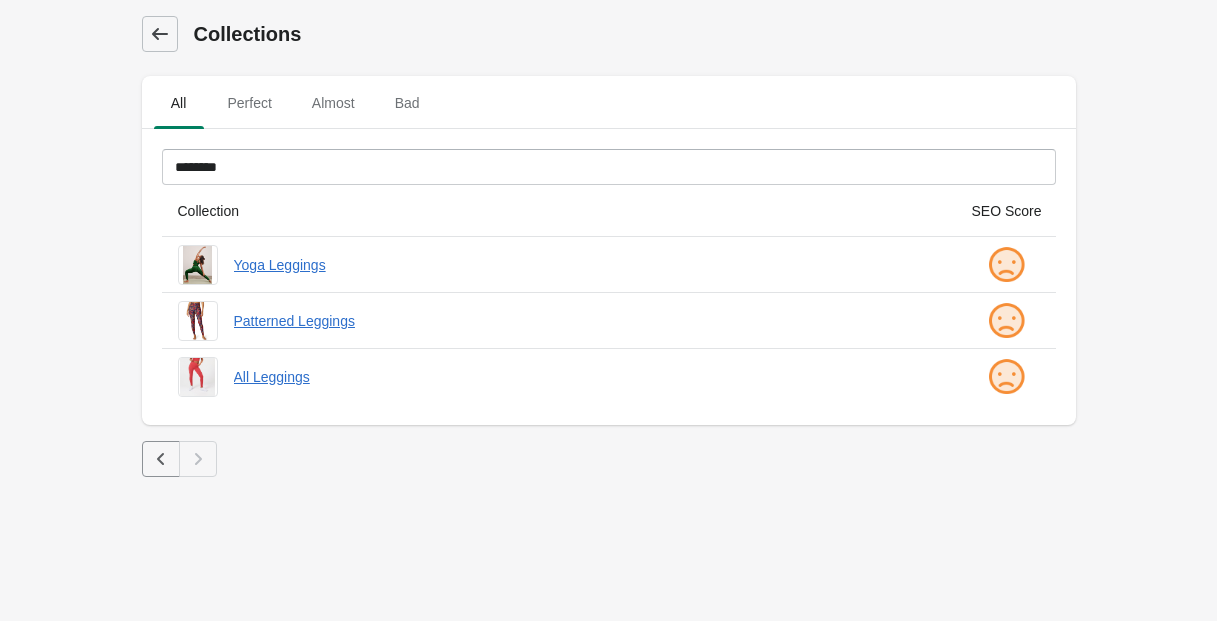 click 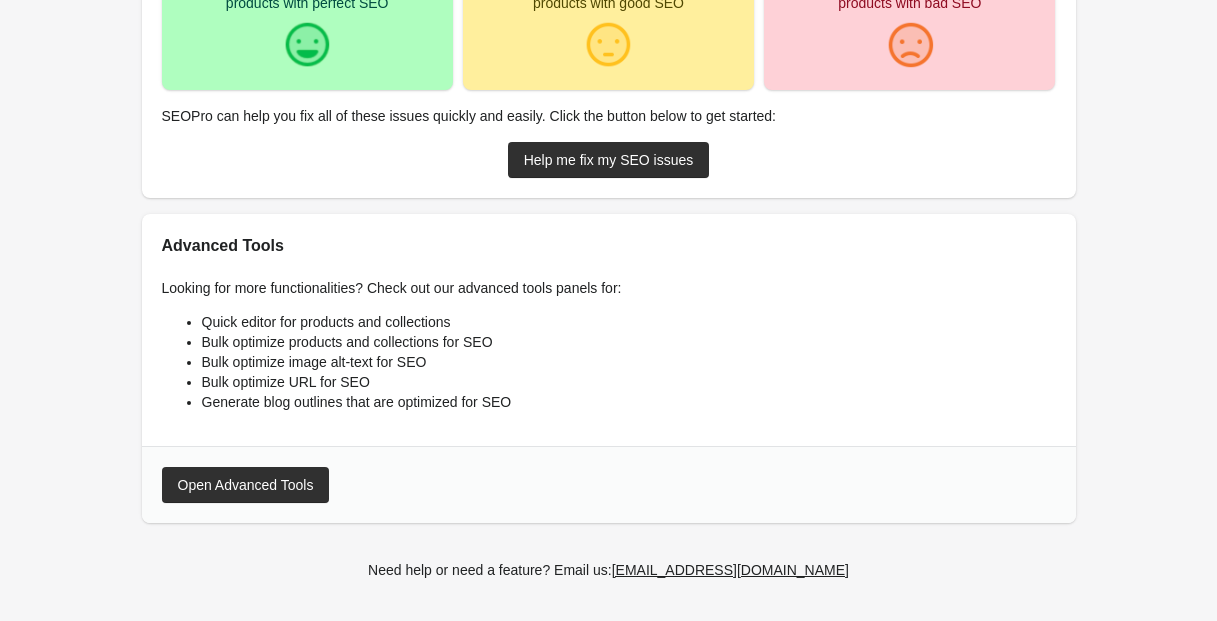 scroll, scrollTop: 509, scrollLeft: 0, axis: vertical 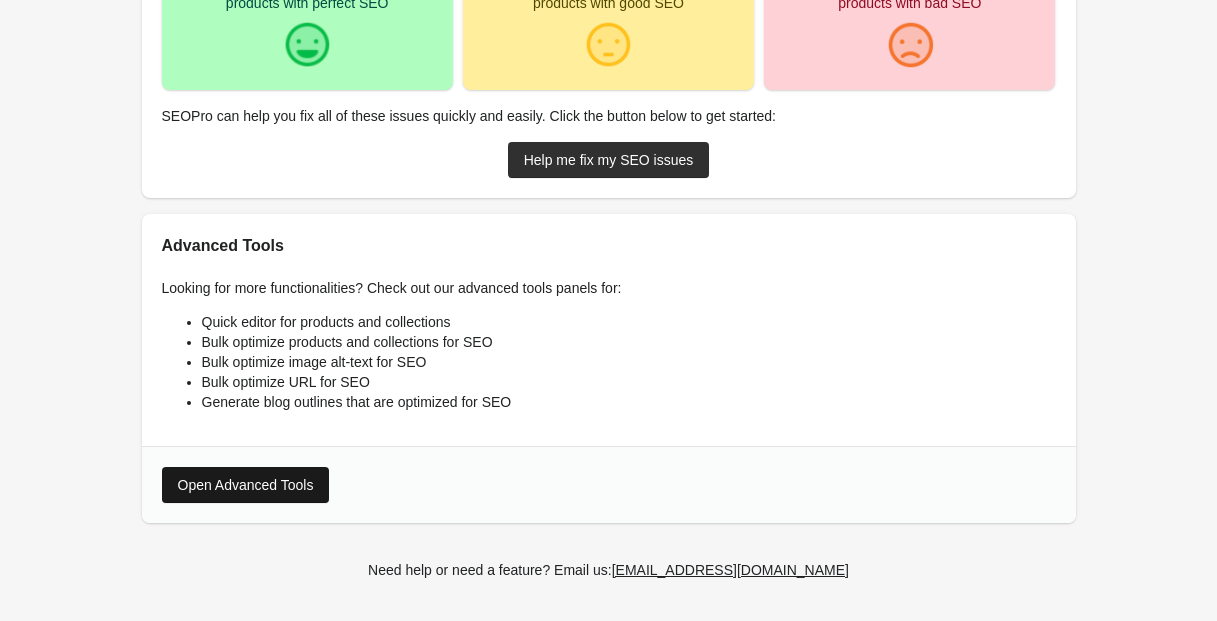 click on "Open Advanced Tools" at bounding box center [246, 485] 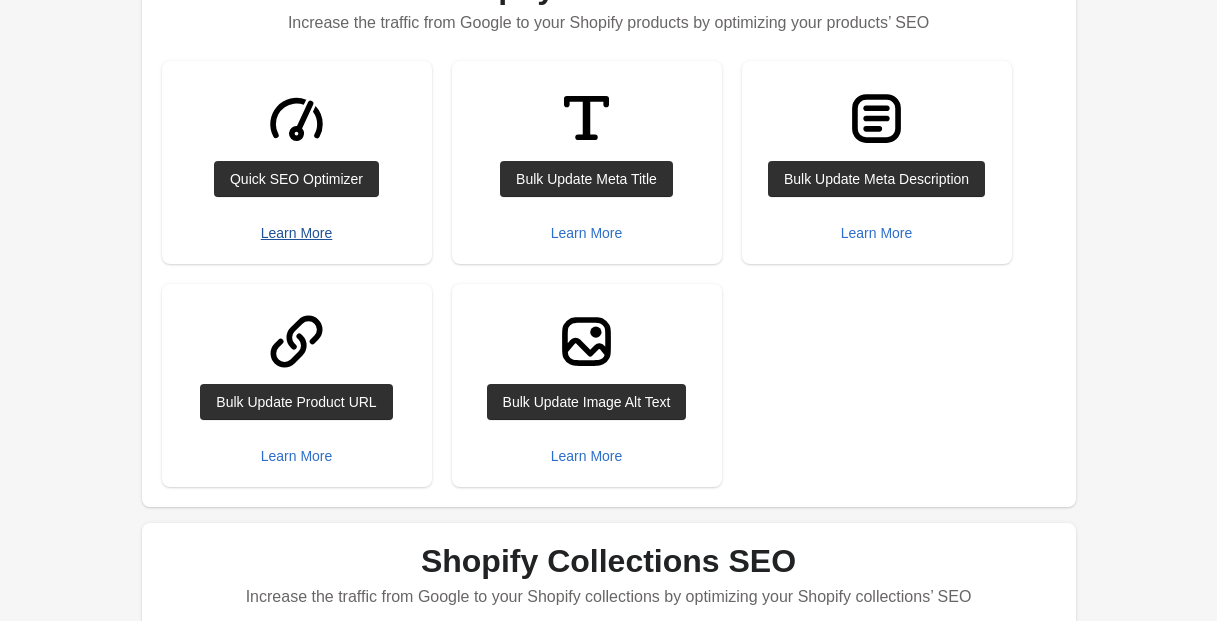 scroll, scrollTop: 297, scrollLeft: 0, axis: vertical 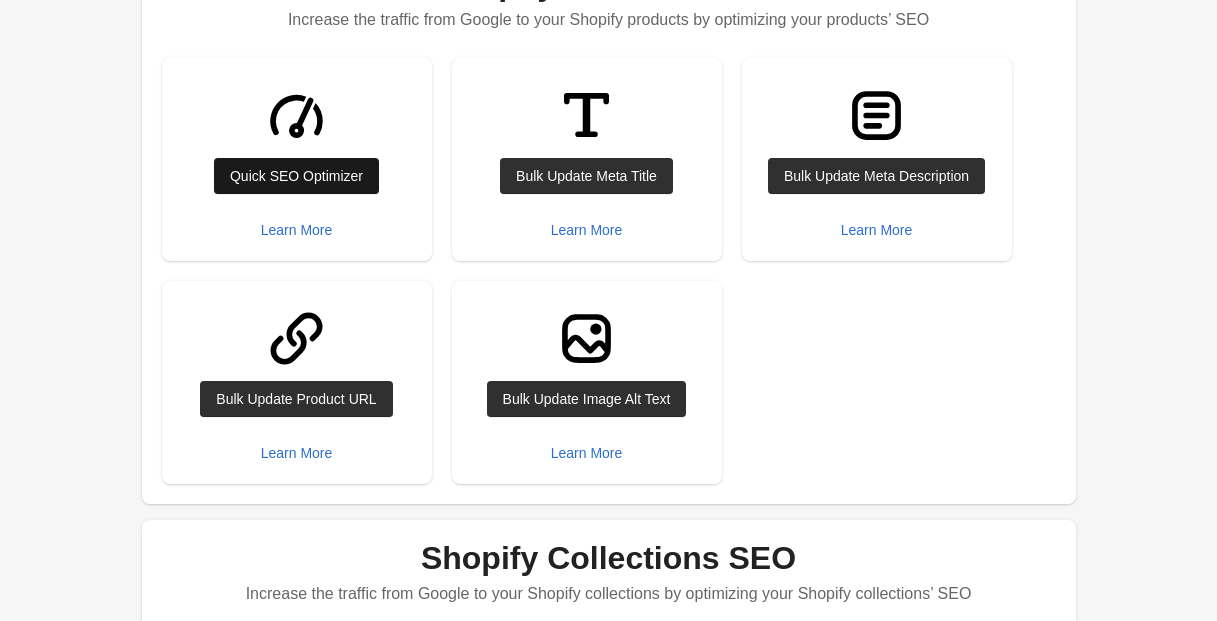 click on "Quick SEO Optimizer" at bounding box center [296, 176] 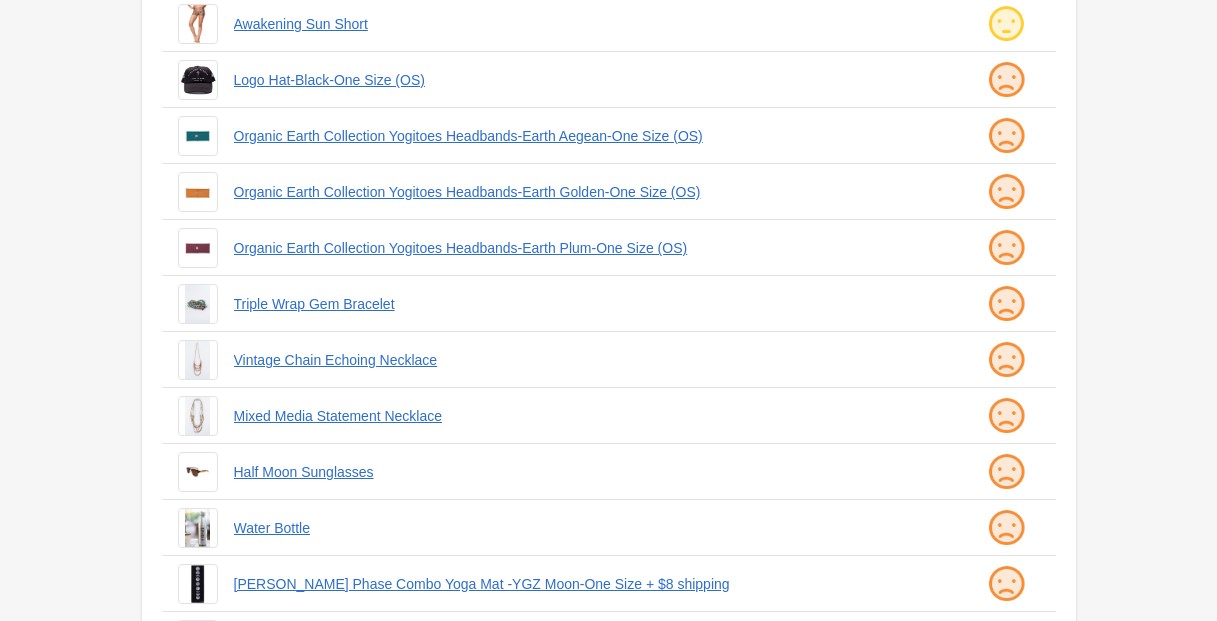 scroll, scrollTop: 0, scrollLeft: 0, axis: both 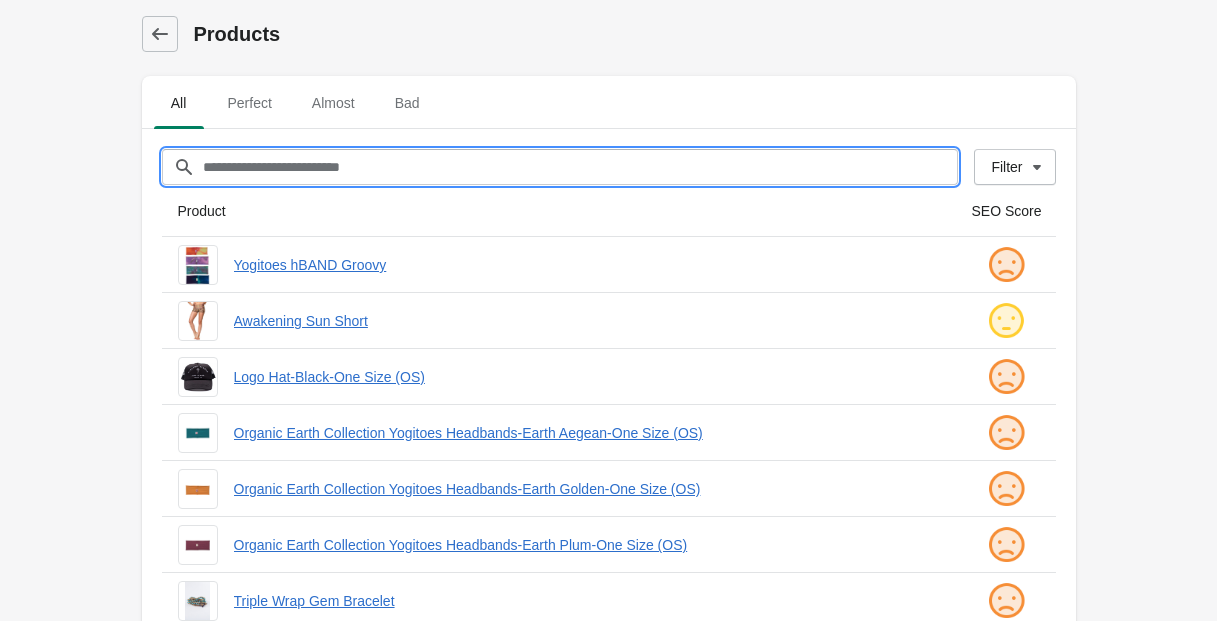 click on "Filter[title]" at bounding box center [580, 167] 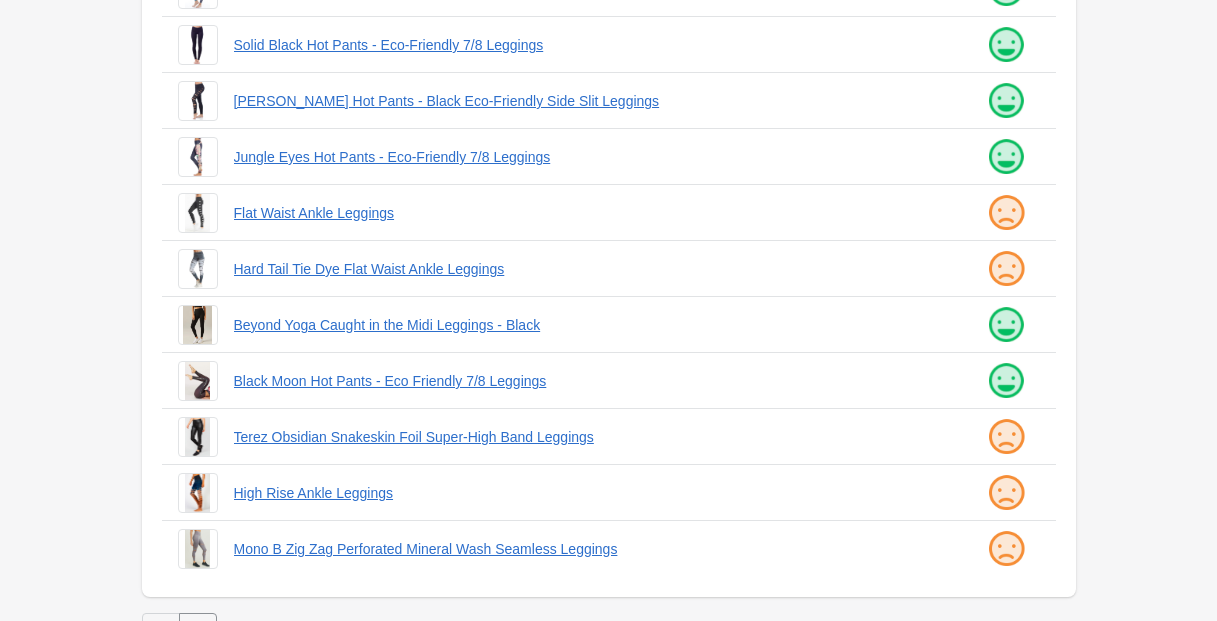 scroll, scrollTop: 536, scrollLeft: 0, axis: vertical 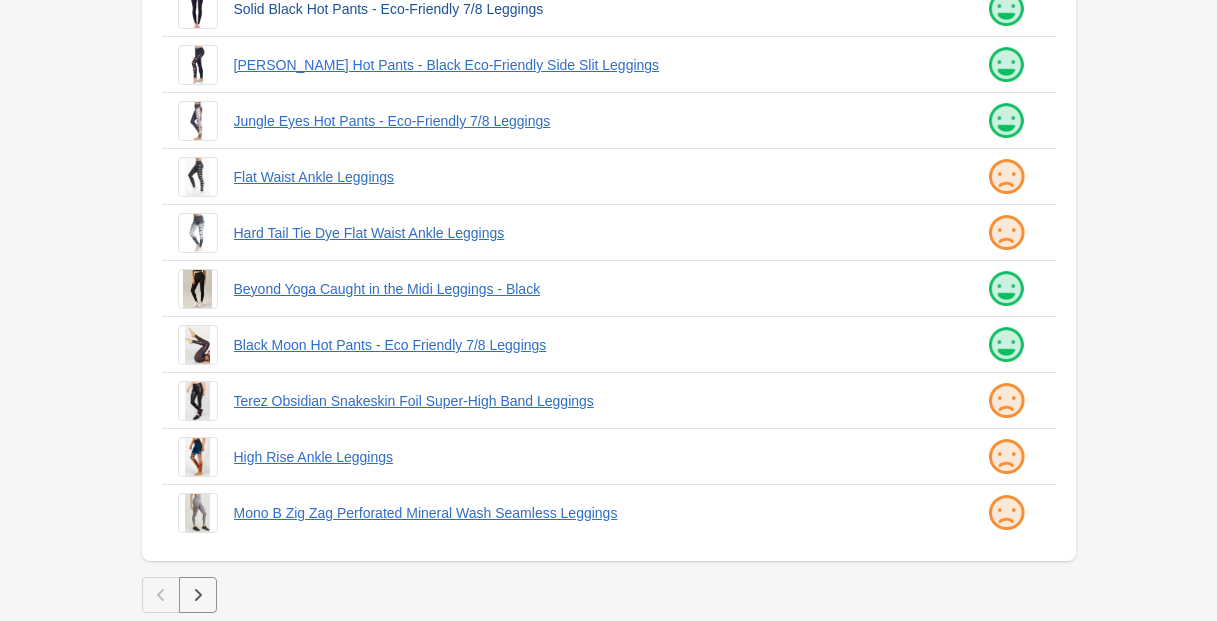 type on "********" 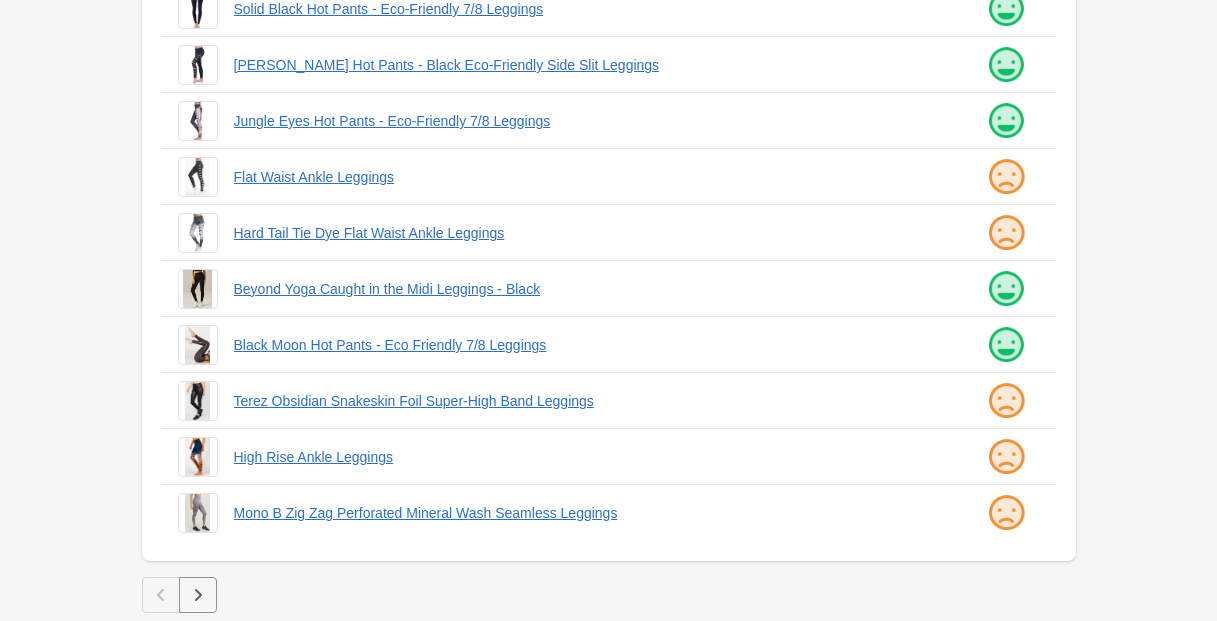 scroll, scrollTop: 520, scrollLeft: 0, axis: vertical 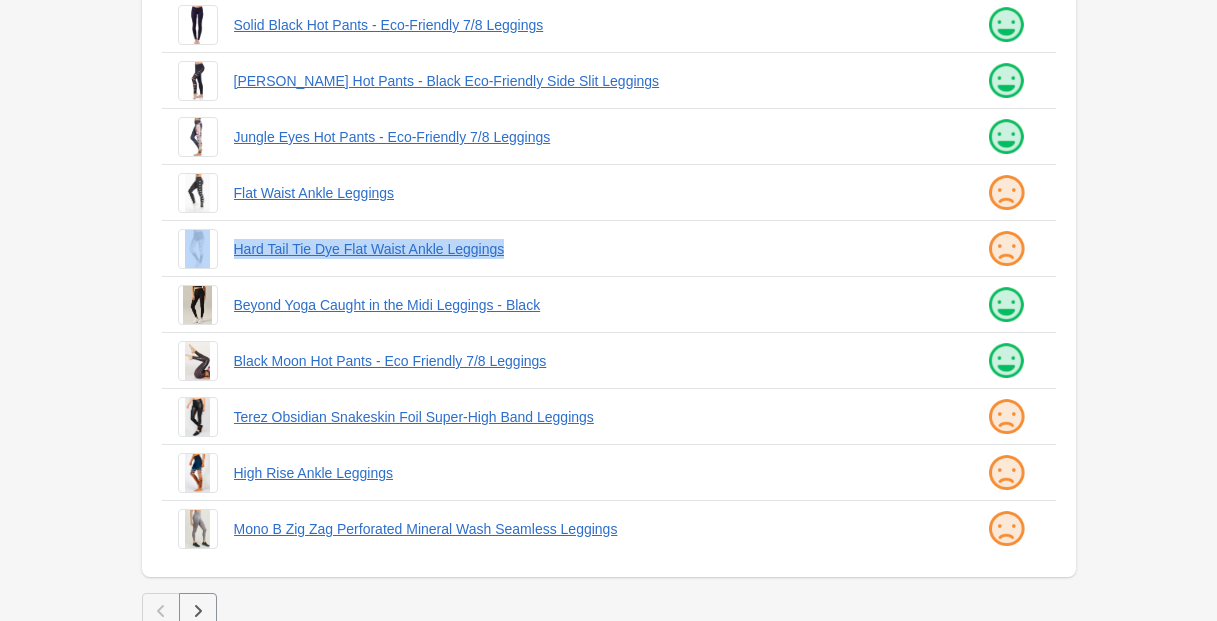 drag, startPoint x: 220, startPoint y: 247, endPoint x: 622, endPoint y: 262, distance: 402.27975 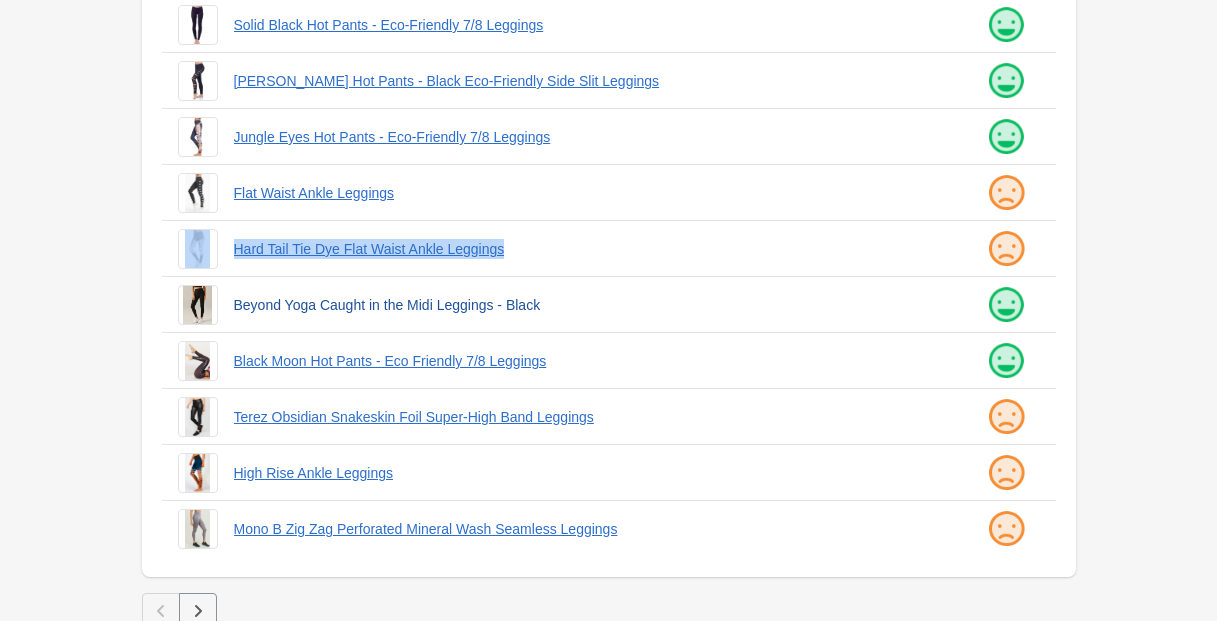 scroll, scrollTop: 536, scrollLeft: 0, axis: vertical 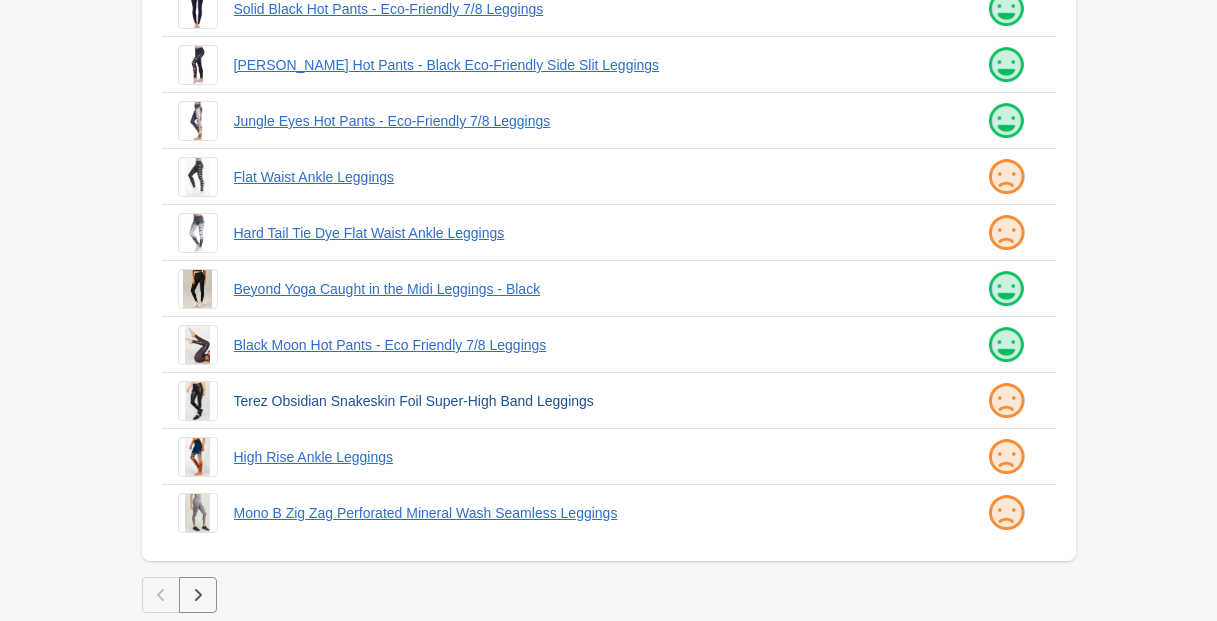 drag, startPoint x: 225, startPoint y: 399, endPoint x: 474, endPoint y: 408, distance: 249.1626 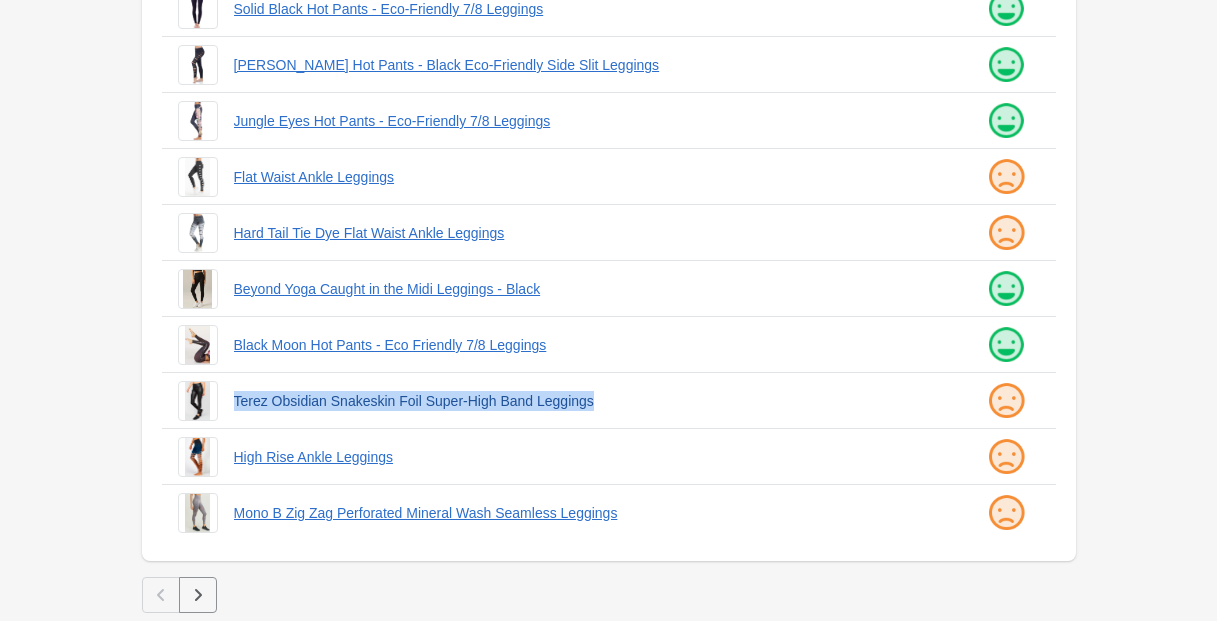 drag, startPoint x: 227, startPoint y: 402, endPoint x: 621, endPoint y: 407, distance: 394.03174 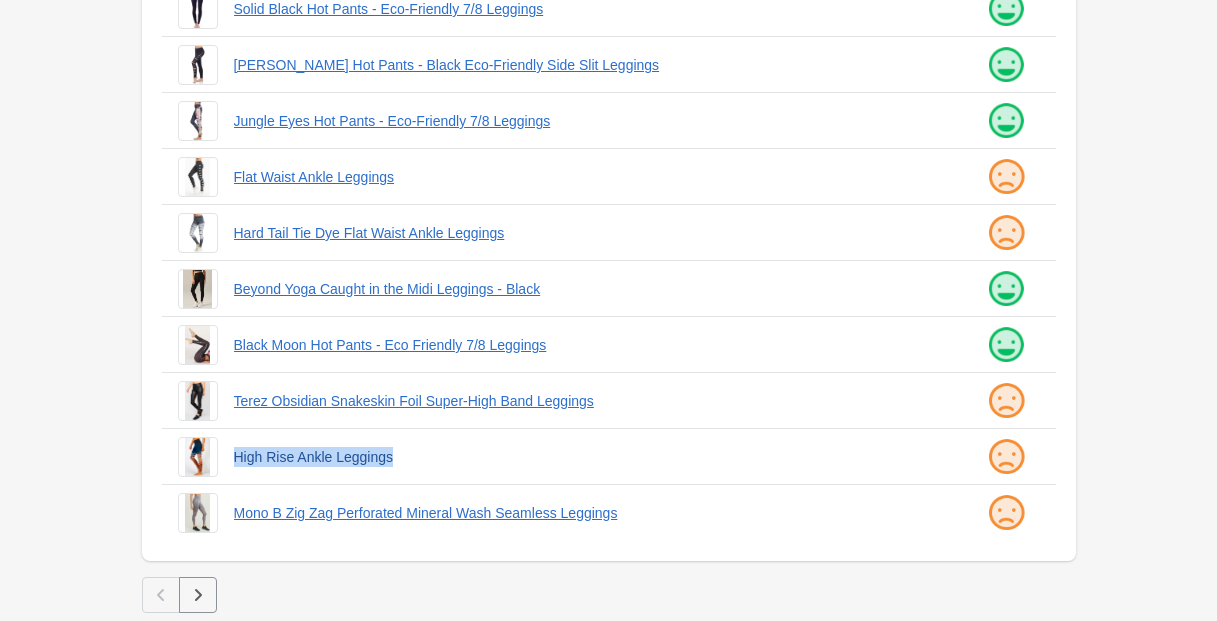 drag, startPoint x: 226, startPoint y: 457, endPoint x: 464, endPoint y: 460, distance: 238.0189 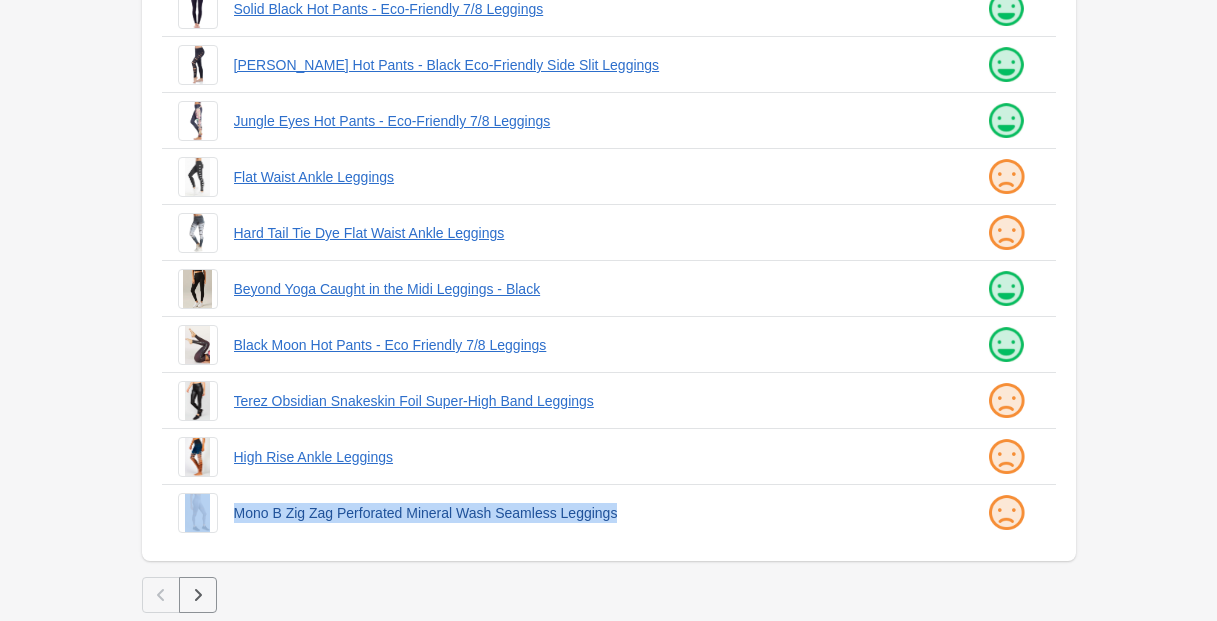 drag, startPoint x: 224, startPoint y: 512, endPoint x: 708, endPoint y: 517, distance: 484.02582 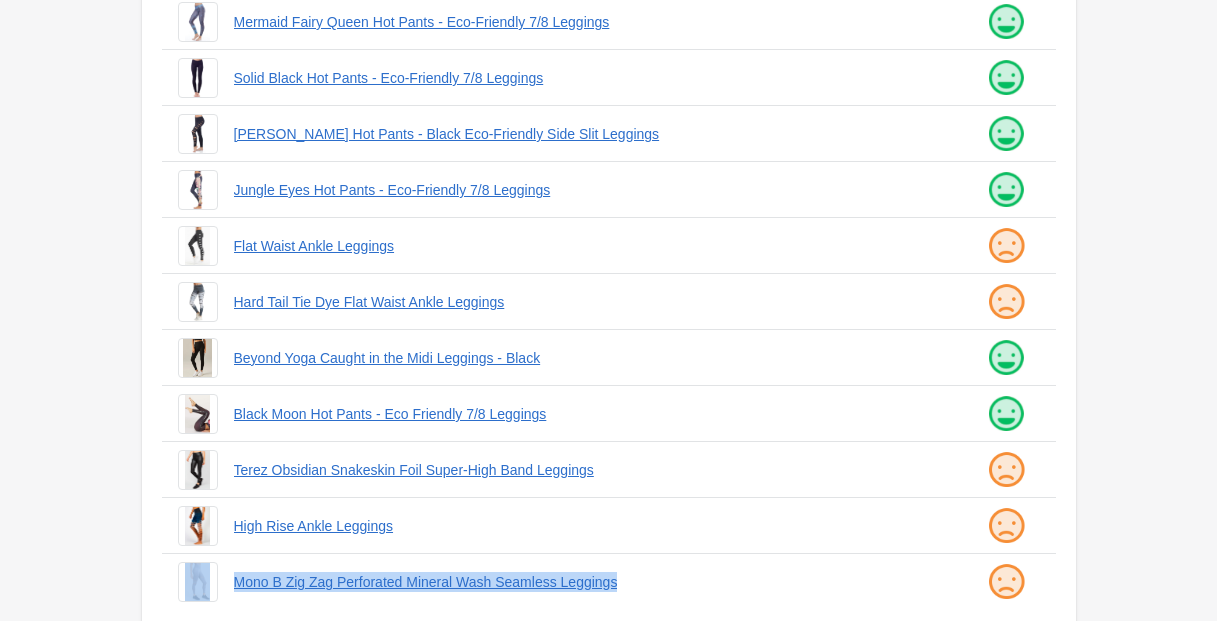 scroll, scrollTop: 481, scrollLeft: 0, axis: vertical 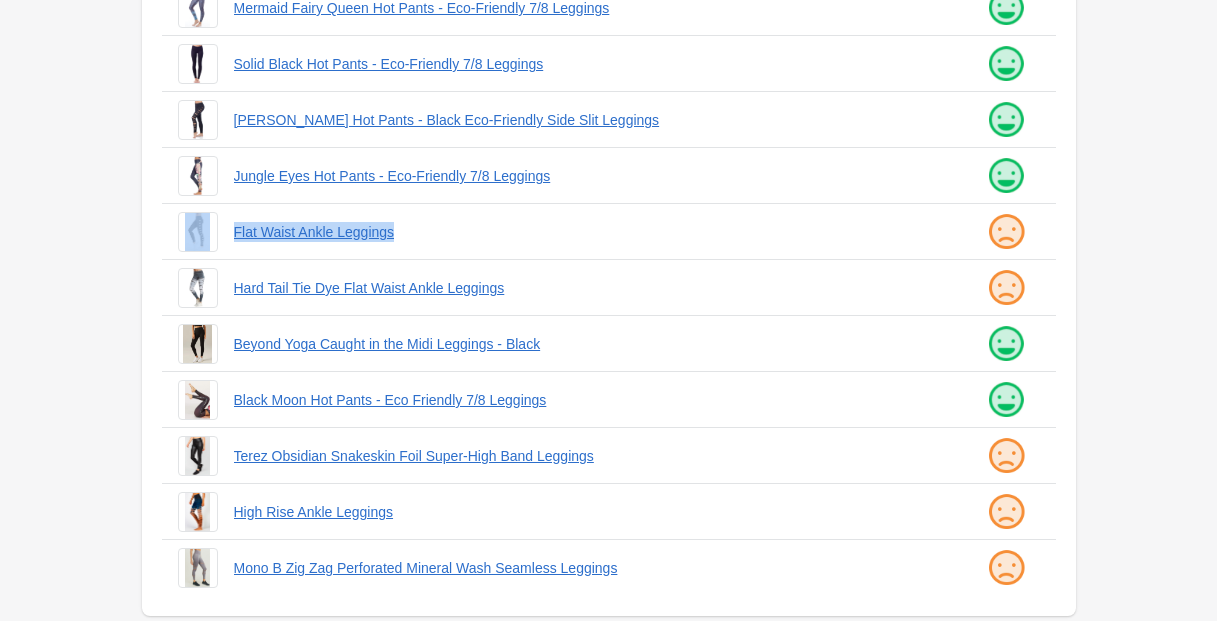 drag, startPoint x: 221, startPoint y: 228, endPoint x: 432, endPoint y: 243, distance: 211.5325 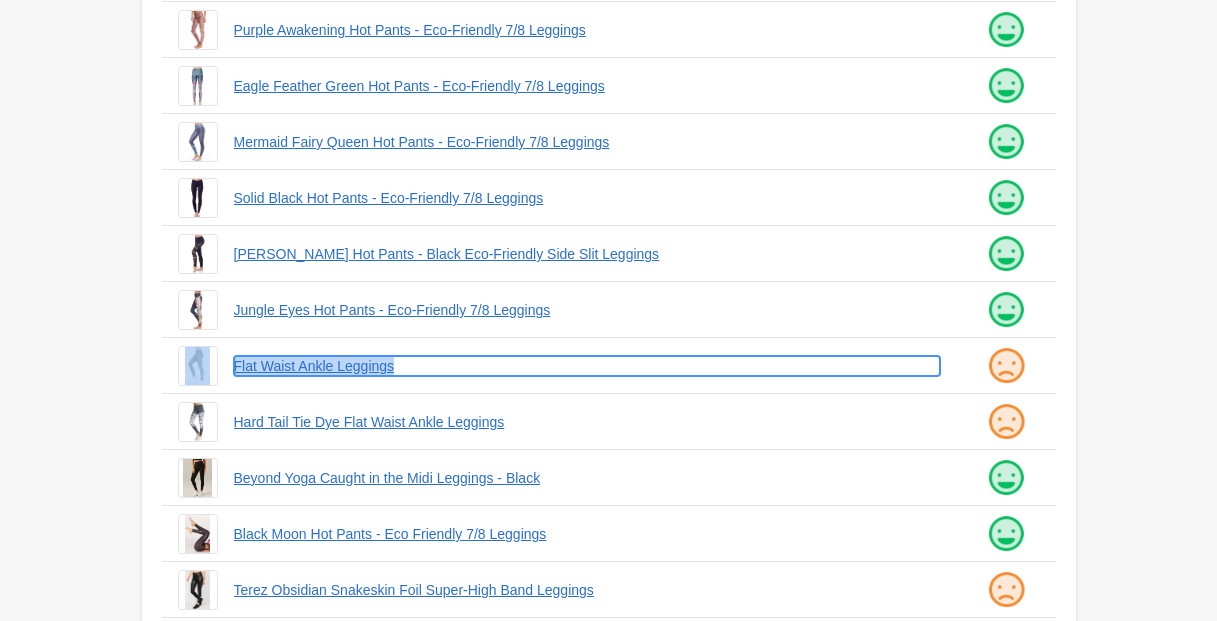 scroll, scrollTop: 0, scrollLeft: 0, axis: both 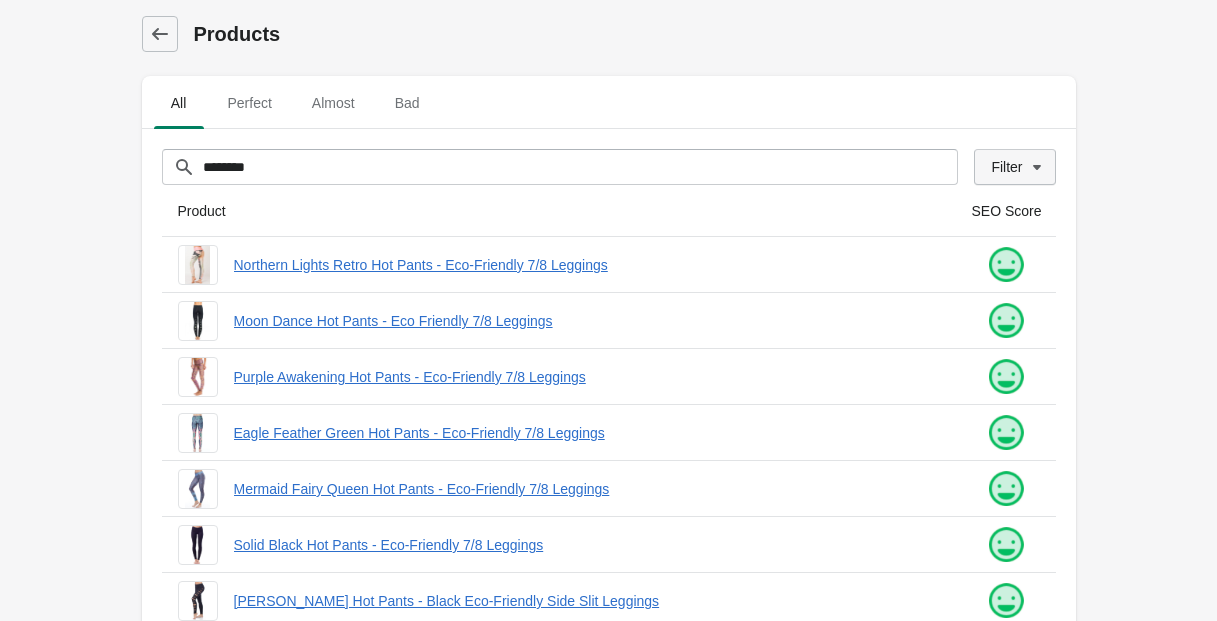 click 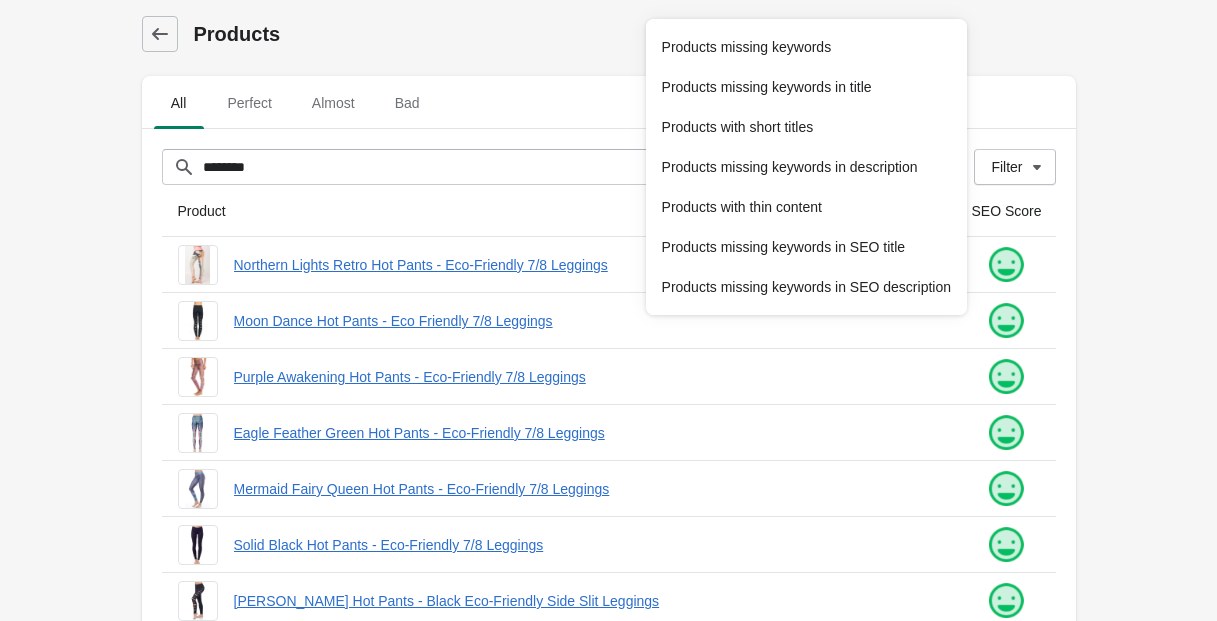 click on "Products
All
Perfect
Almost
Bad
Filter[title]
********
Filter" at bounding box center (609, 578) 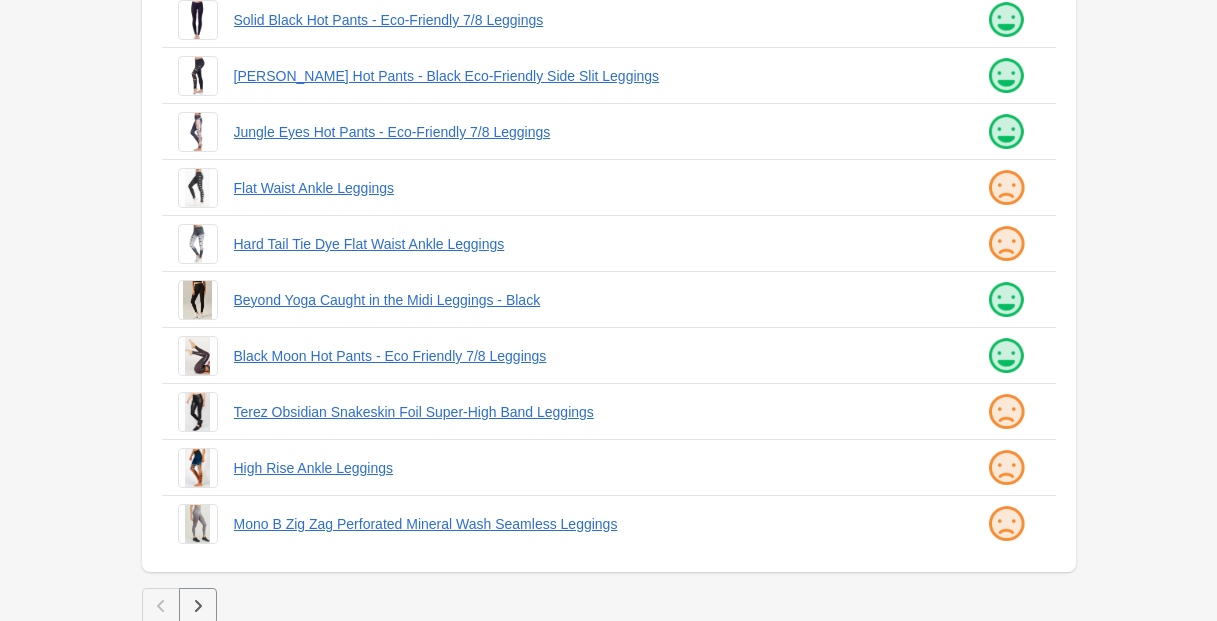 scroll, scrollTop: 536, scrollLeft: 0, axis: vertical 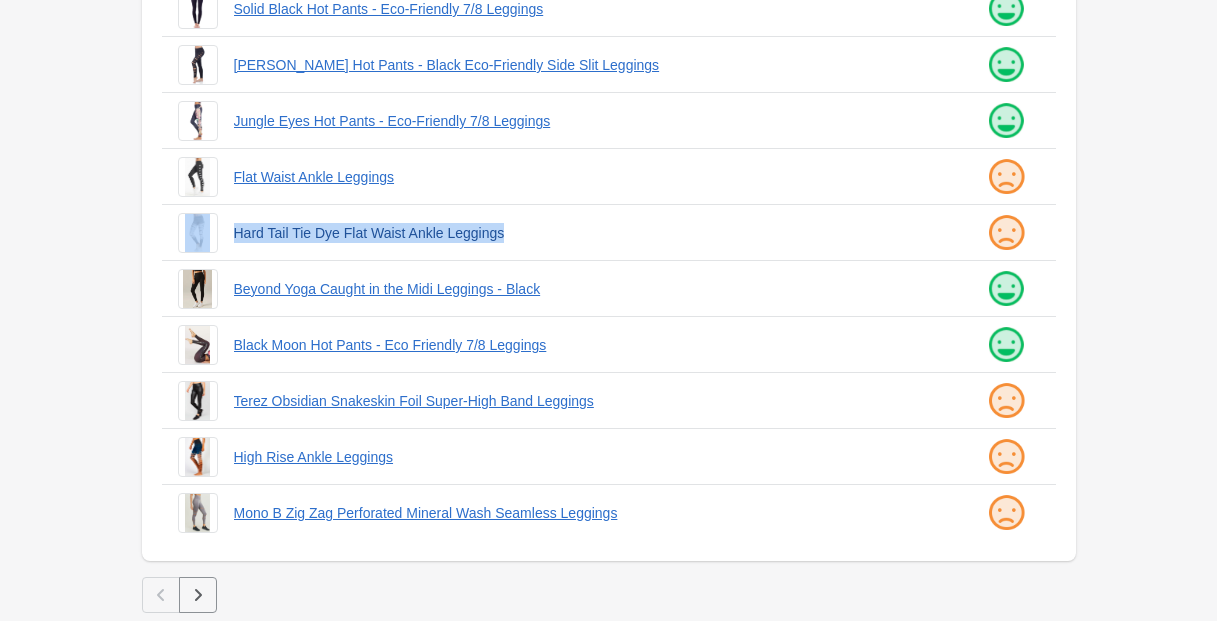 drag, startPoint x: 221, startPoint y: 231, endPoint x: 577, endPoint y: 242, distance: 356.1699 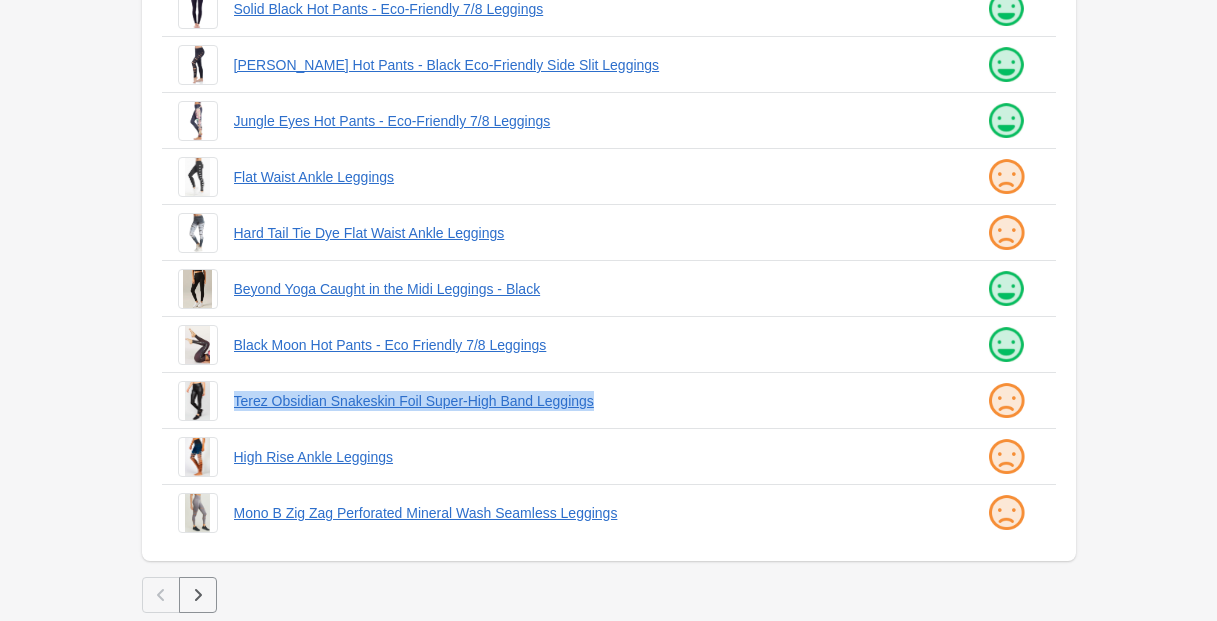 drag, startPoint x: 228, startPoint y: 402, endPoint x: 650, endPoint y: 421, distance: 422.42752 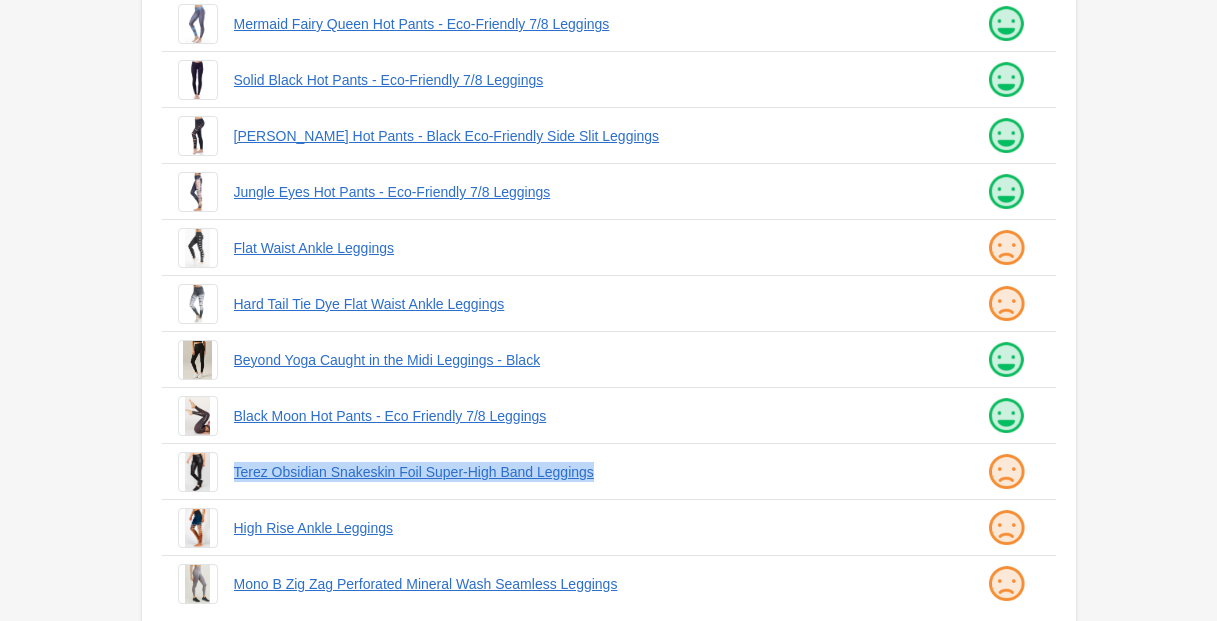 scroll, scrollTop: 536, scrollLeft: 0, axis: vertical 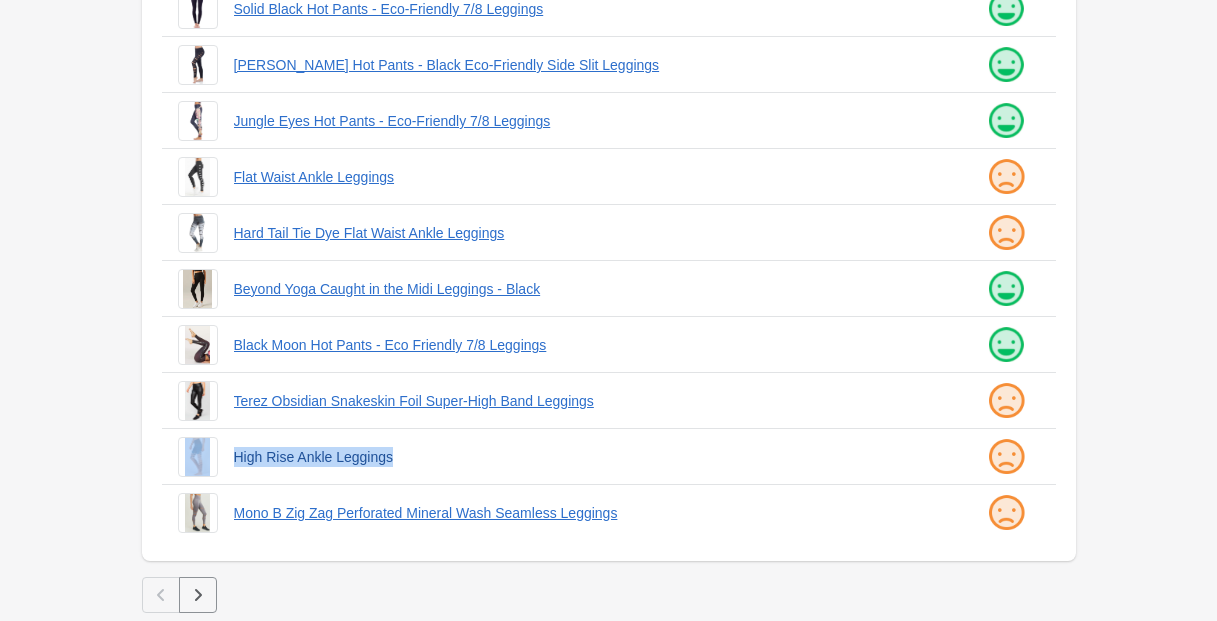drag, startPoint x: 223, startPoint y: 457, endPoint x: 454, endPoint y: 457, distance: 231 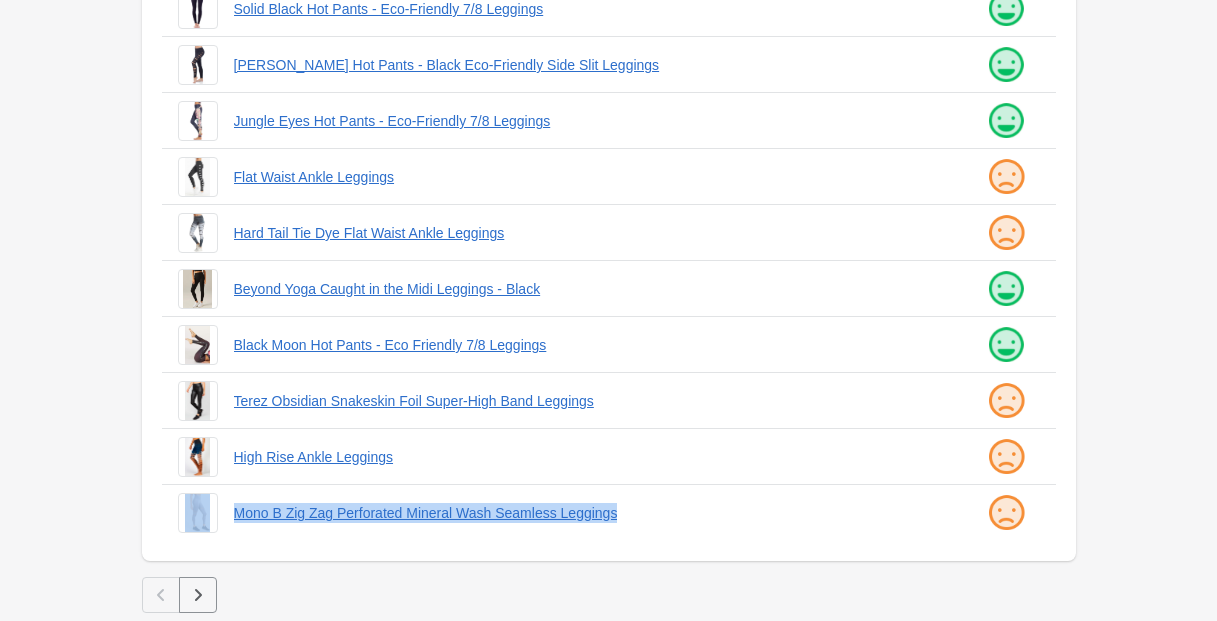 drag, startPoint x: 224, startPoint y: 513, endPoint x: 664, endPoint y: 527, distance: 440.22266 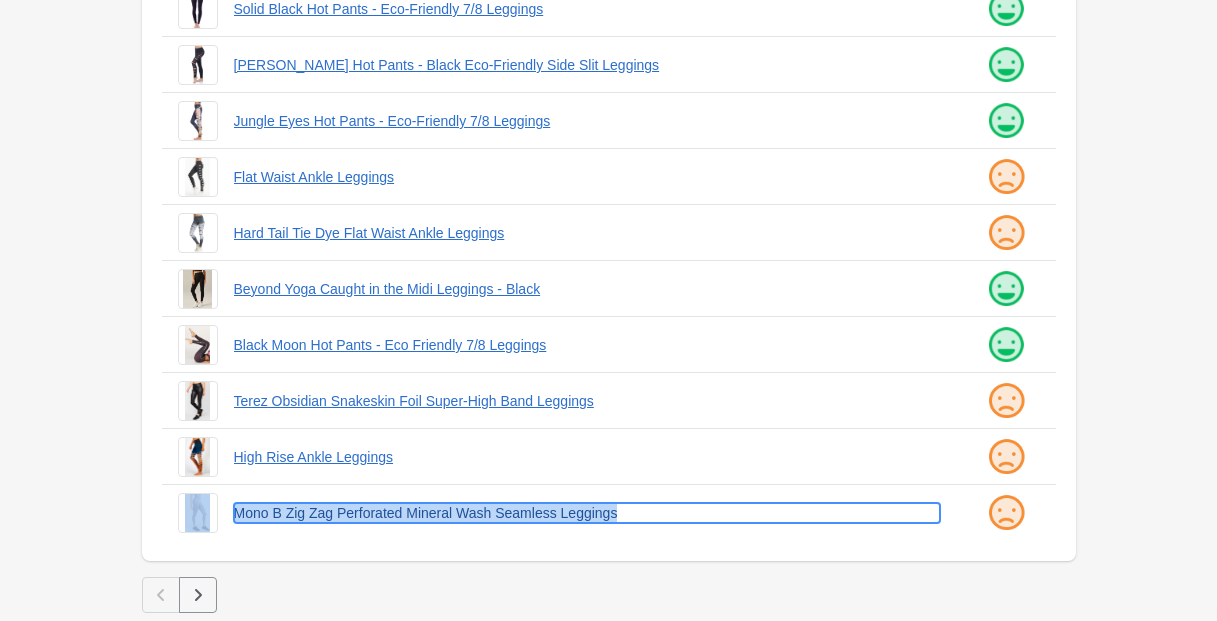 click on "Mono B Zig Zag Perforated Mineral Wash Seamless Leggings" at bounding box center (587, 513) 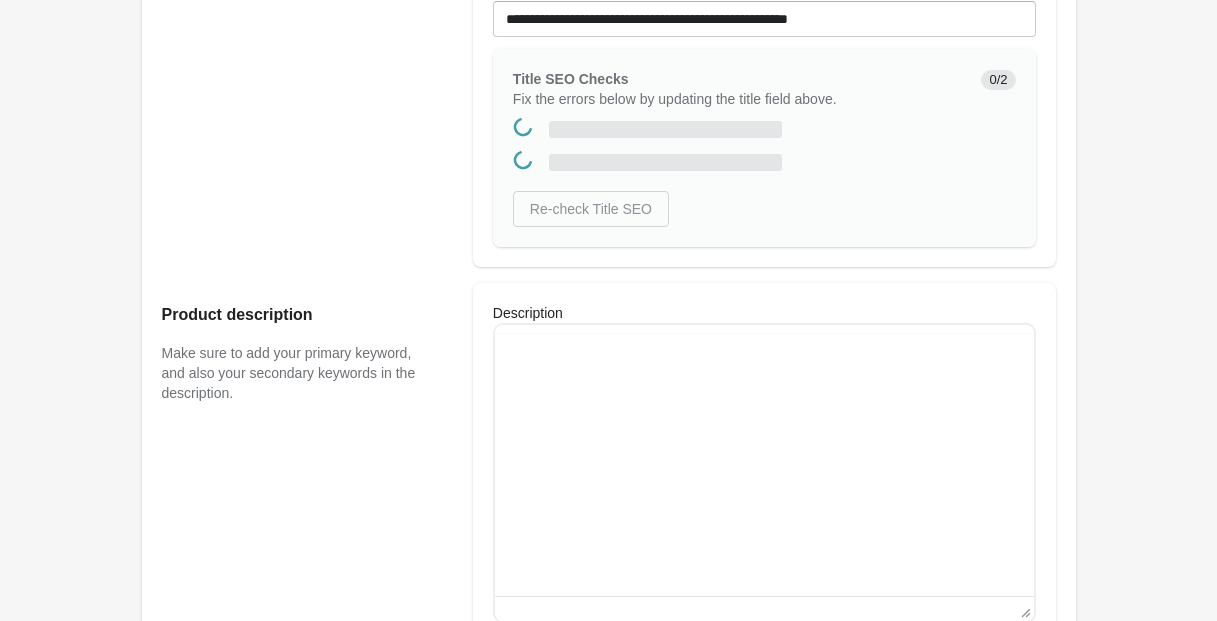 scroll, scrollTop: 0, scrollLeft: 0, axis: both 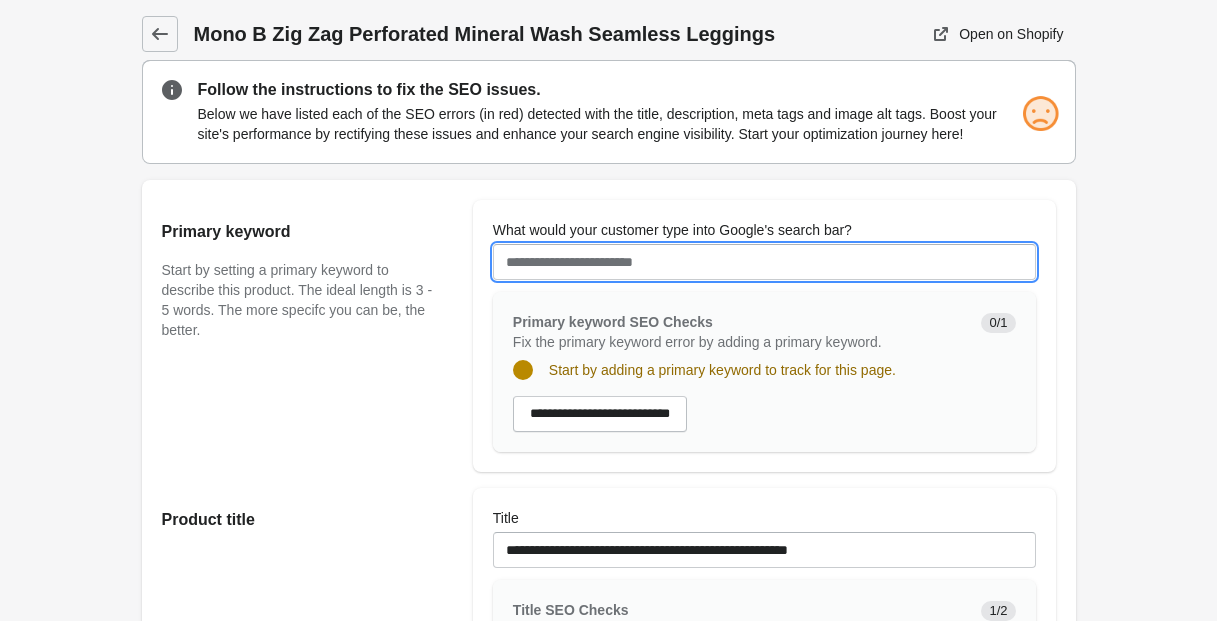click on "What would your customer type into Google's search bar?" at bounding box center (764, 262) 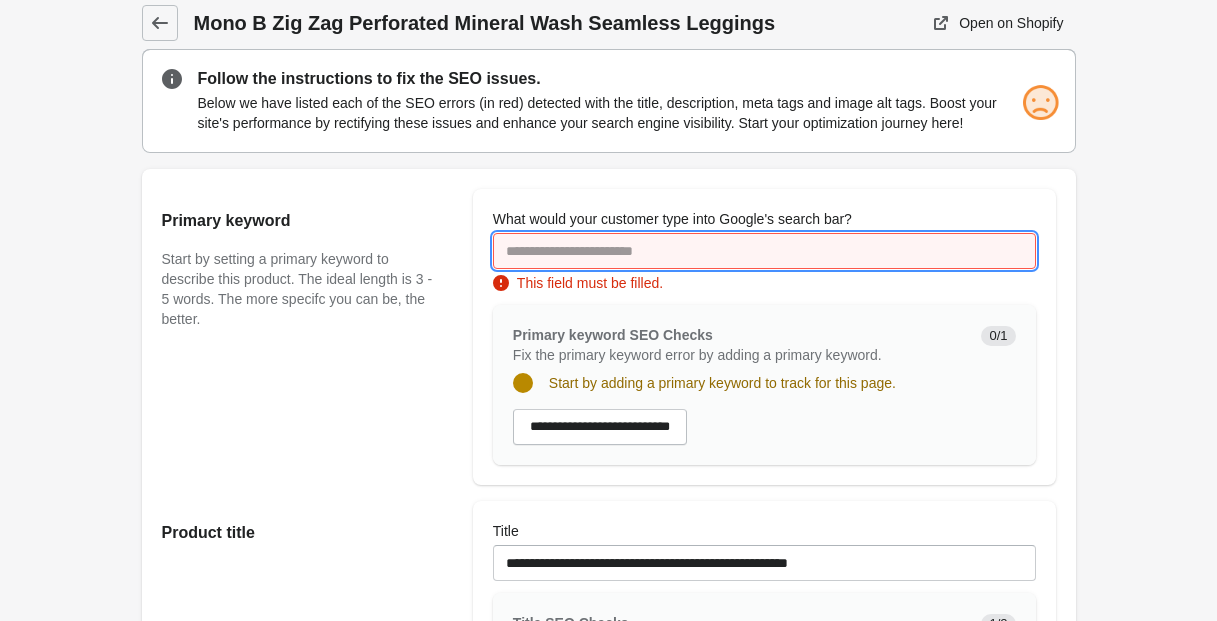 scroll, scrollTop: 10, scrollLeft: 0, axis: vertical 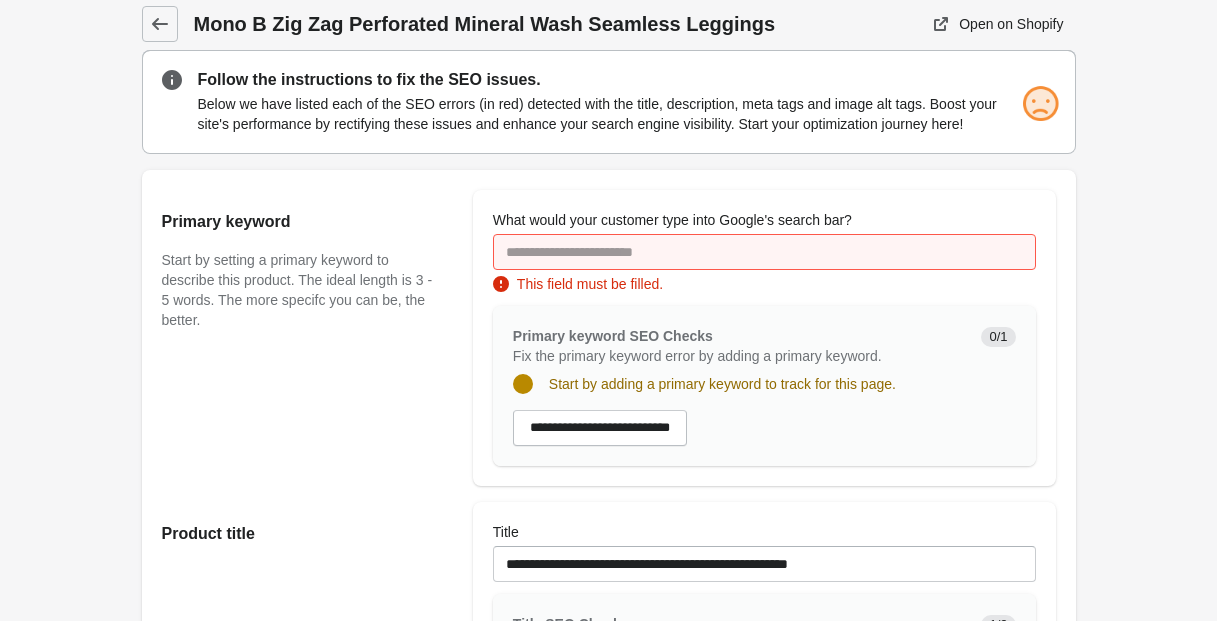 click on "Mono B Zig Zag Perforated Mineral Wash Seamless Leggings" at bounding box center (518, 24) 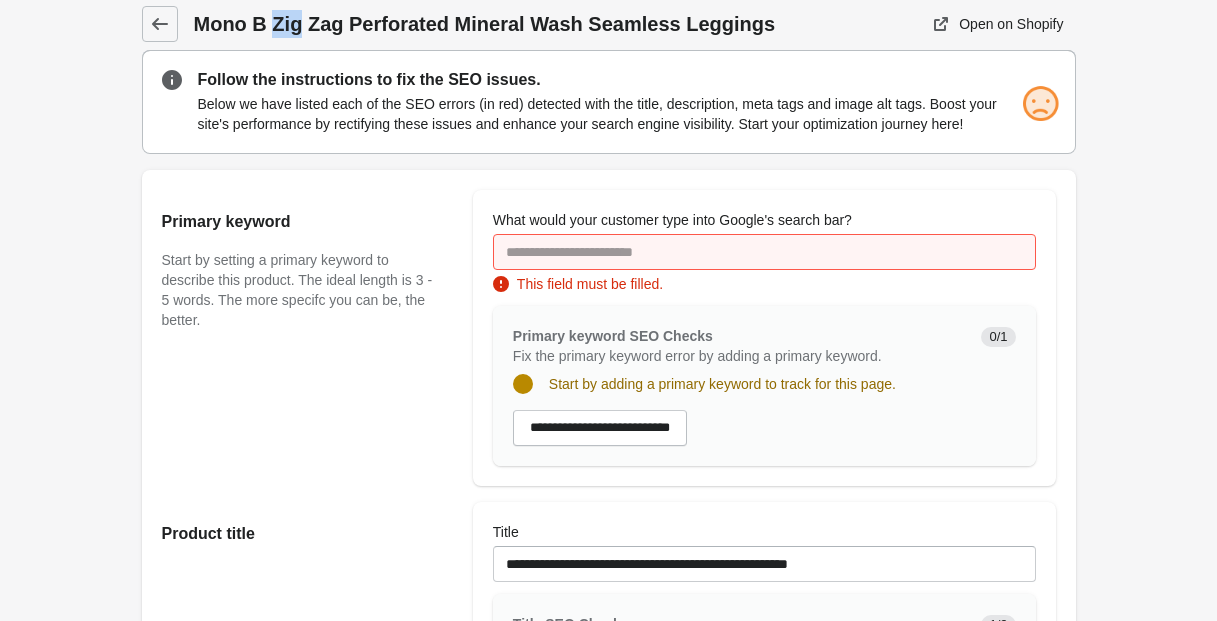 click on "Mono B Zig Zag Perforated Mineral Wash Seamless Leggings" at bounding box center [518, 24] 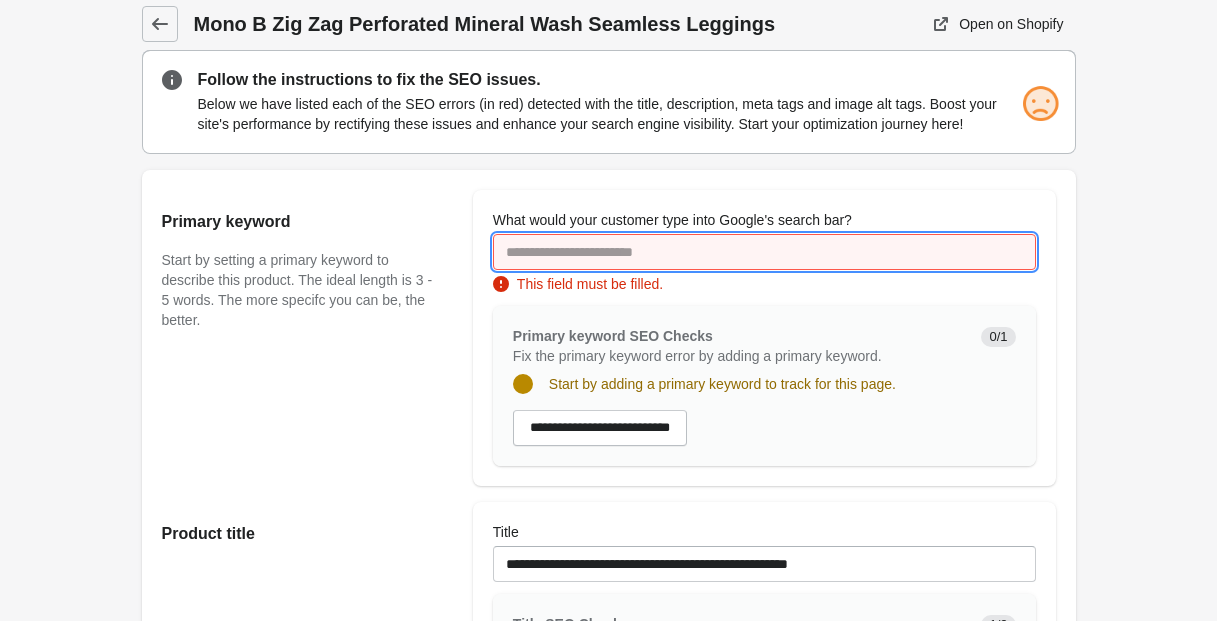 click on "What would your customer type into Google's search bar?" at bounding box center (764, 252) 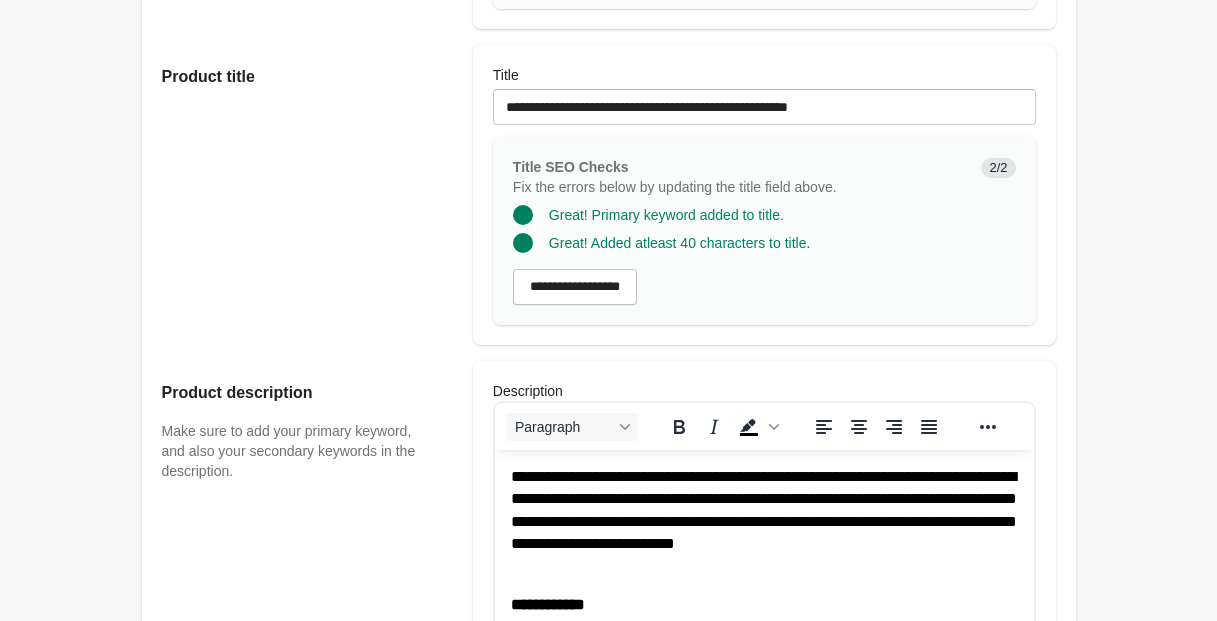 scroll, scrollTop: 445, scrollLeft: 0, axis: vertical 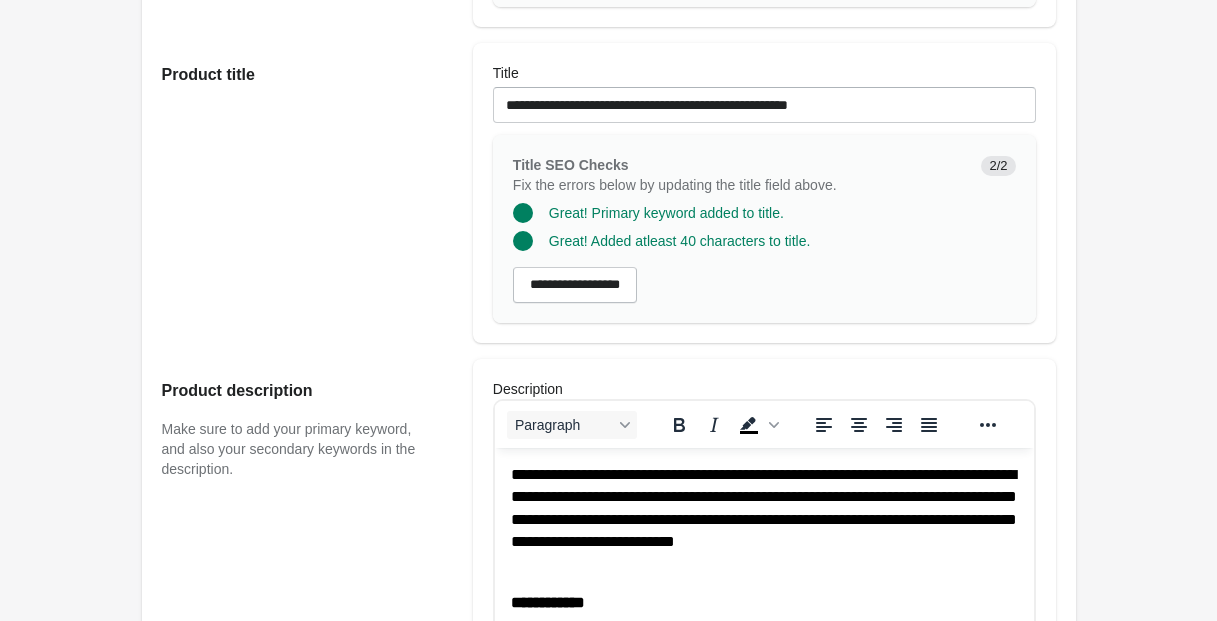 type on "**********" 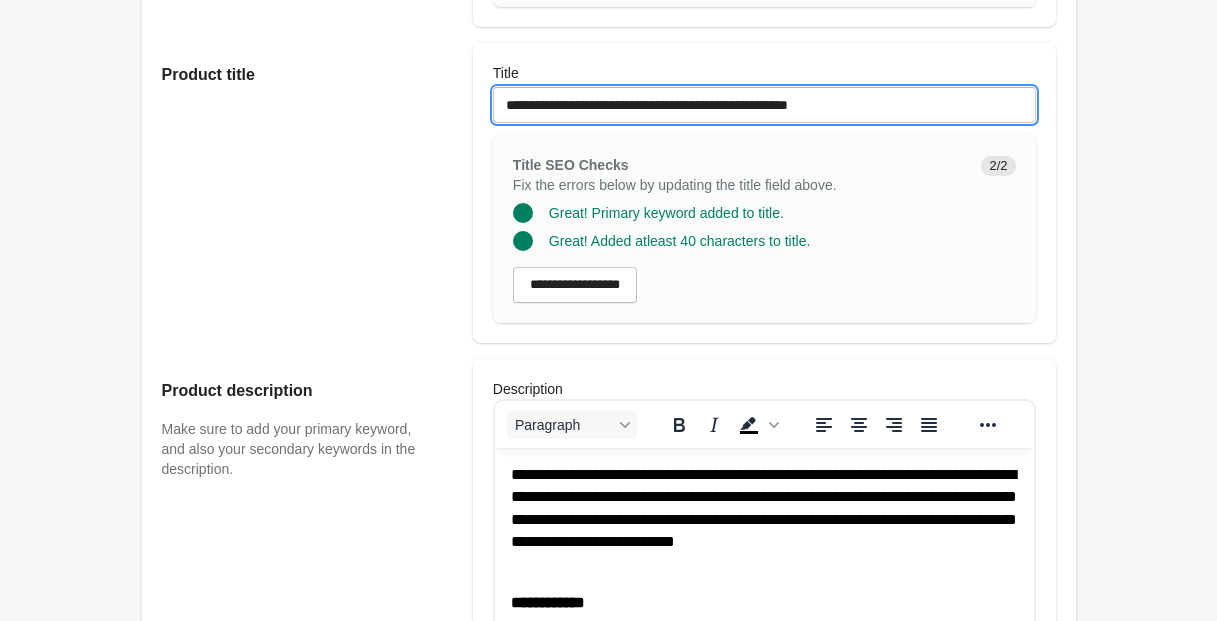drag, startPoint x: 561, startPoint y: 126, endPoint x: 452, endPoint y: 119, distance: 109.22454 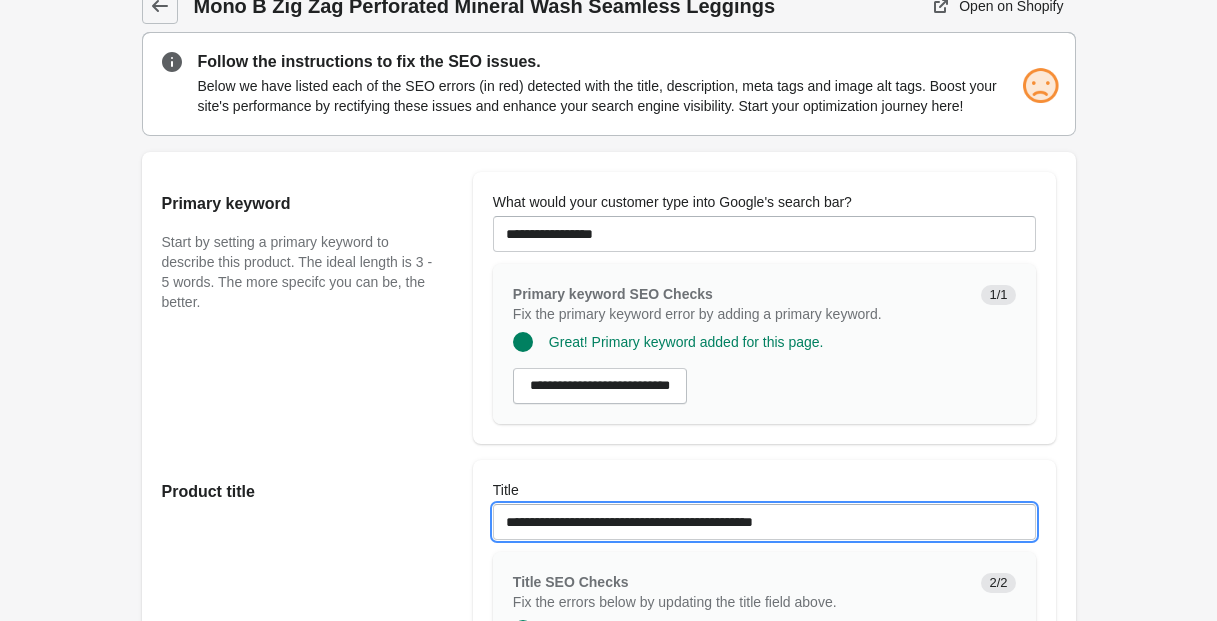 scroll, scrollTop: 0, scrollLeft: 0, axis: both 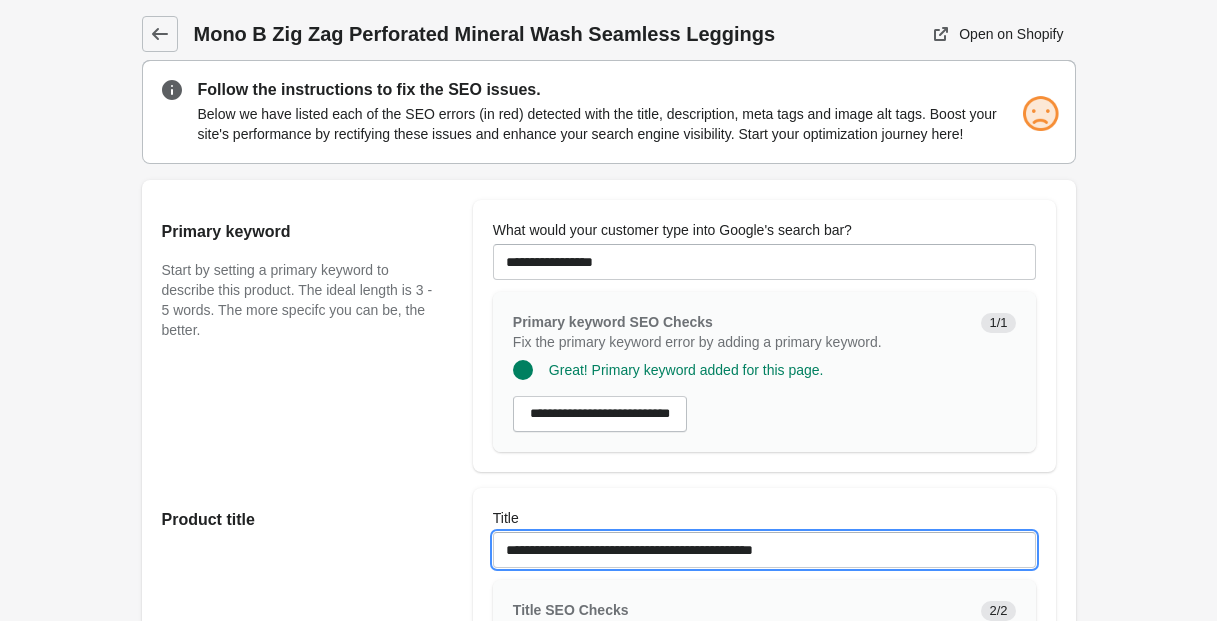 type on "**********" 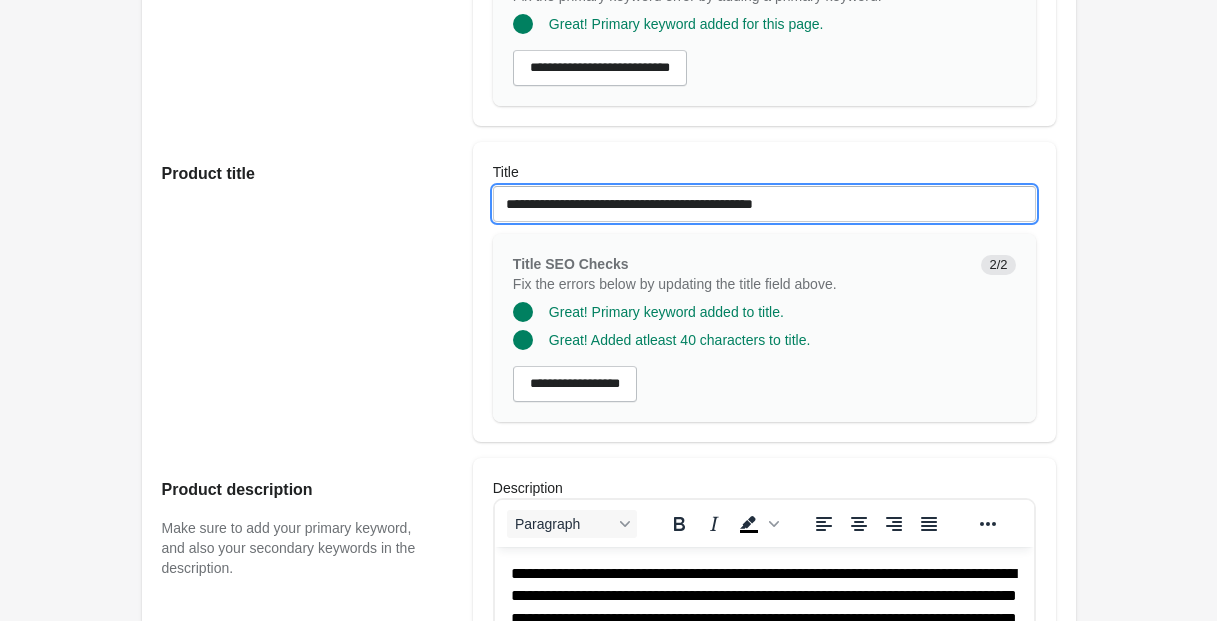 scroll, scrollTop: 348, scrollLeft: 0, axis: vertical 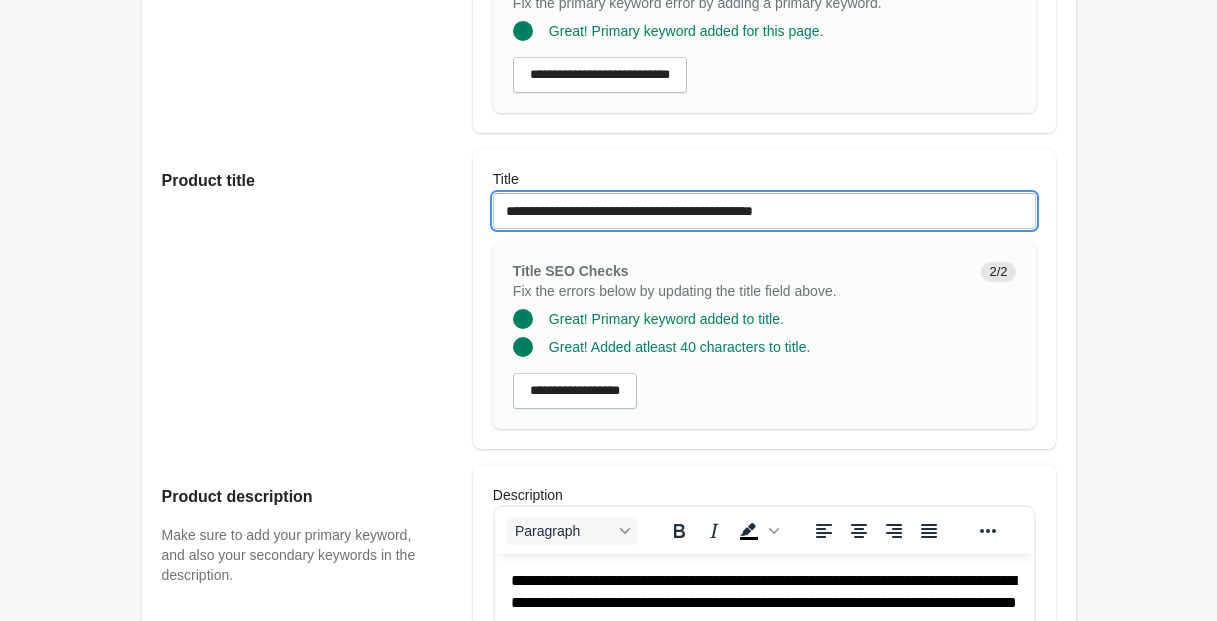 click on "**********" at bounding box center (764, 211) 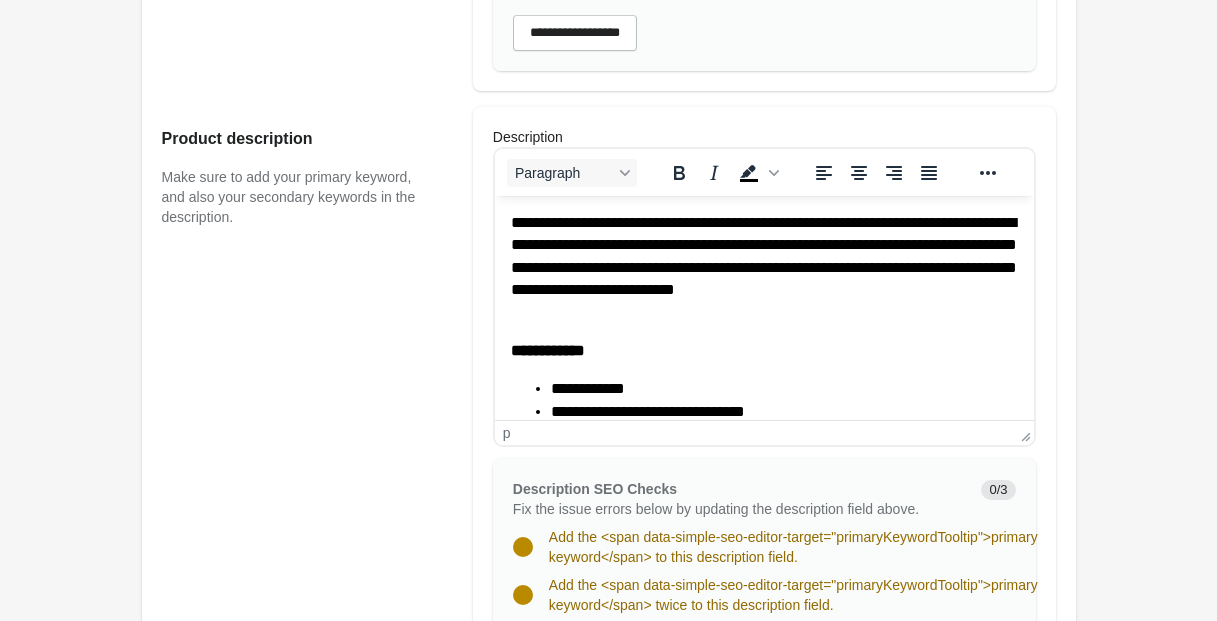 scroll, scrollTop: 725, scrollLeft: 0, axis: vertical 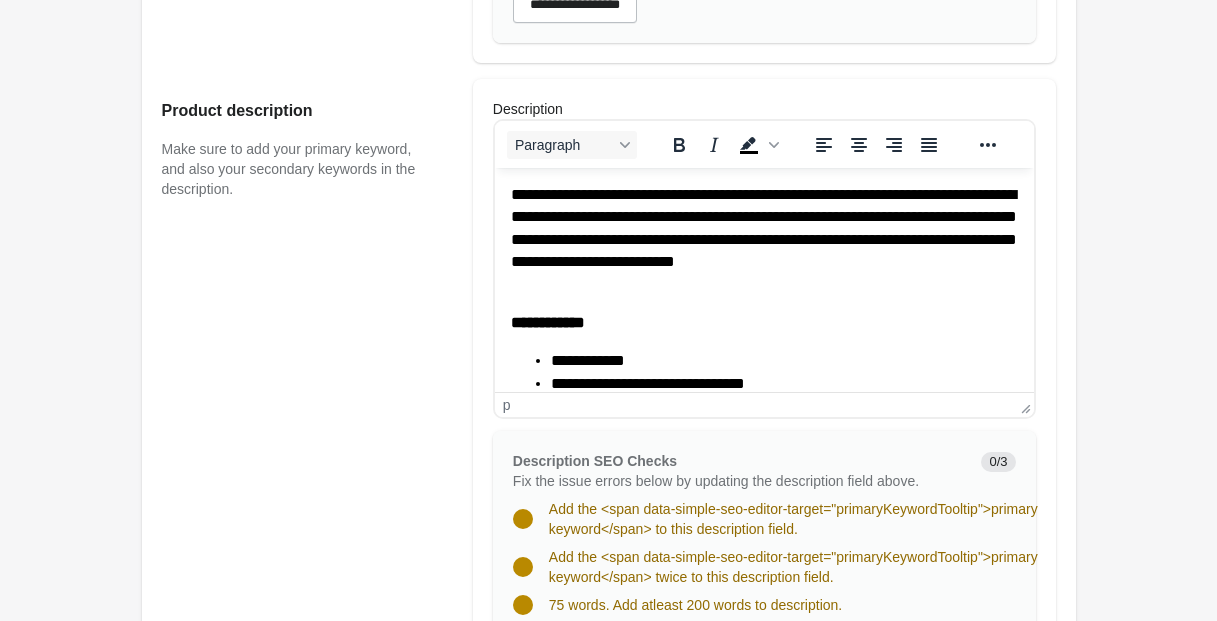 click on "**********" at bounding box center (763, 240) 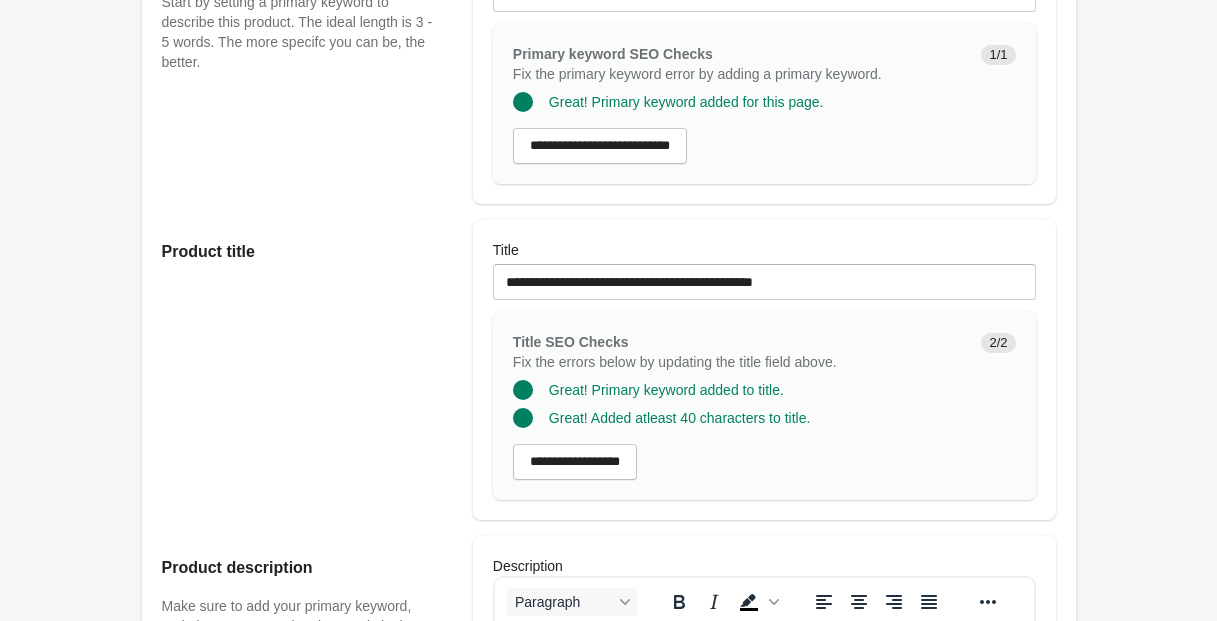scroll, scrollTop: 300, scrollLeft: 0, axis: vertical 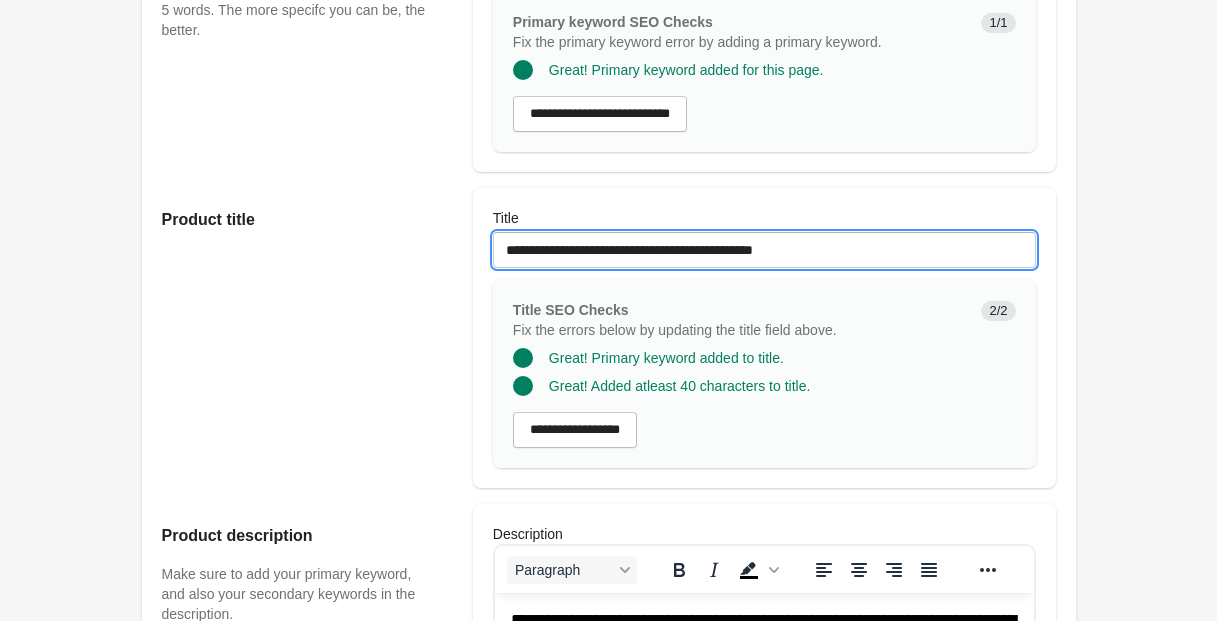 drag, startPoint x: 504, startPoint y: 271, endPoint x: 895, endPoint y: 261, distance: 391.12787 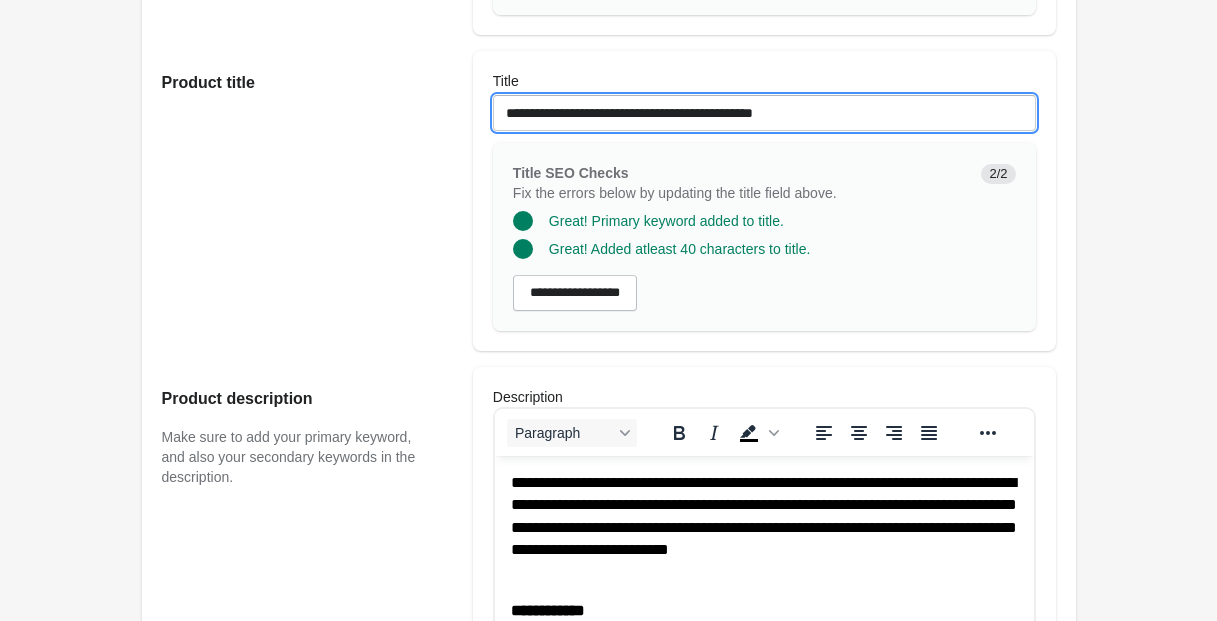 scroll, scrollTop: 574, scrollLeft: 0, axis: vertical 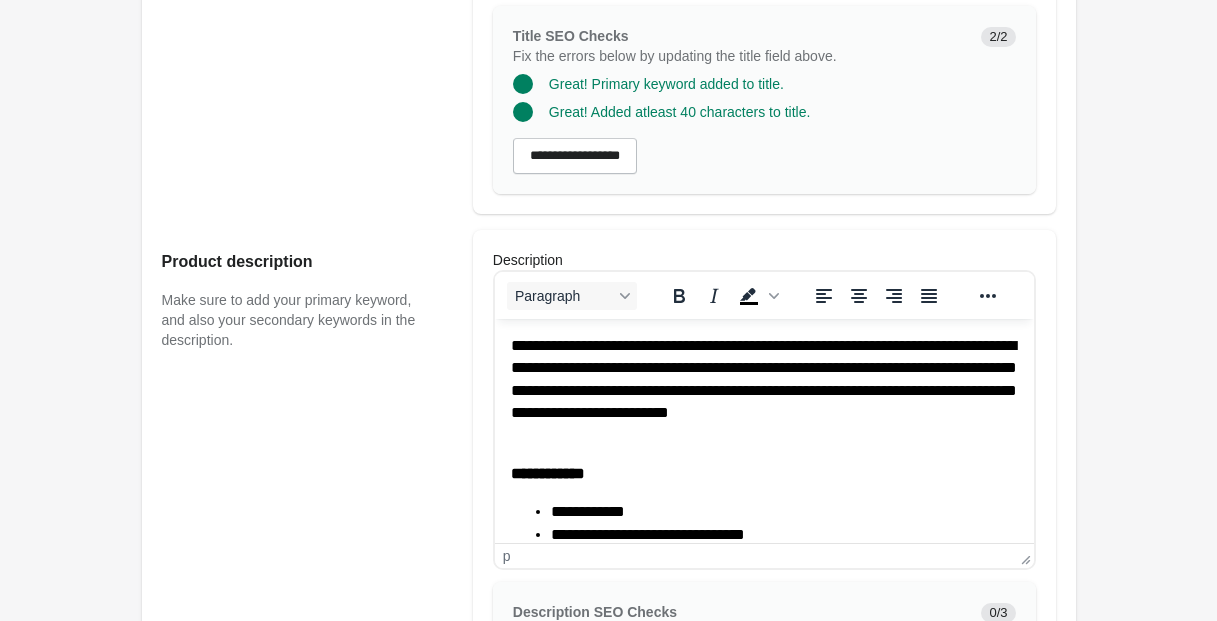 click on "**********" at bounding box center (763, 391) 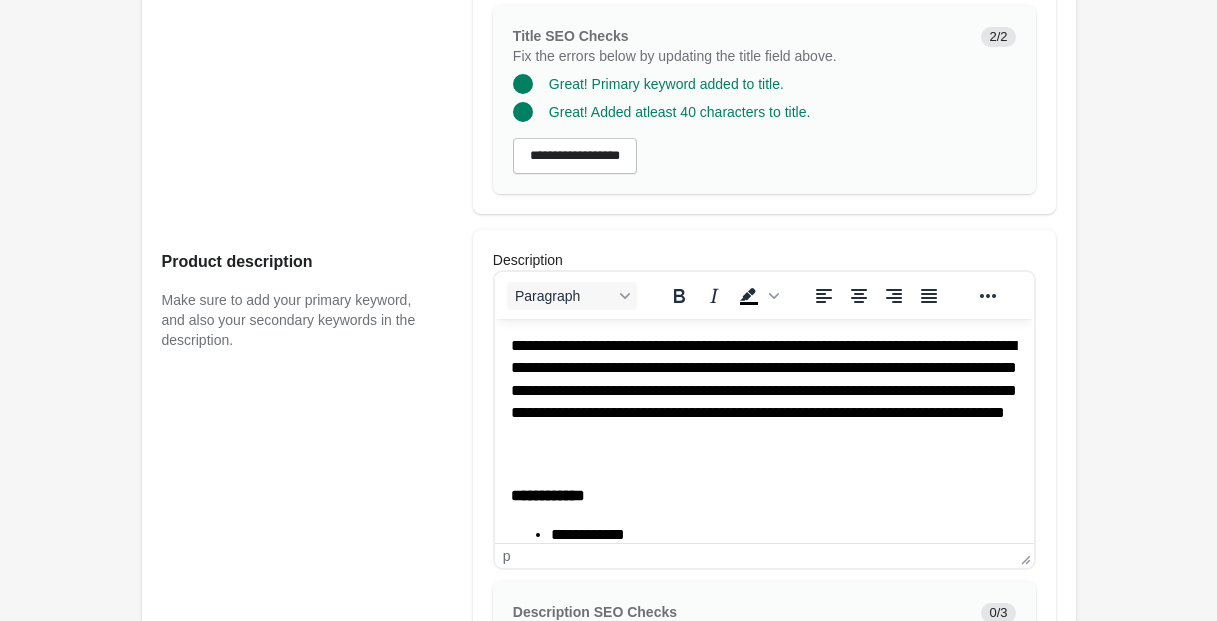 click on "**********" at bounding box center (763, 402) 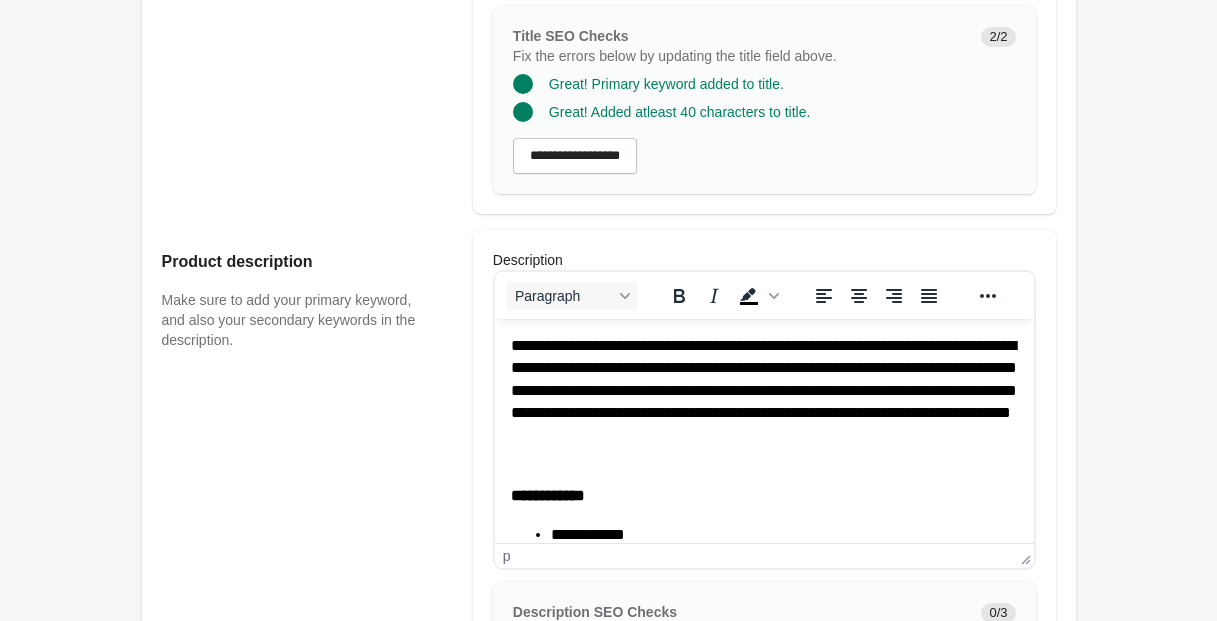 click on "**********" at bounding box center [763, 402] 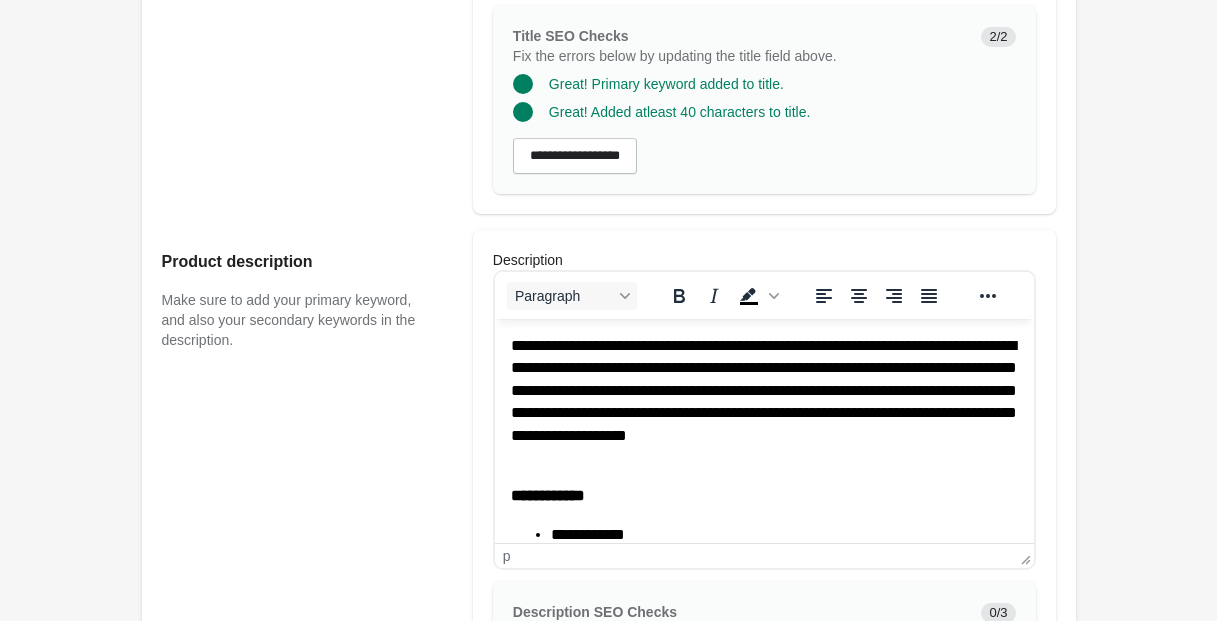 click on "**********" 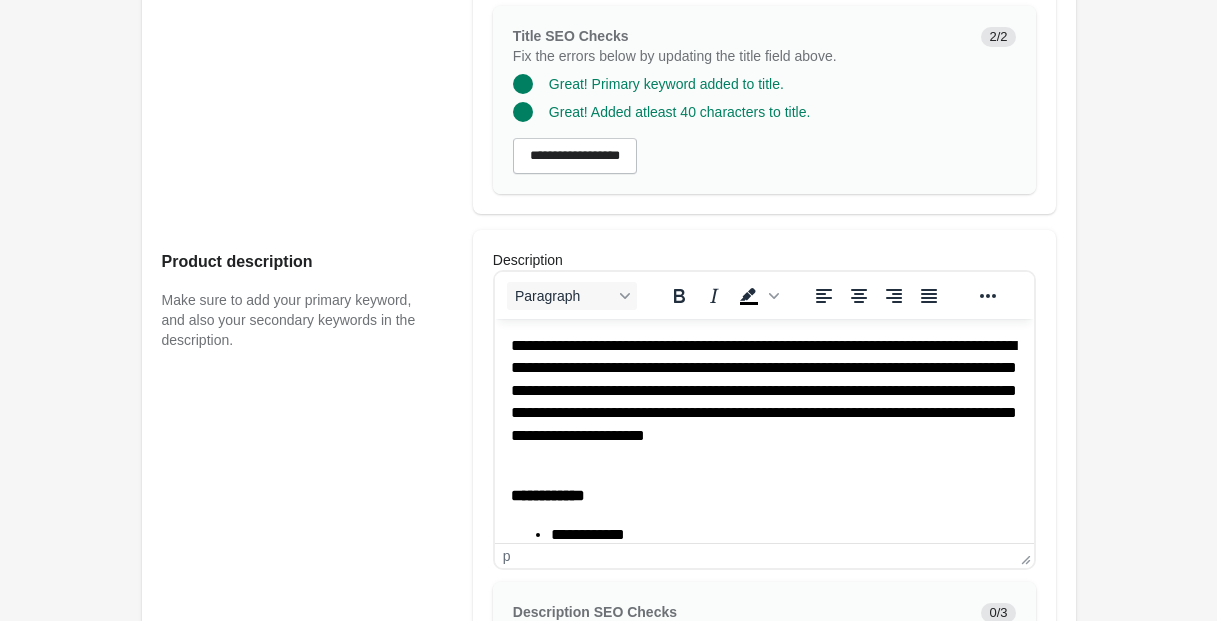 click on "***" 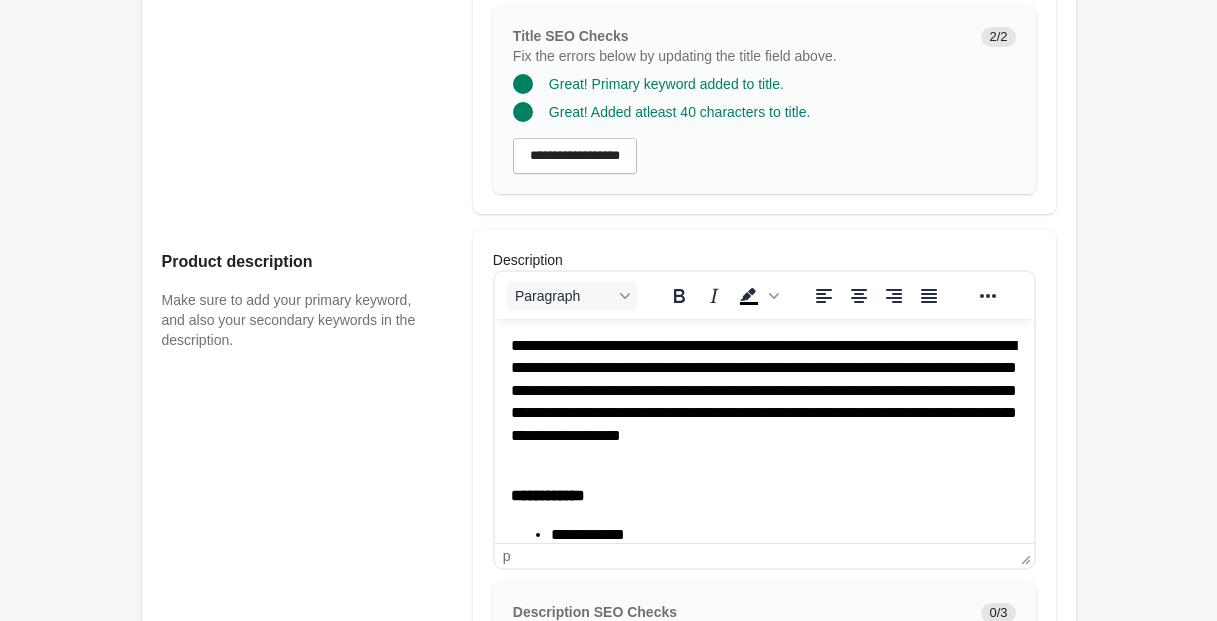 click on "*****" 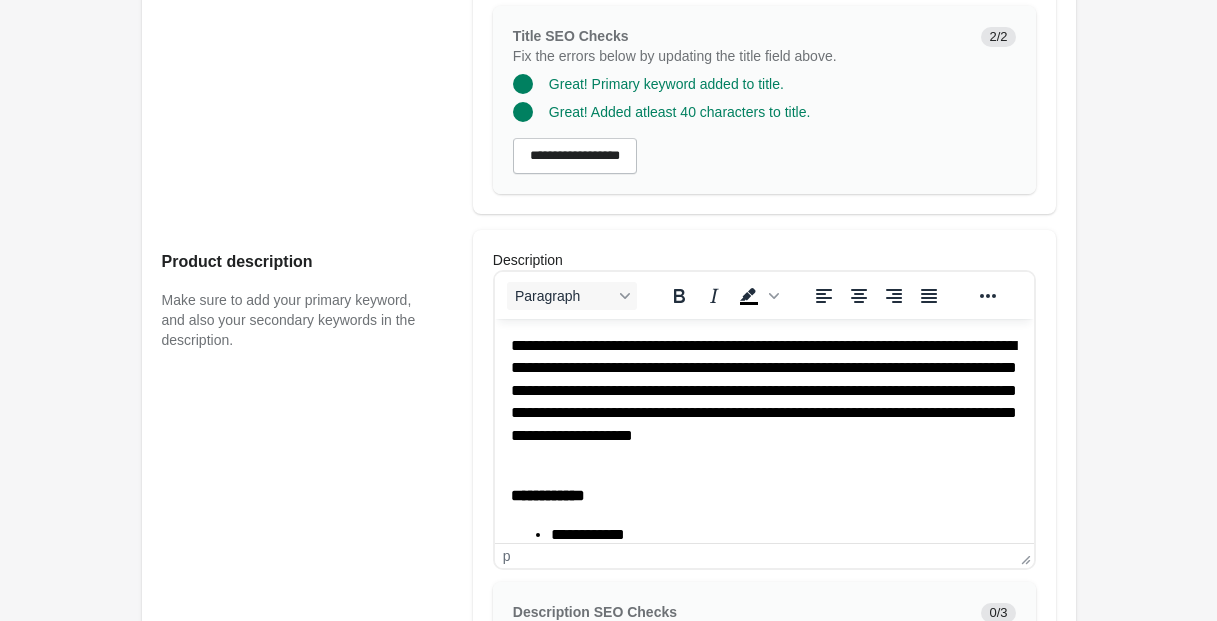 scroll, scrollTop: 3, scrollLeft: 0, axis: vertical 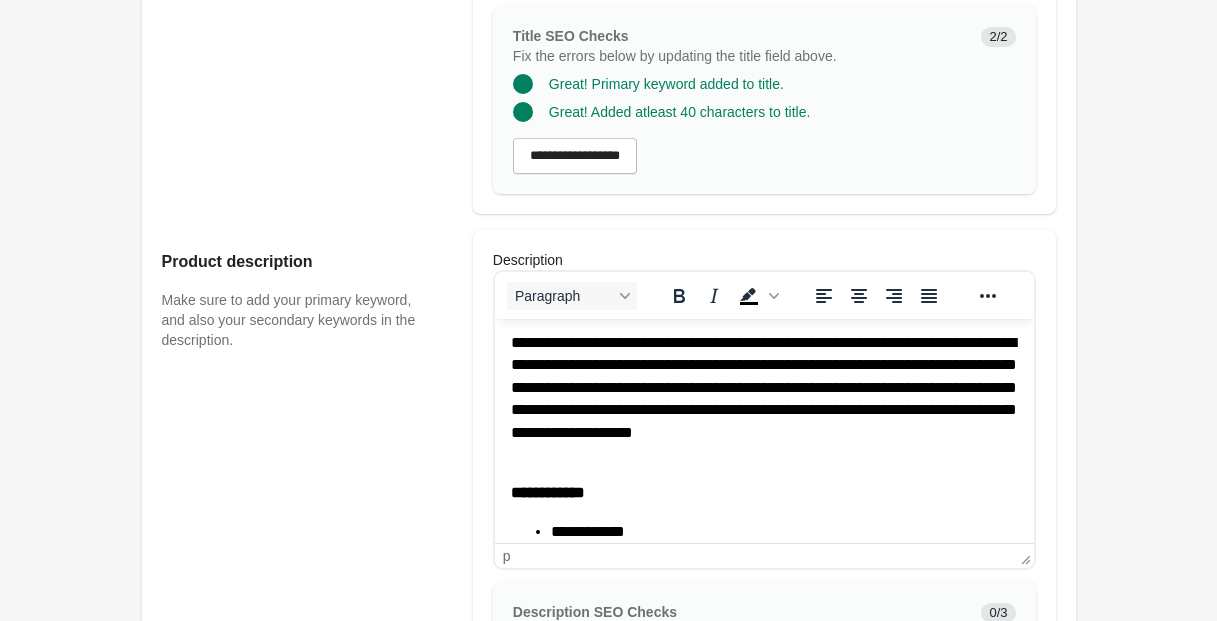 click on "*******" 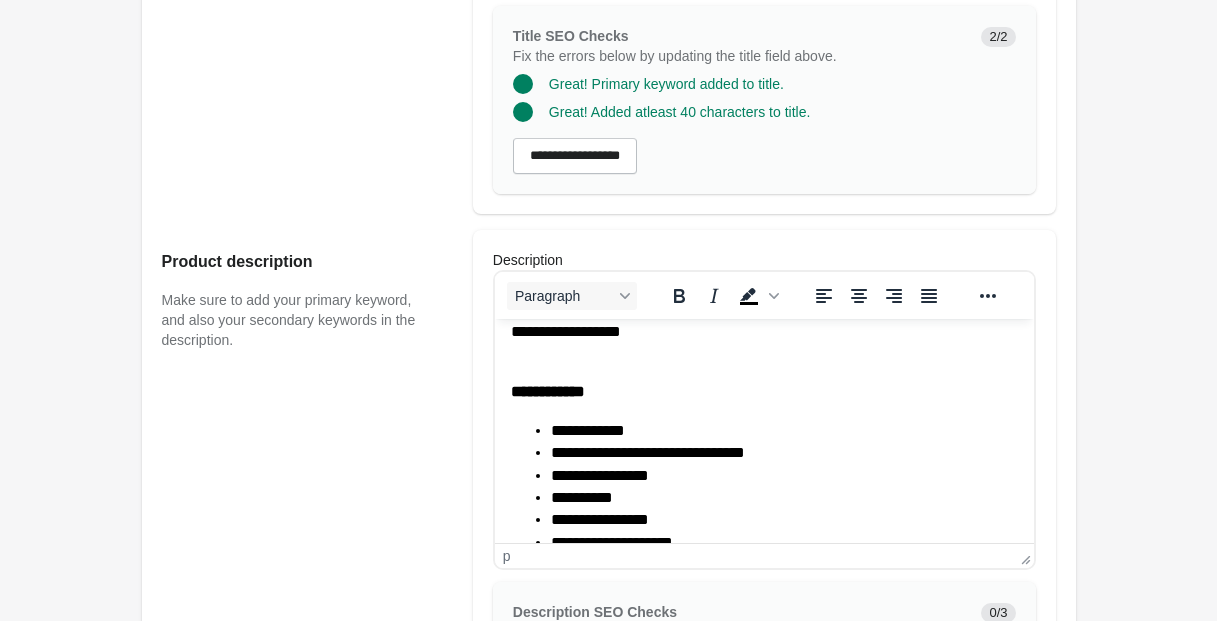 scroll, scrollTop: 103, scrollLeft: 0, axis: vertical 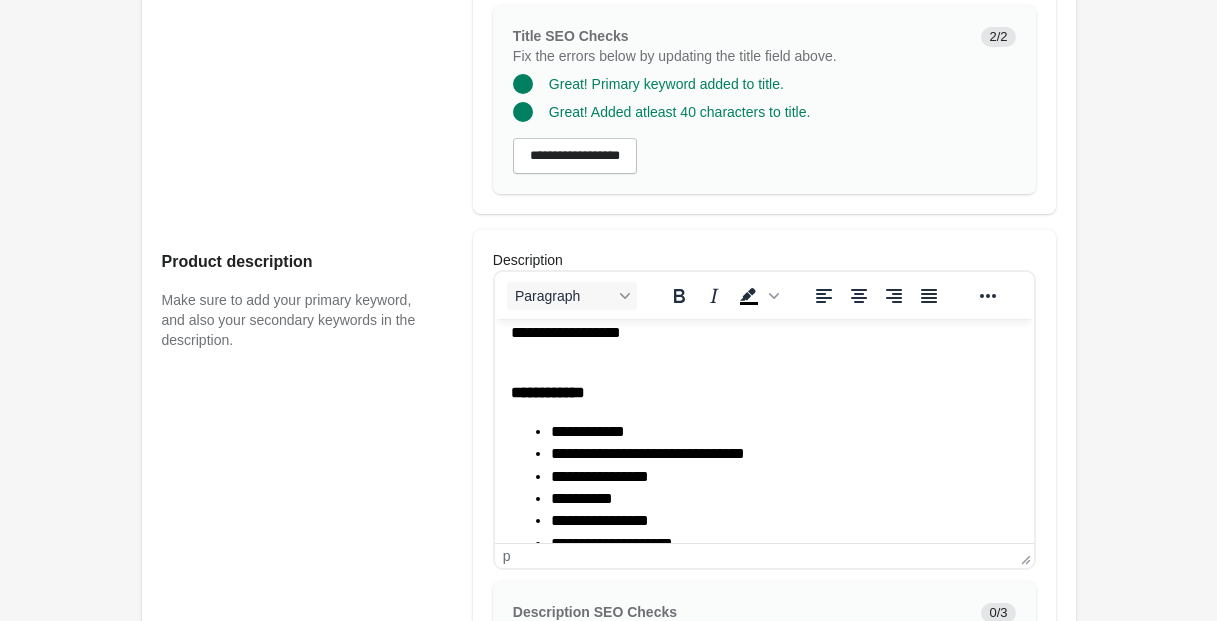 click on "*****" 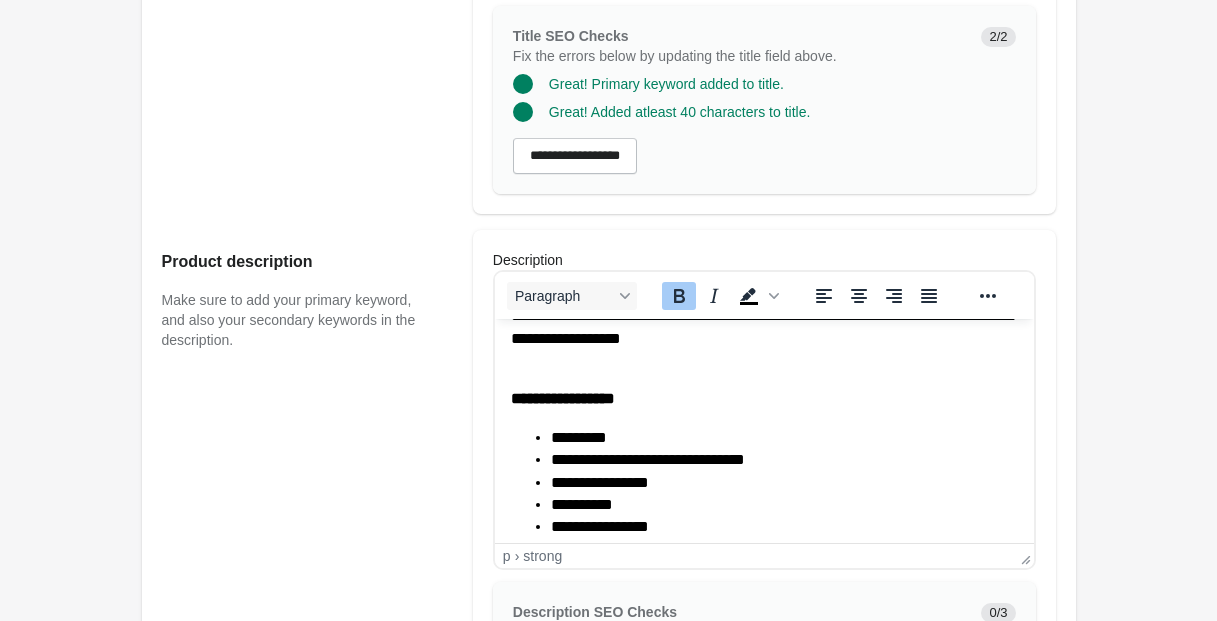 click on "**********" at bounding box center [763, 399] 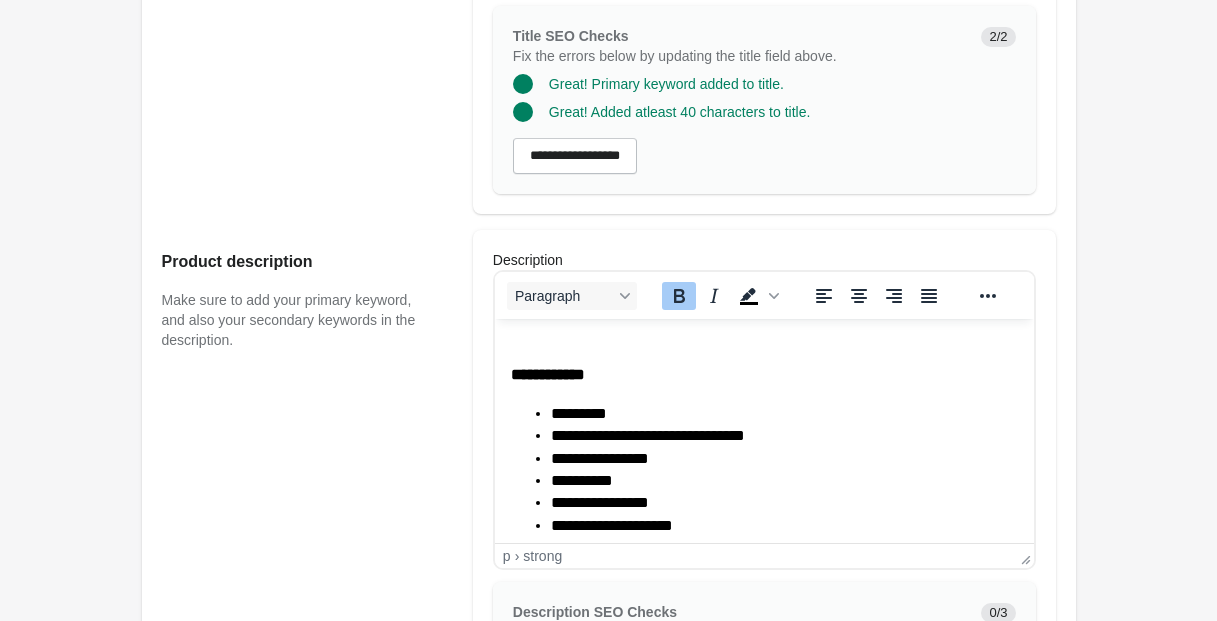 scroll, scrollTop: 193, scrollLeft: 0, axis: vertical 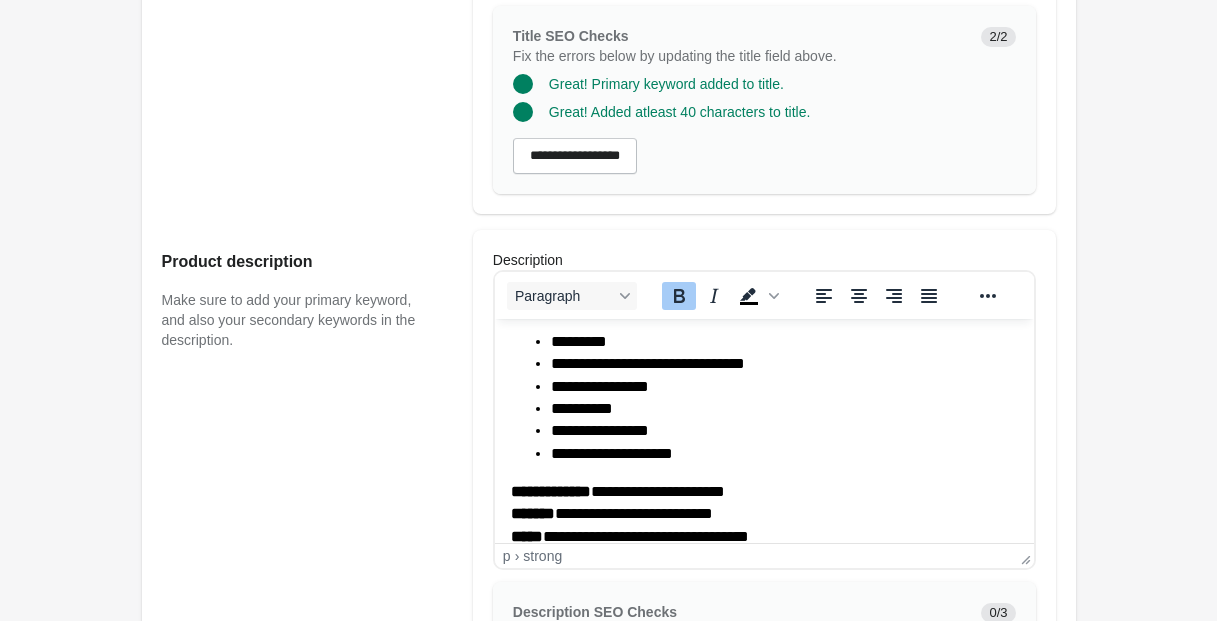 click on "*********" at bounding box center (783, 342) 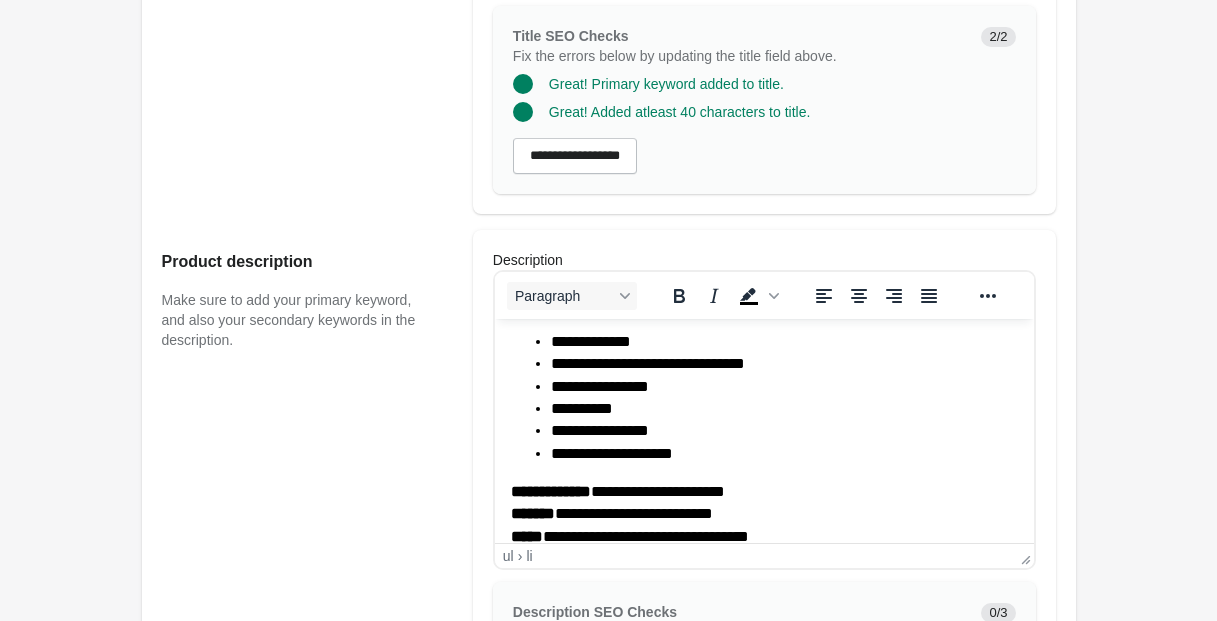 click on "**********" at bounding box center [783, 342] 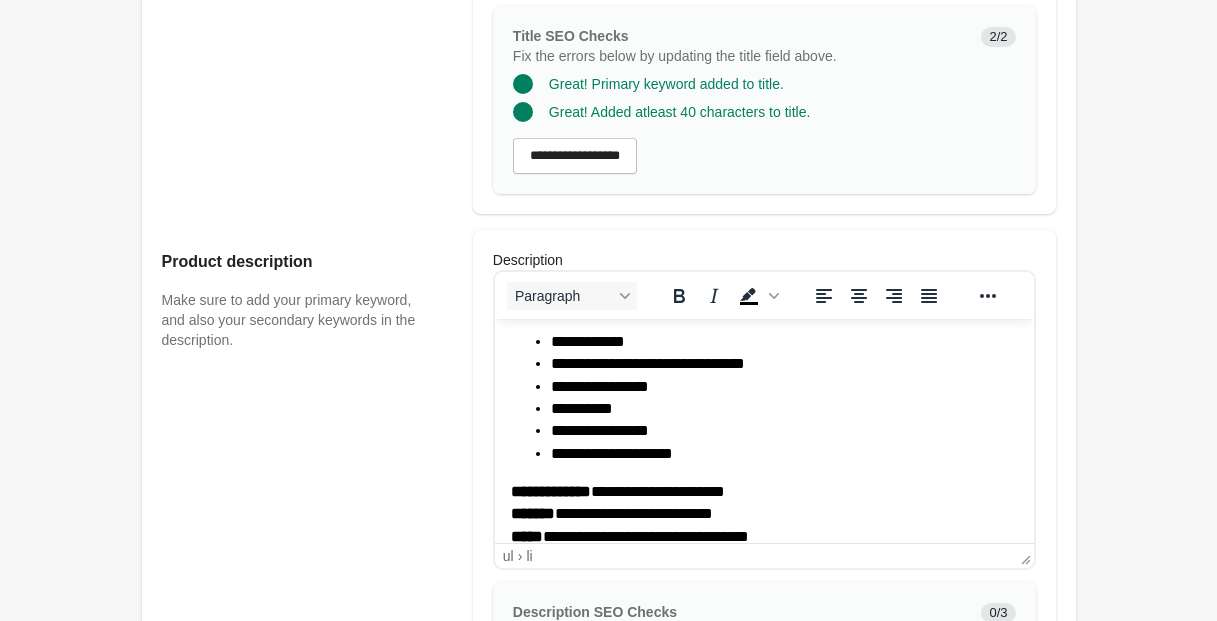 scroll, scrollTop: 196, scrollLeft: 0, axis: vertical 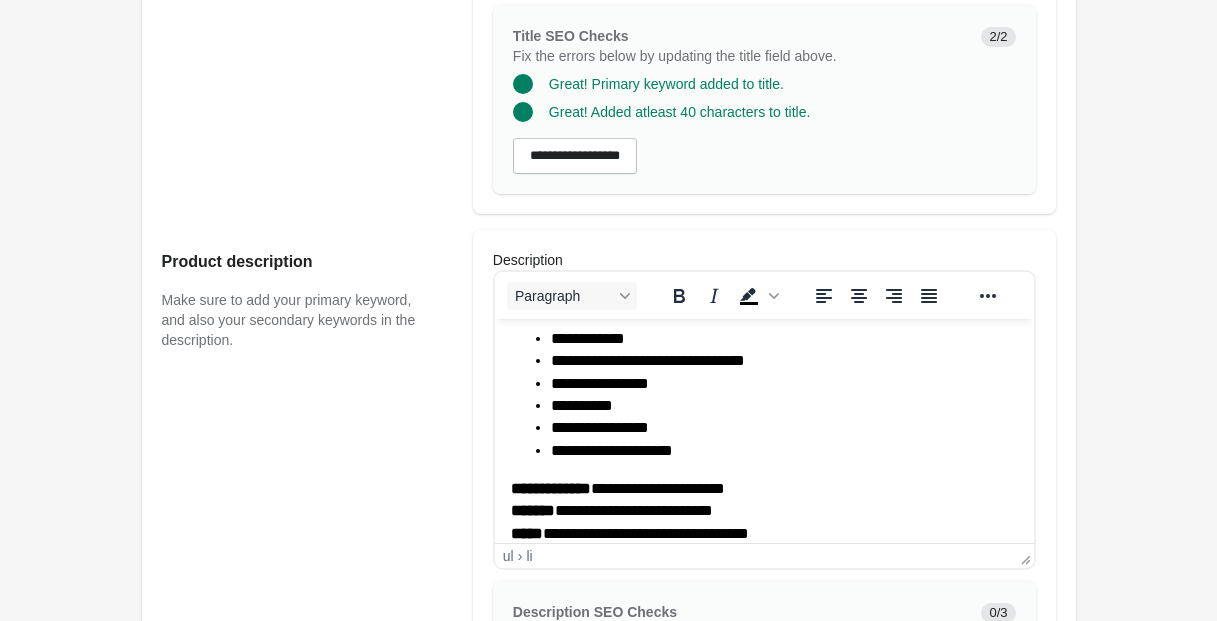 click on "*********" 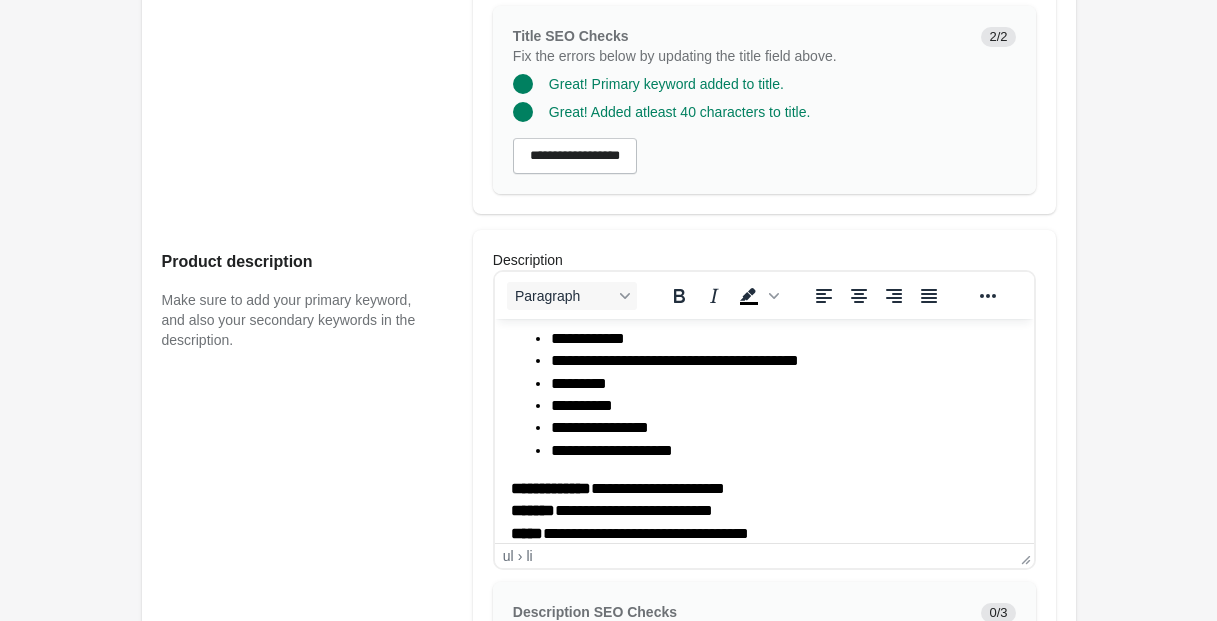 click on "**********" 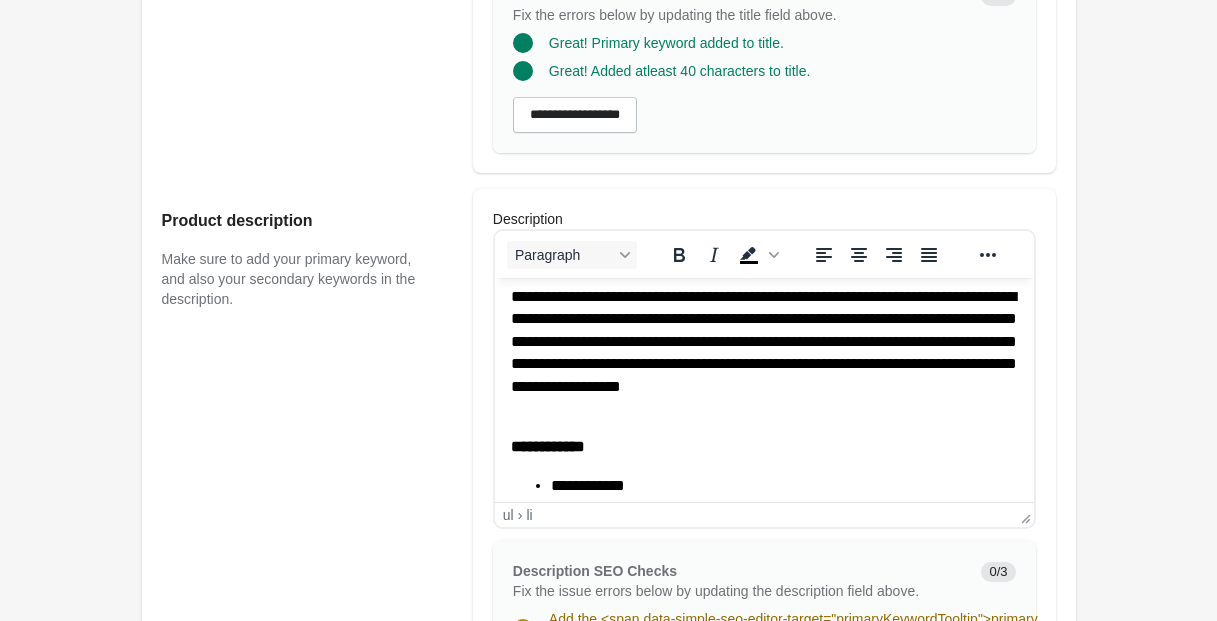 scroll, scrollTop: 0, scrollLeft: 0, axis: both 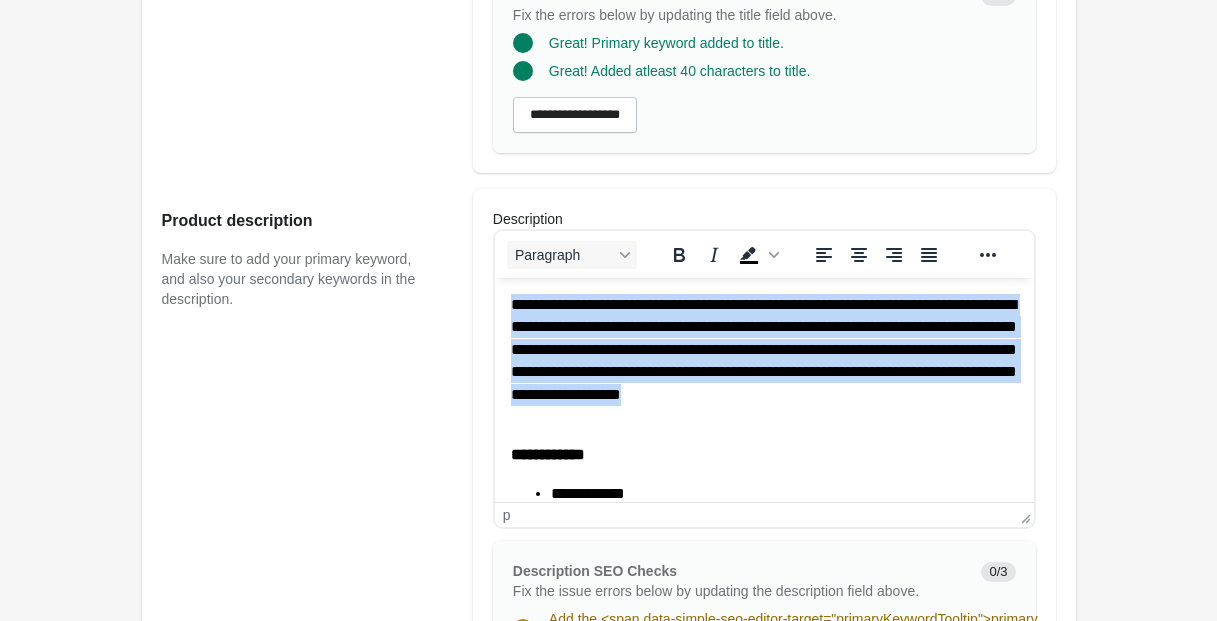 drag, startPoint x: 512, startPoint y: 302, endPoint x: 978, endPoint y: 416, distance: 479.7416 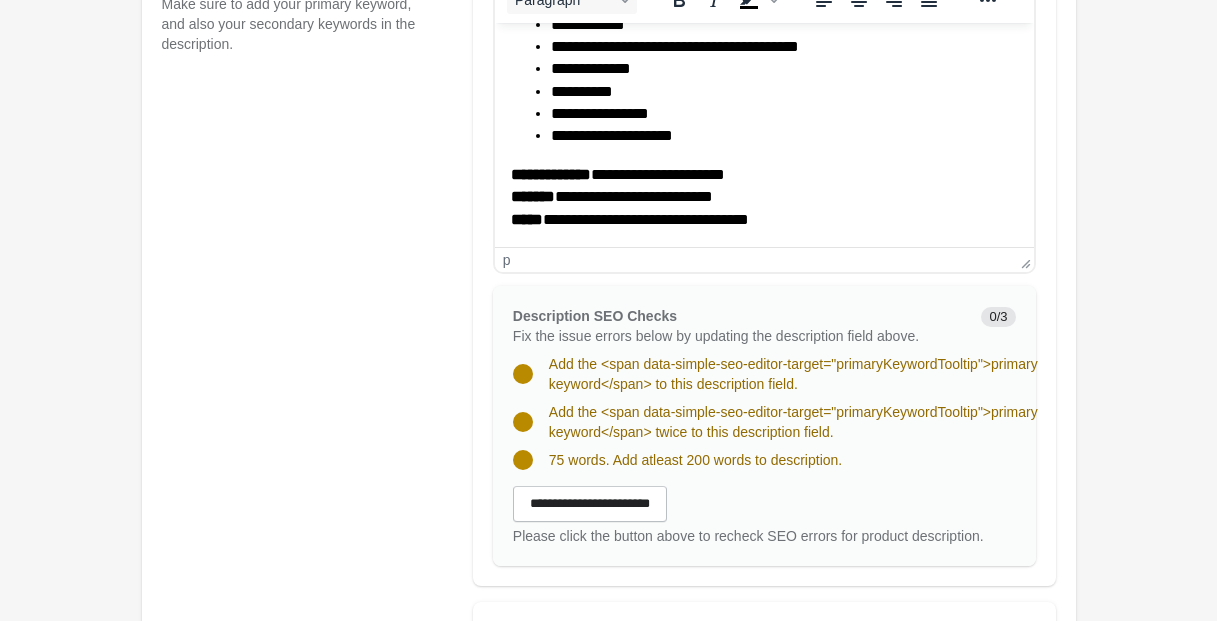scroll, scrollTop: 871, scrollLeft: 0, axis: vertical 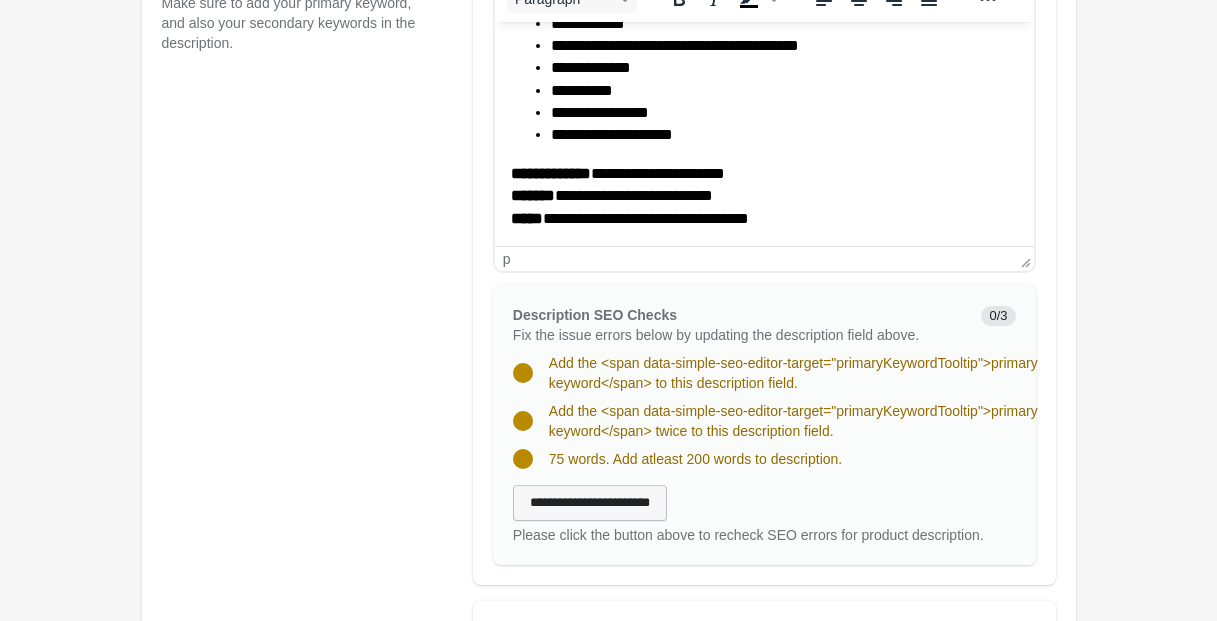 click on "**********" at bounding box center (590, 503) 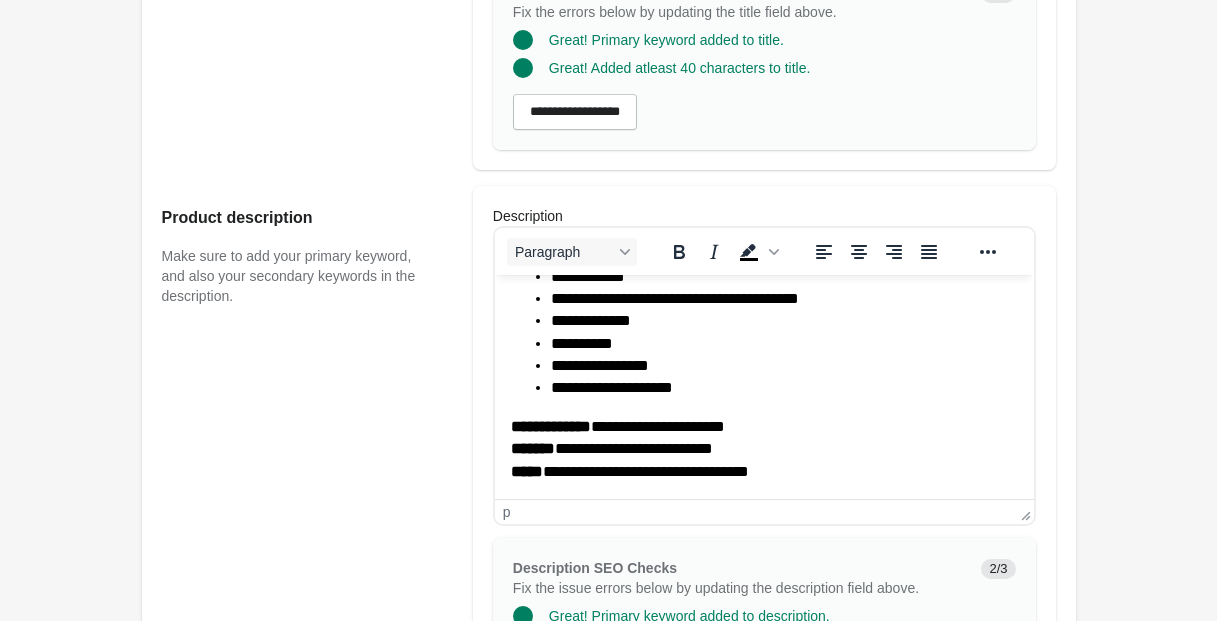 scroll, scrollTop: 0, scrollLeft: 0, axis: both 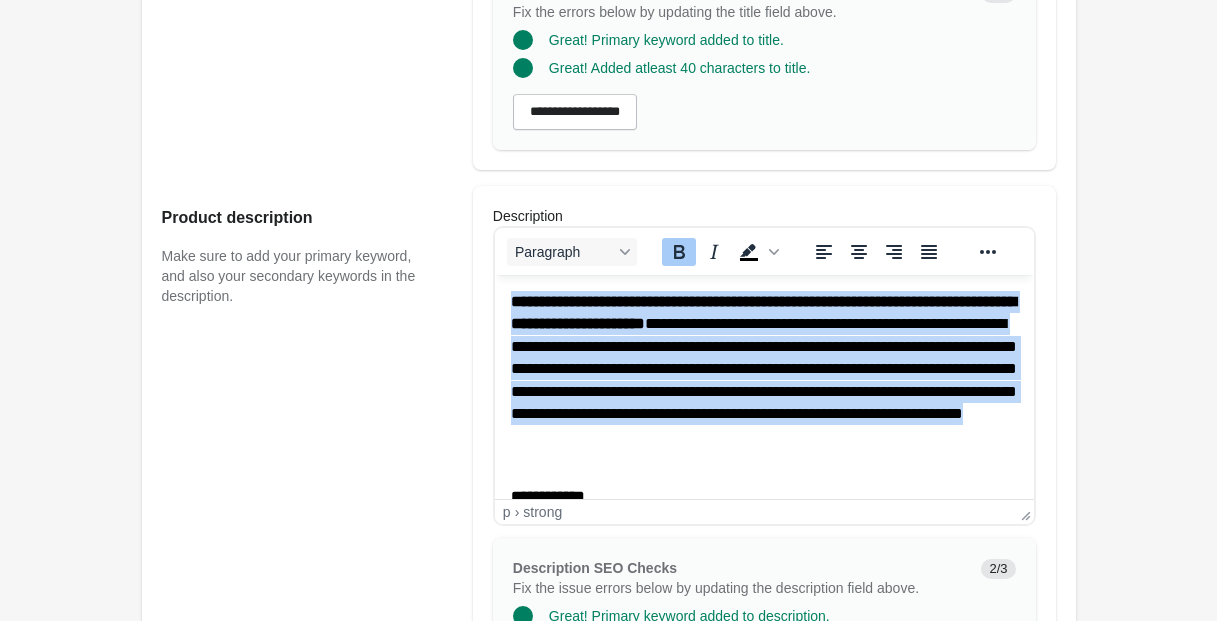drag, startPoint x: 510, startPoint y: 300, endPoint x: 934, endPoint y: 464, distance: 454.6119 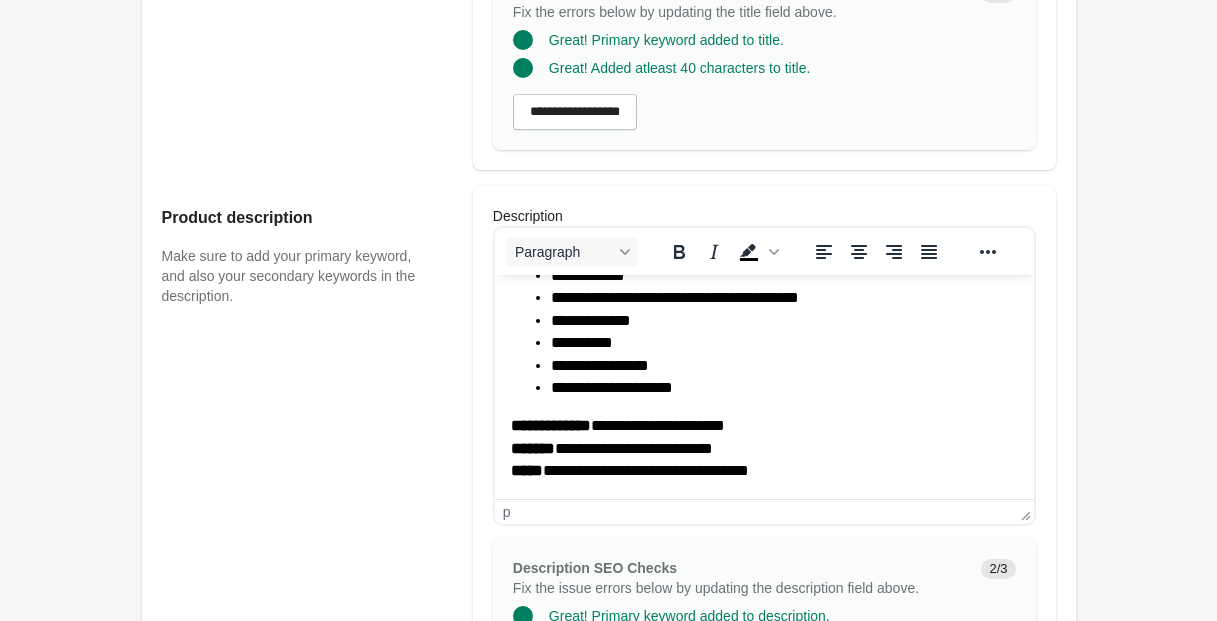 scroll, scrollTop: 766, scrollLeft: 0, axis: vertical 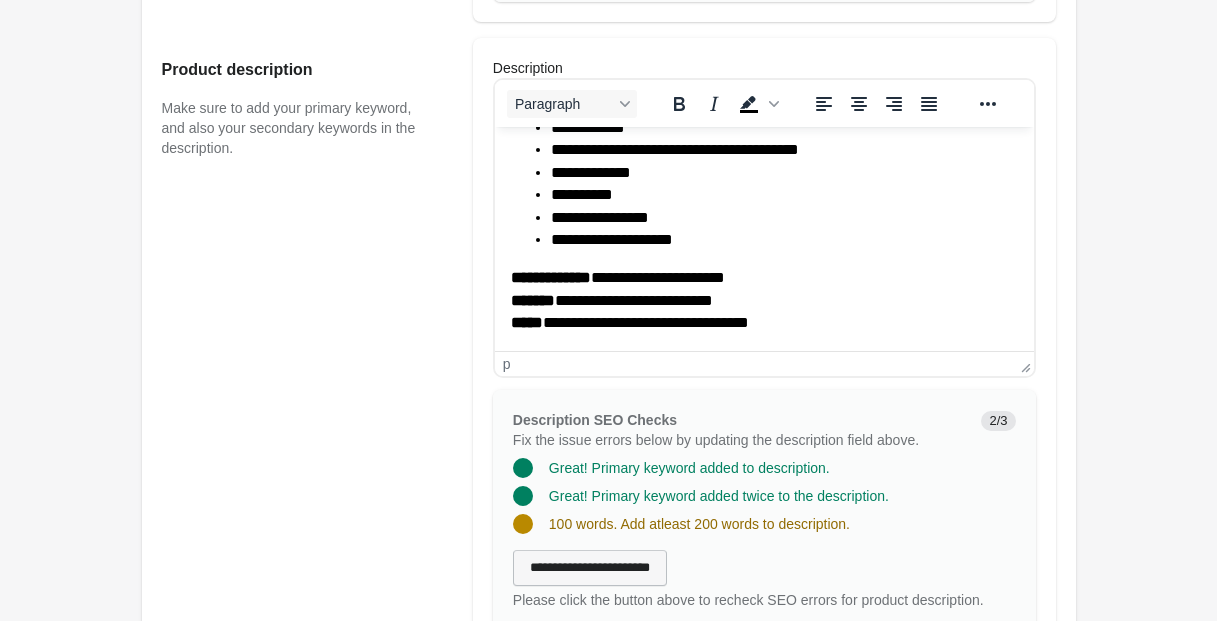 click on "**********" at bounding box center [590, 568] 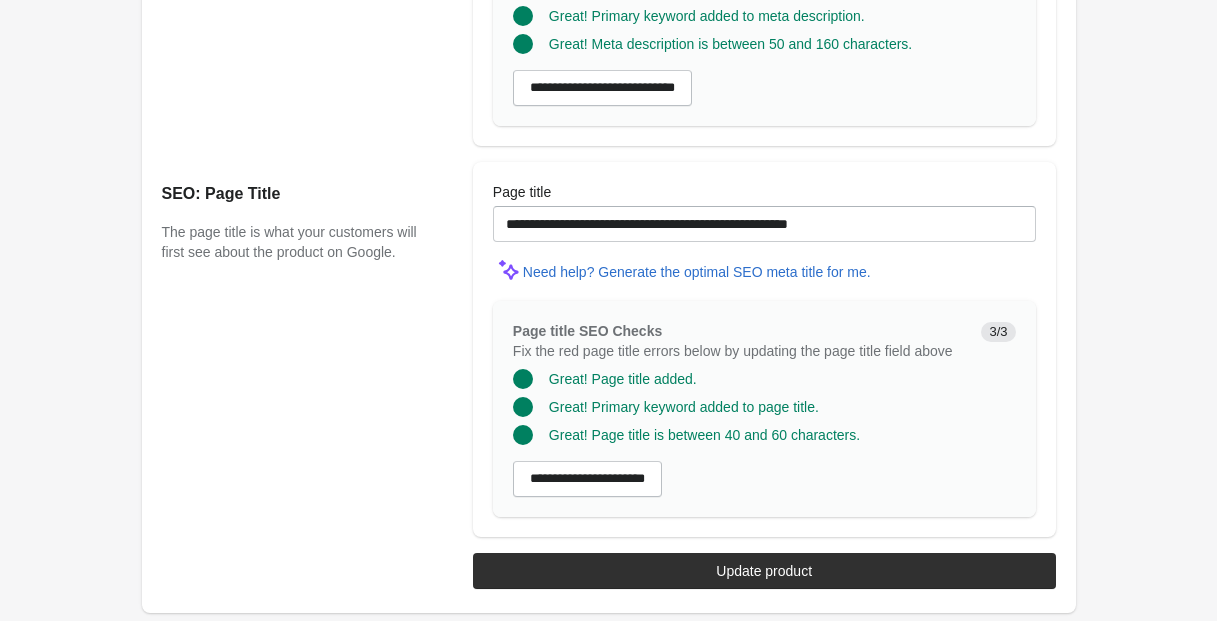 scroll, scrollTop: 1717, scrollLeft: 0, axis: vertical 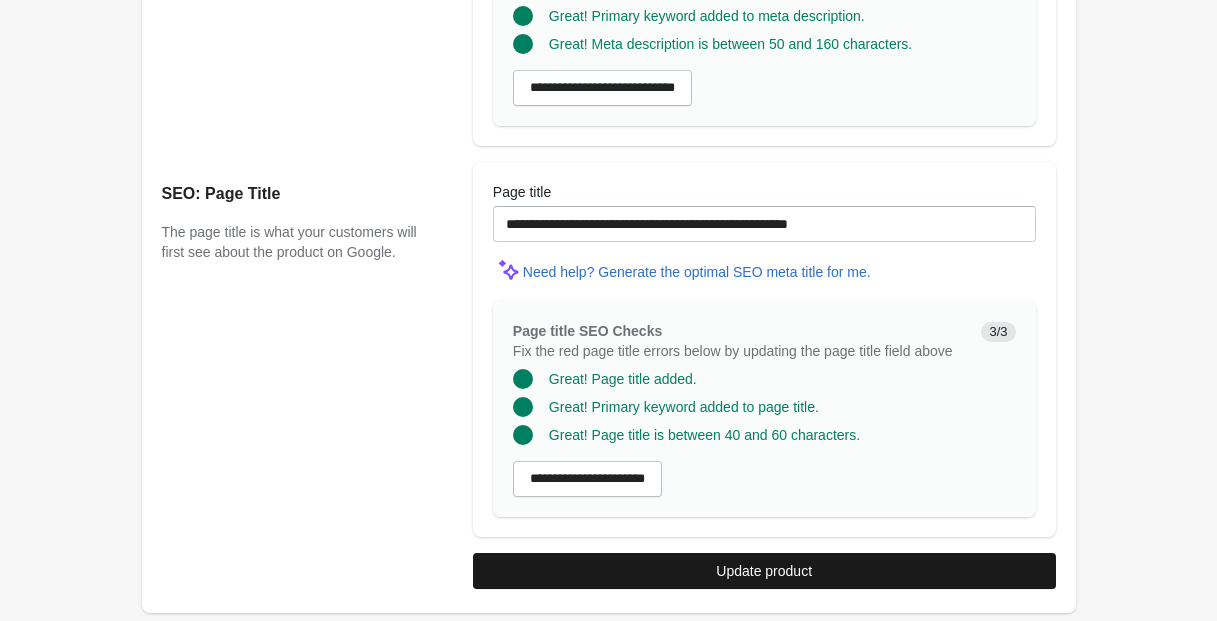 click on "Update product" at bounding box center (764, 571) 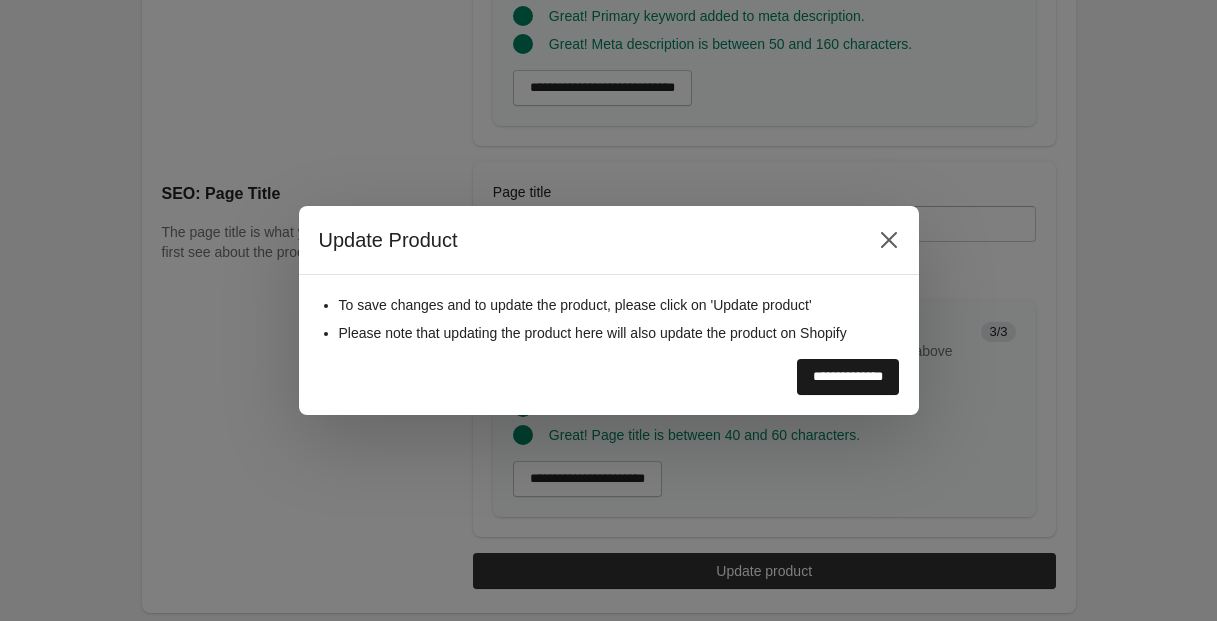 click on "**********" at bounding box center [848, 377] 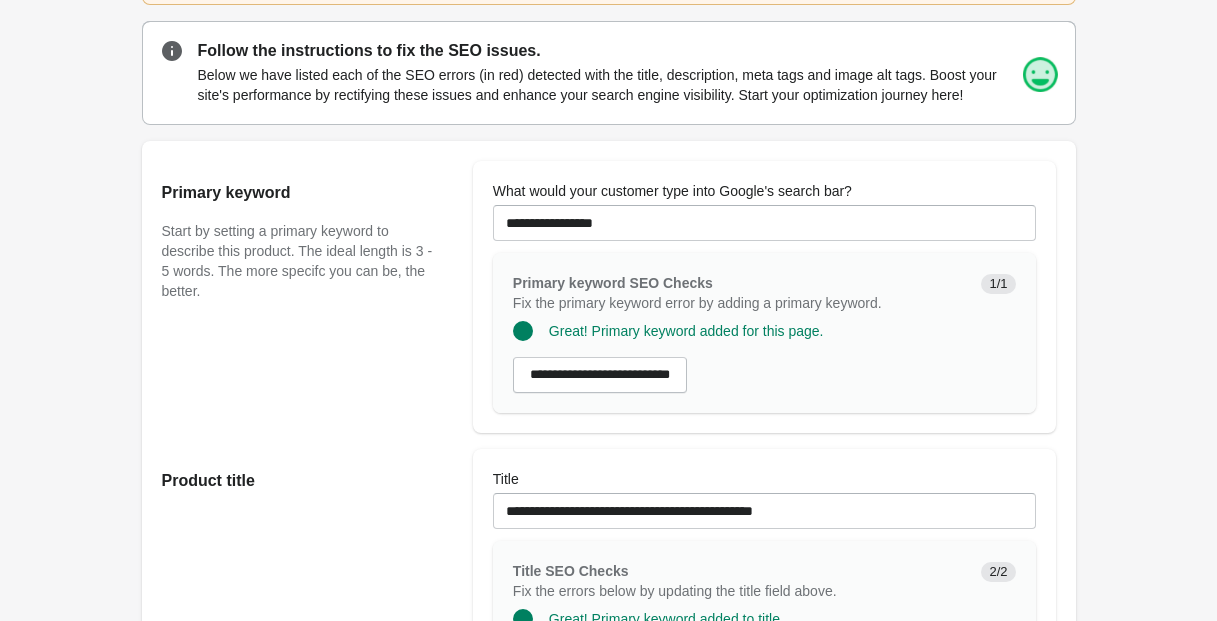 scroll, scrollTop: 0, scrollLeft: 0, axis: both 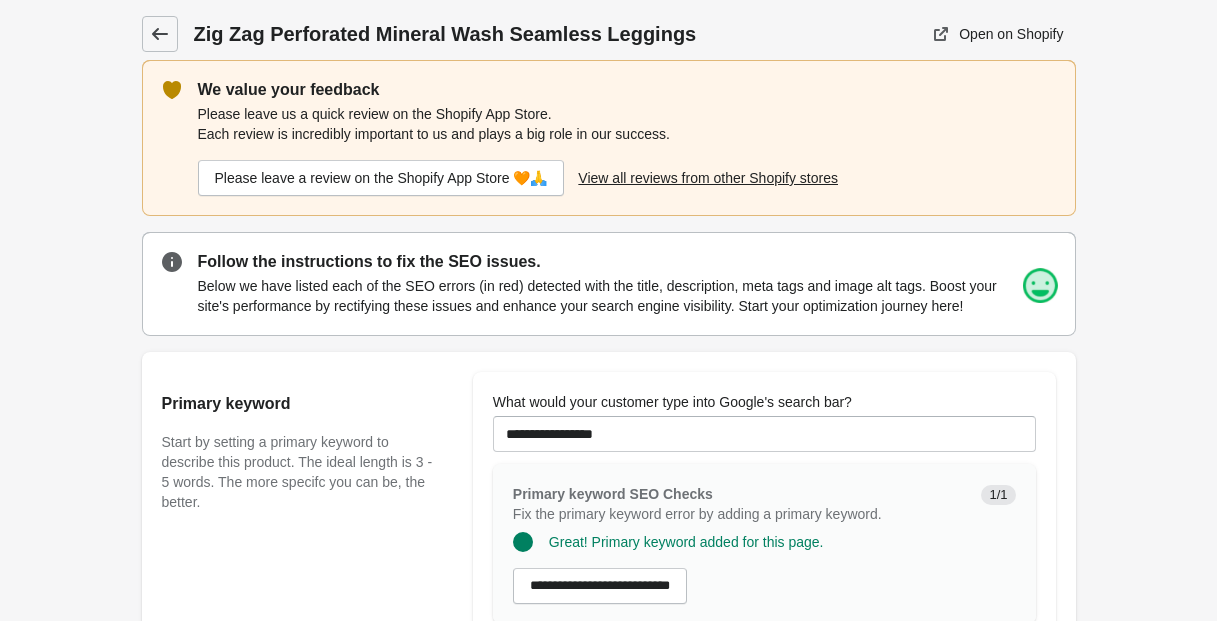 click 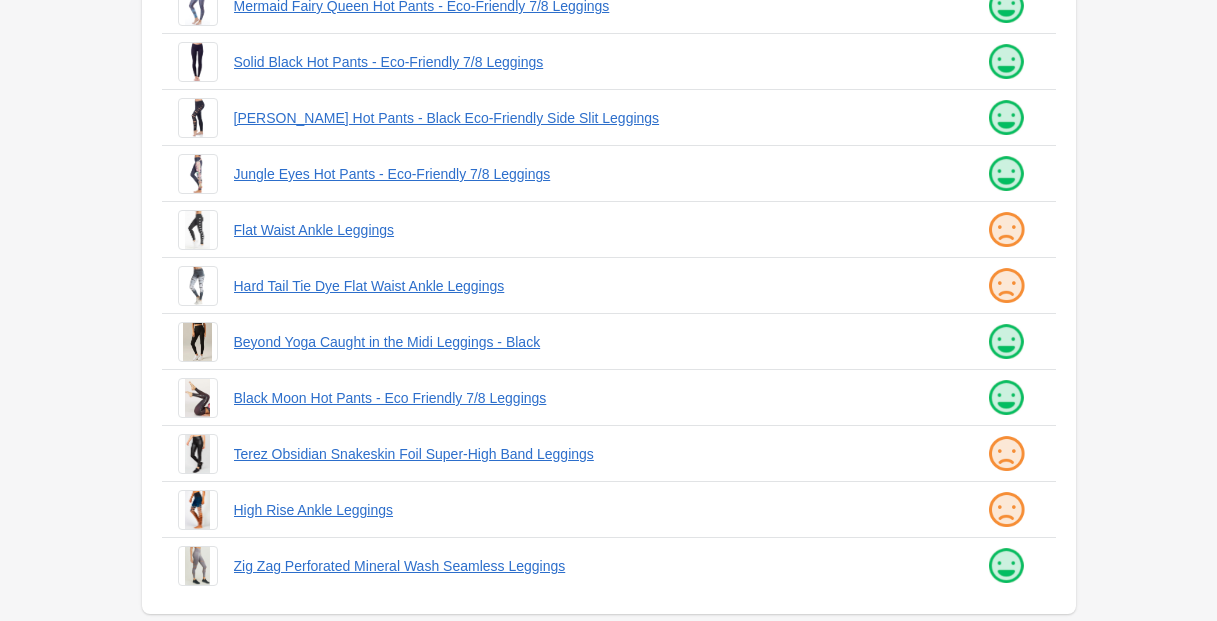 scroll, scrollTop: 536, scrollLeft: 0, axis: vertical 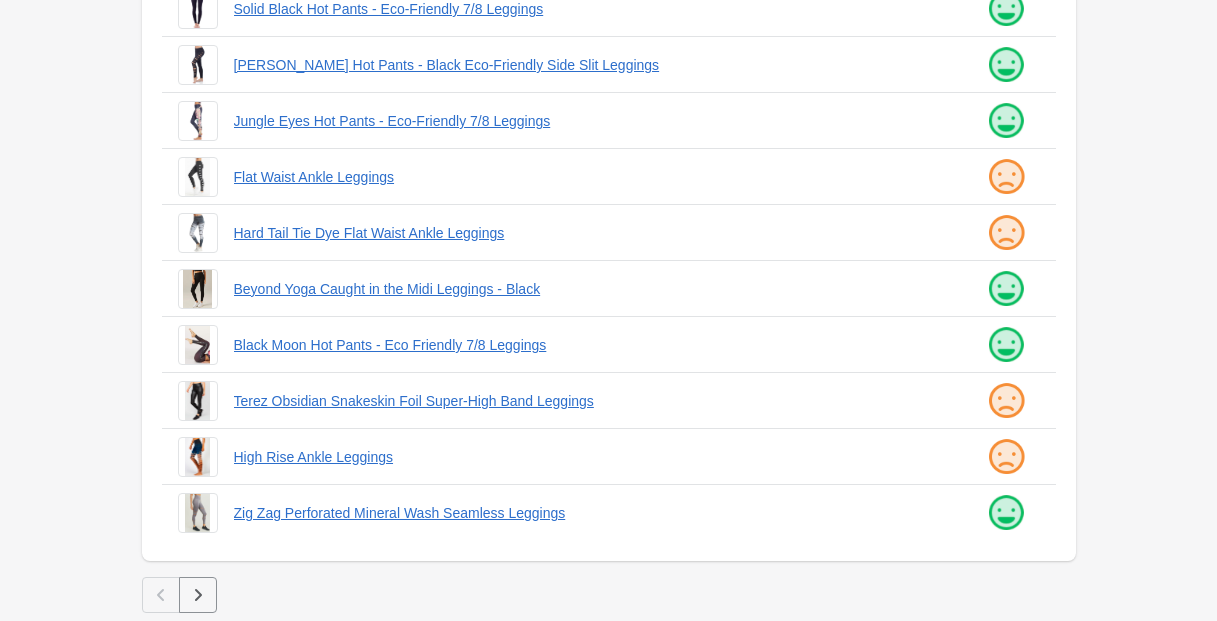 click 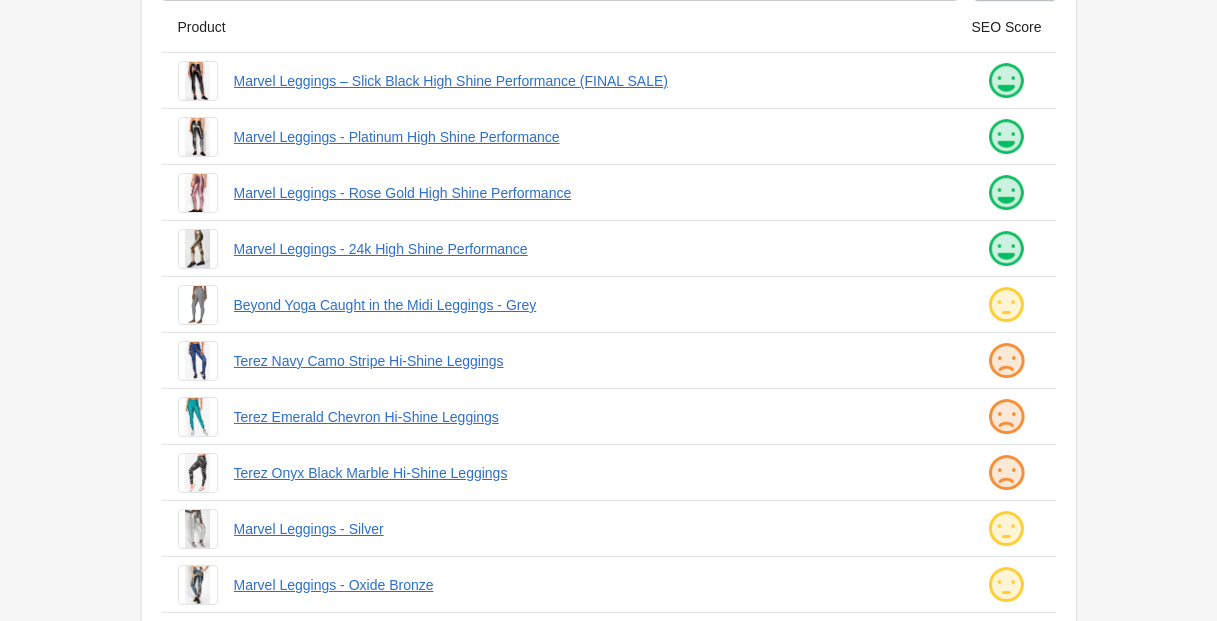 scroll, scrollTop: 188, scrollLeft: 0, axis: vertical 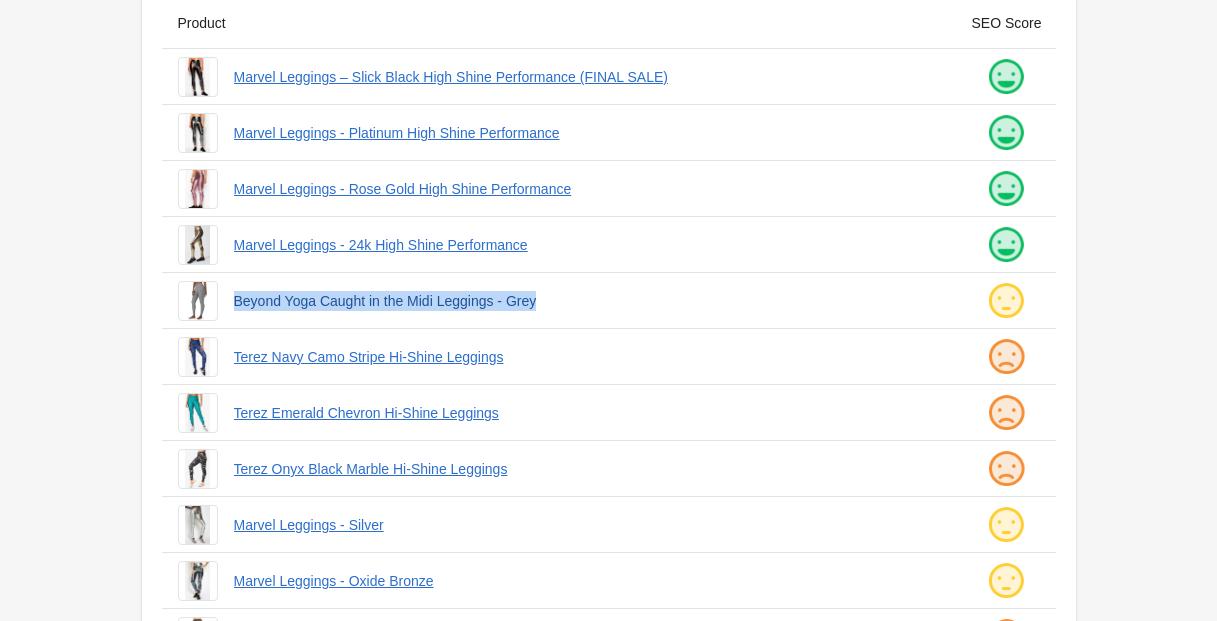 drag, startPoint x: 226, startPoint y: 302, endPoint x: 585, endPoint y: 310, distance: 359.0891 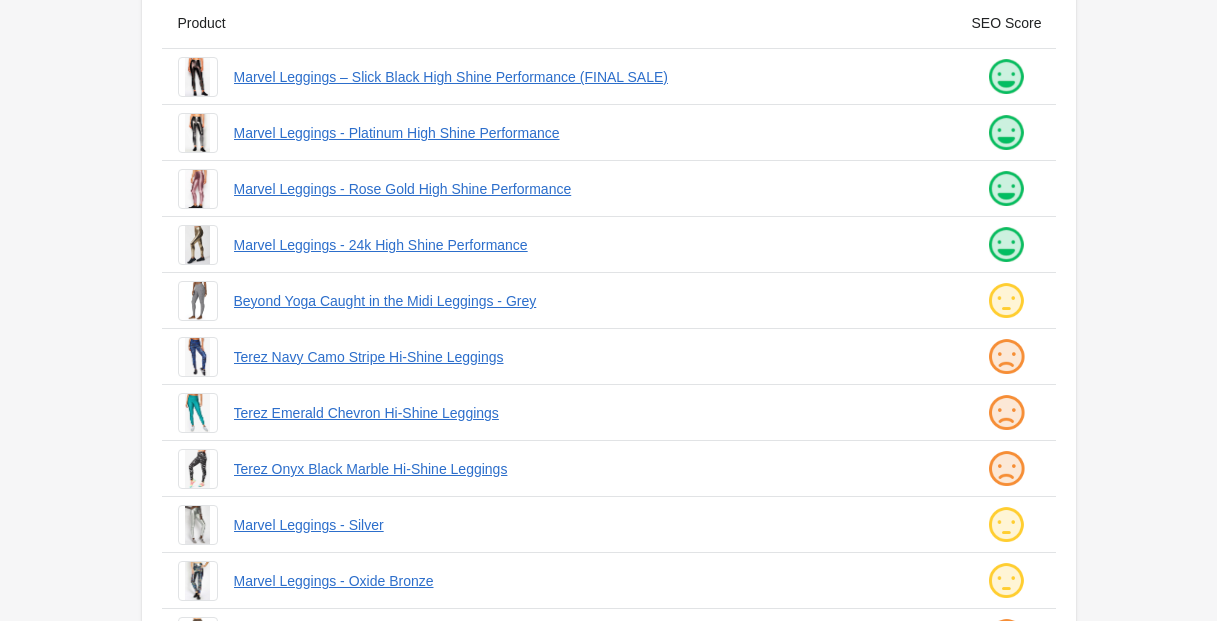 drag, startPoint x: 225, startPoint y: 358, endPoint x: 255, endPoint y: 376, distance: 34.98571 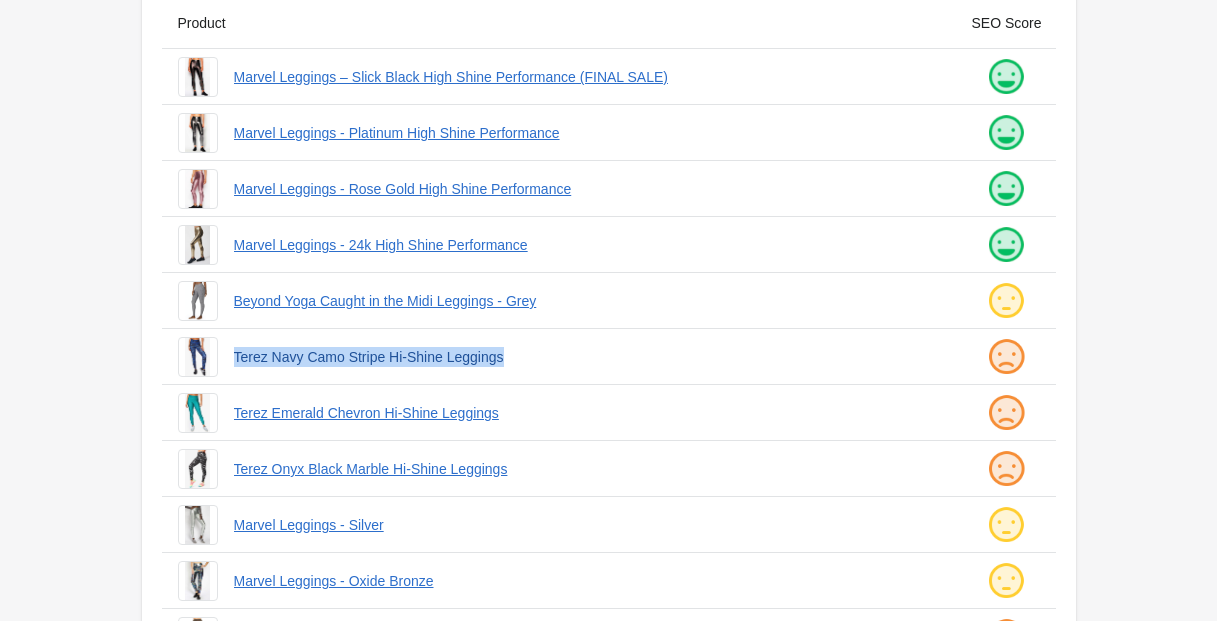 drag, startPoint x: 228, startPoint y: 358, endPoint x: 555, endPoint y: 364, distance: 327.05505 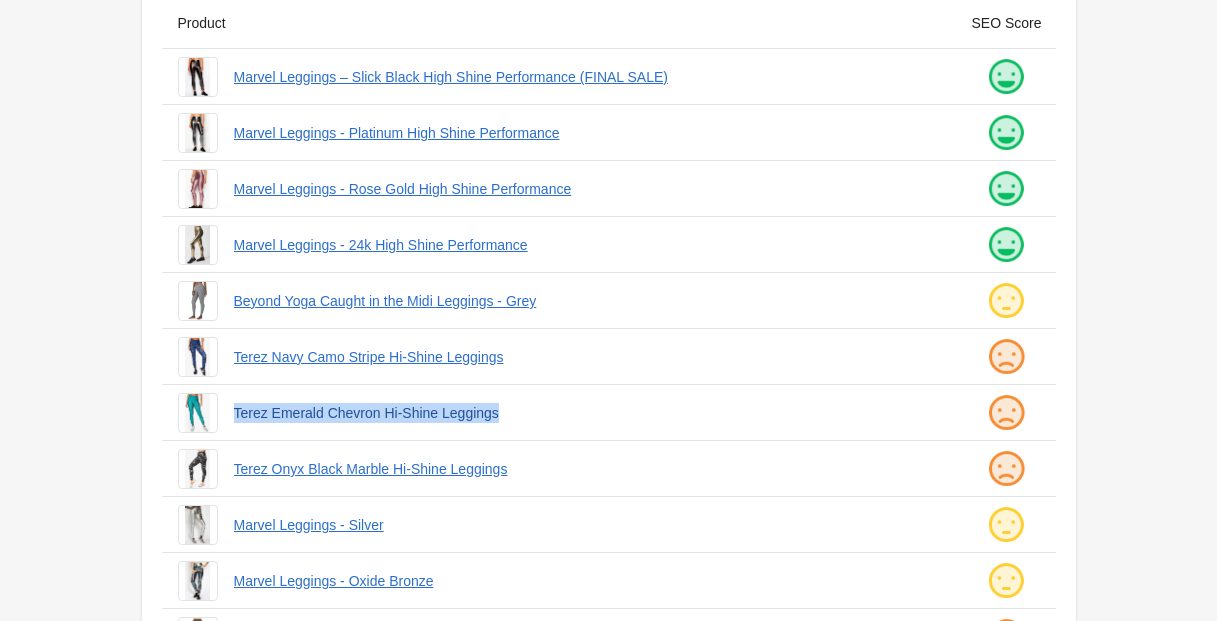 drag, startPoint x: 226, startPoint y: 412, endPoint x: 542, endPoint y: 422, distance: 316.1582 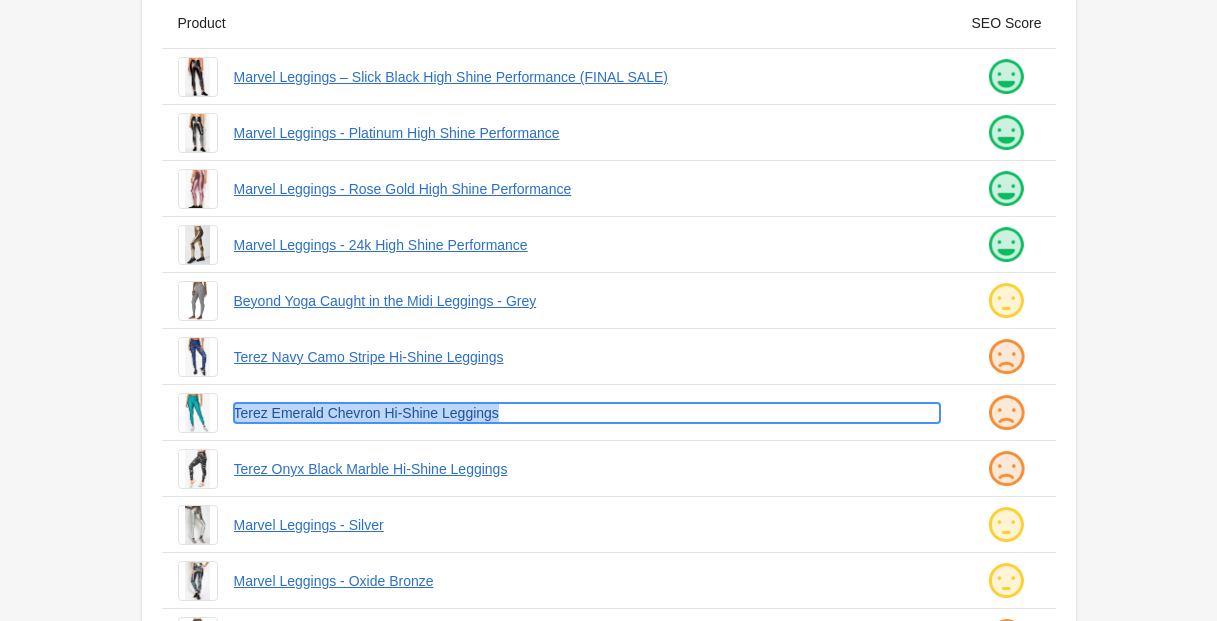 click on "Terez Emerald Chevron Hi-Shine Leggings" at bounding box center (587, 413) 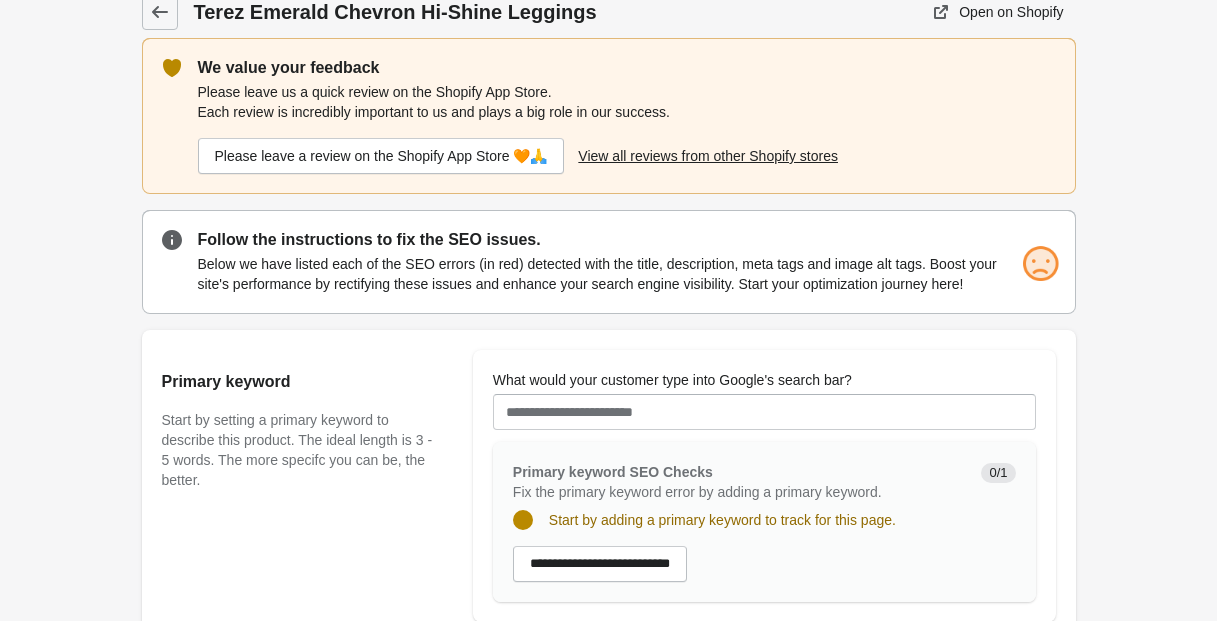 scroll, scrollTop: 0, scrollLeft: 0, axis: both 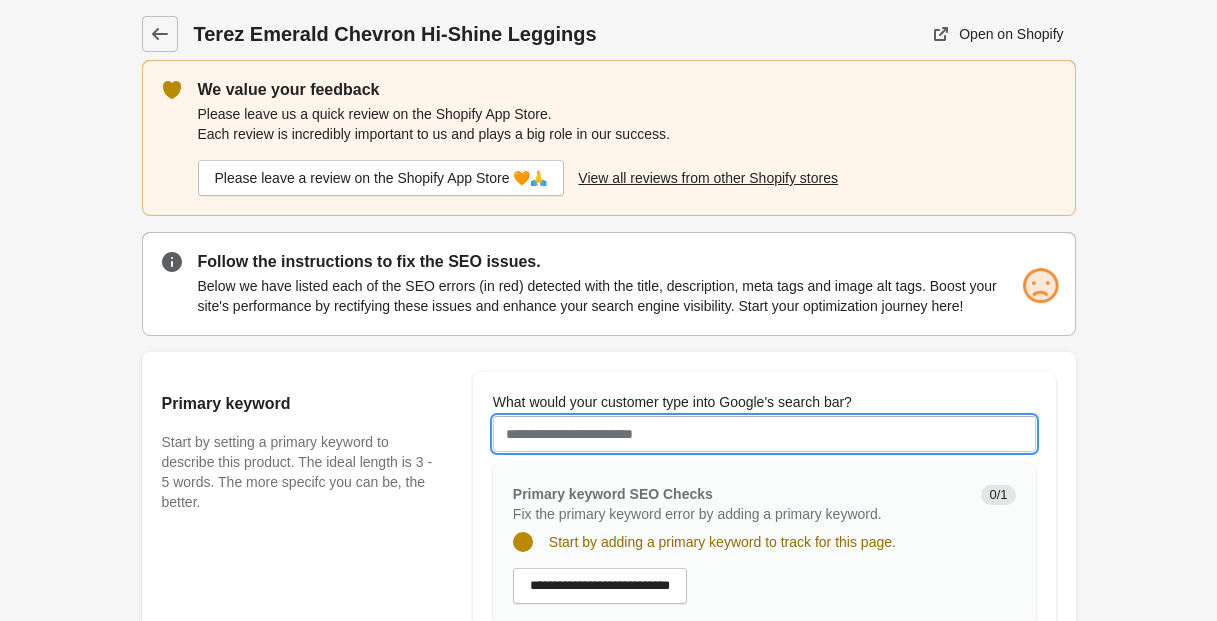 click on "What would your customer type into Google's search bar?" at bounding box center (764, 434) 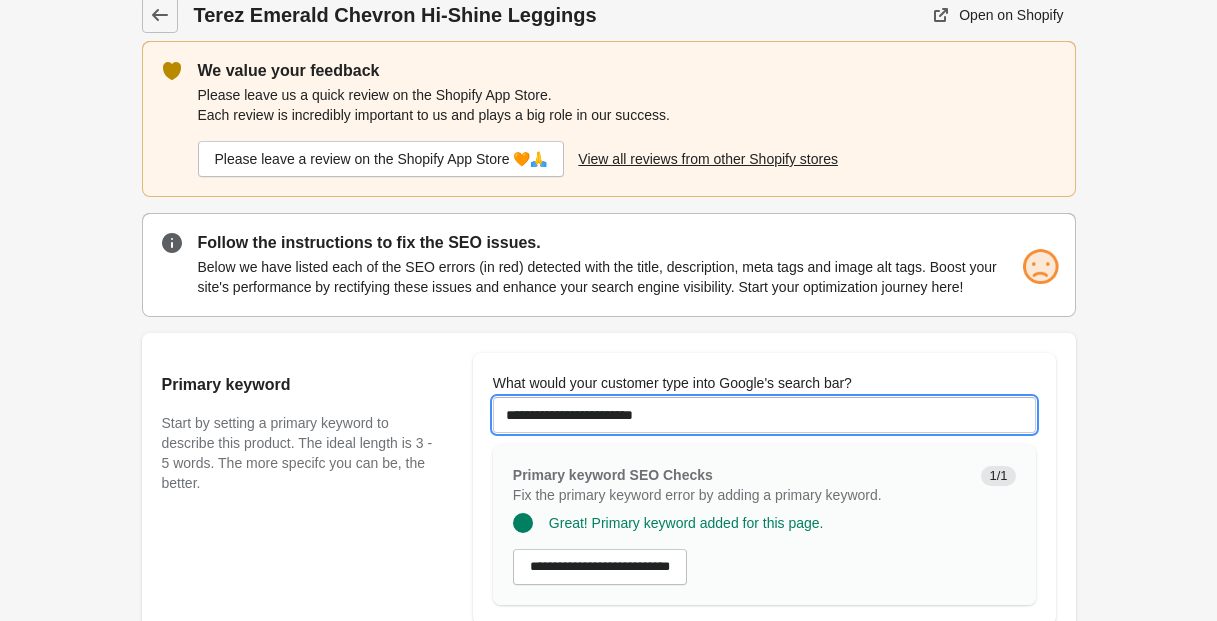 scroll, scrollTop: 17, scrollLeft: 0, axis: vertical 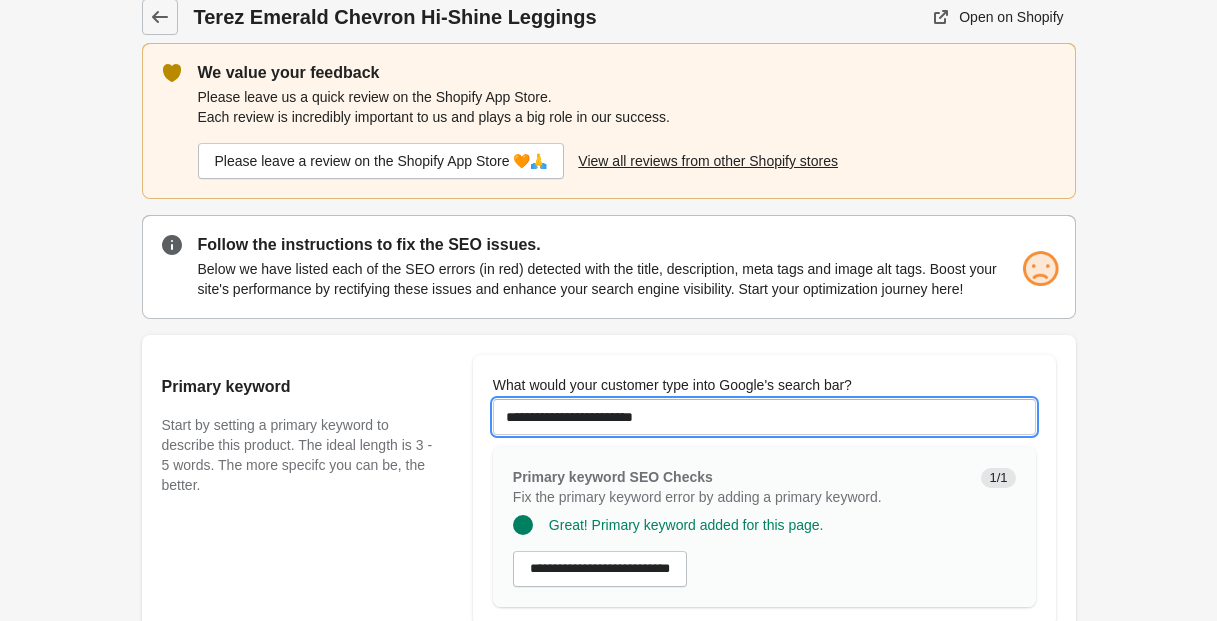 drag, startPoint x: 505, startPoint y: 438, endPoint x: 656, endPoint y: 489, distance: 159.38005 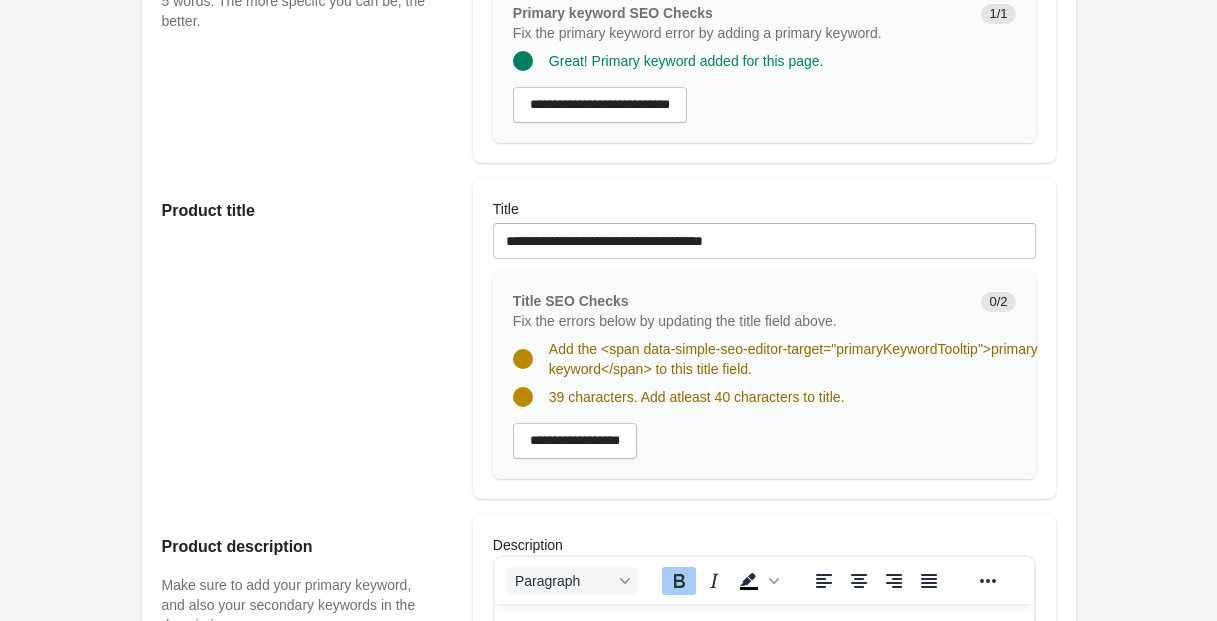 scroll, scrollTop: 474, scrollLeft: 0, axis: vertical 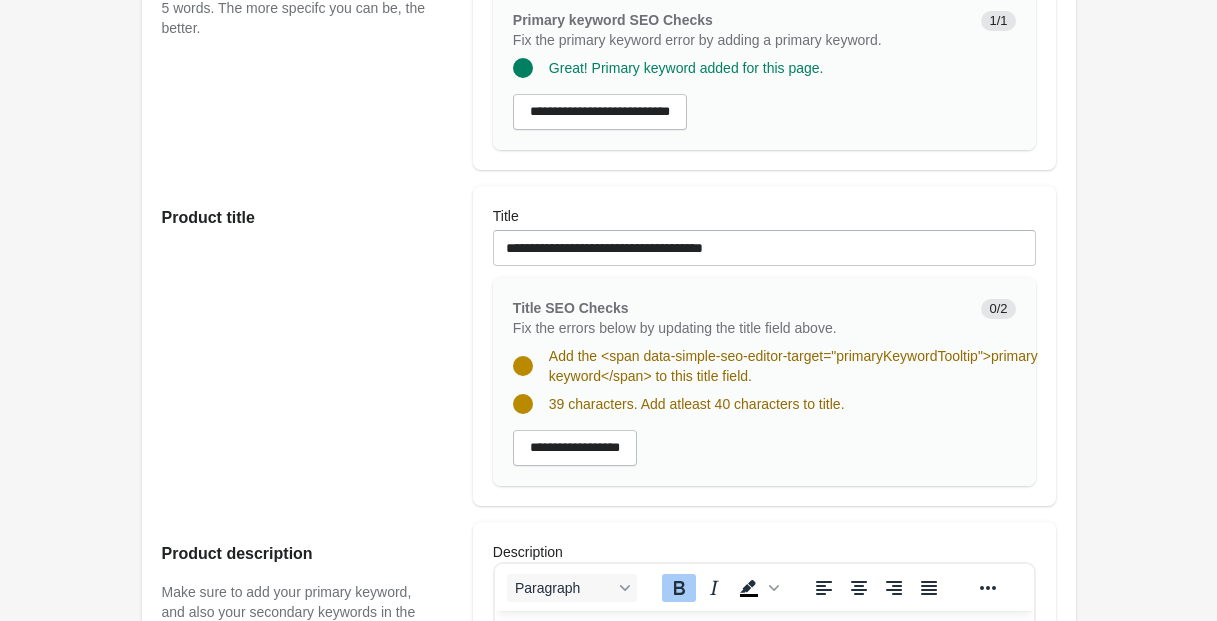 type on "**********" 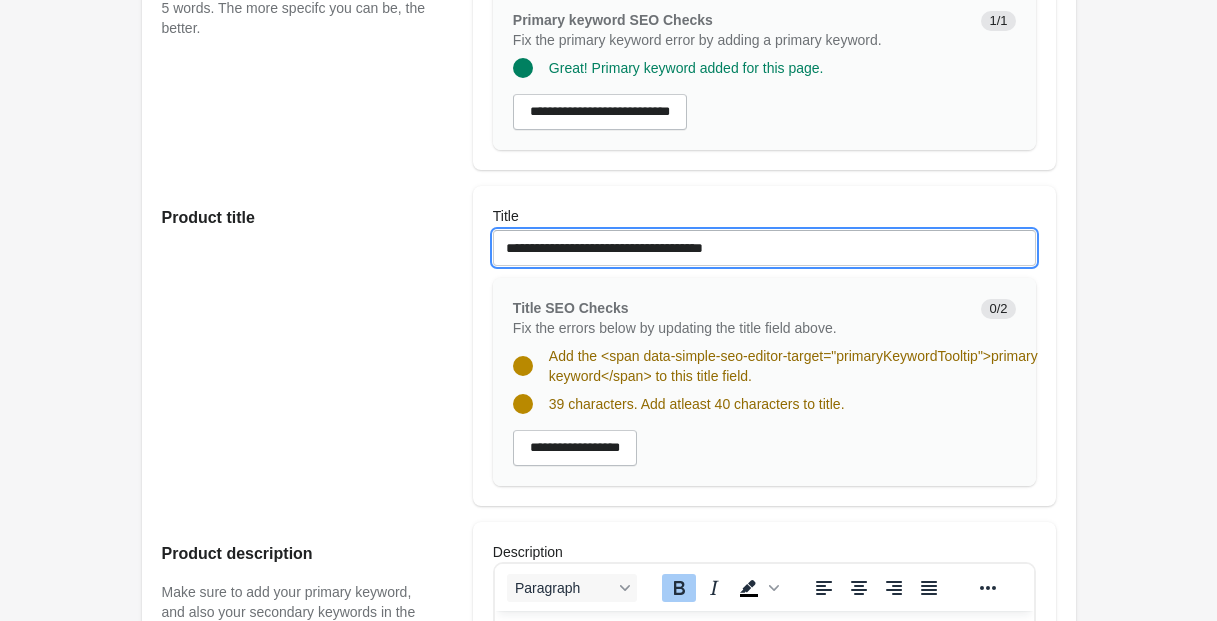 click on "**********" at bounding box center [764, 248] 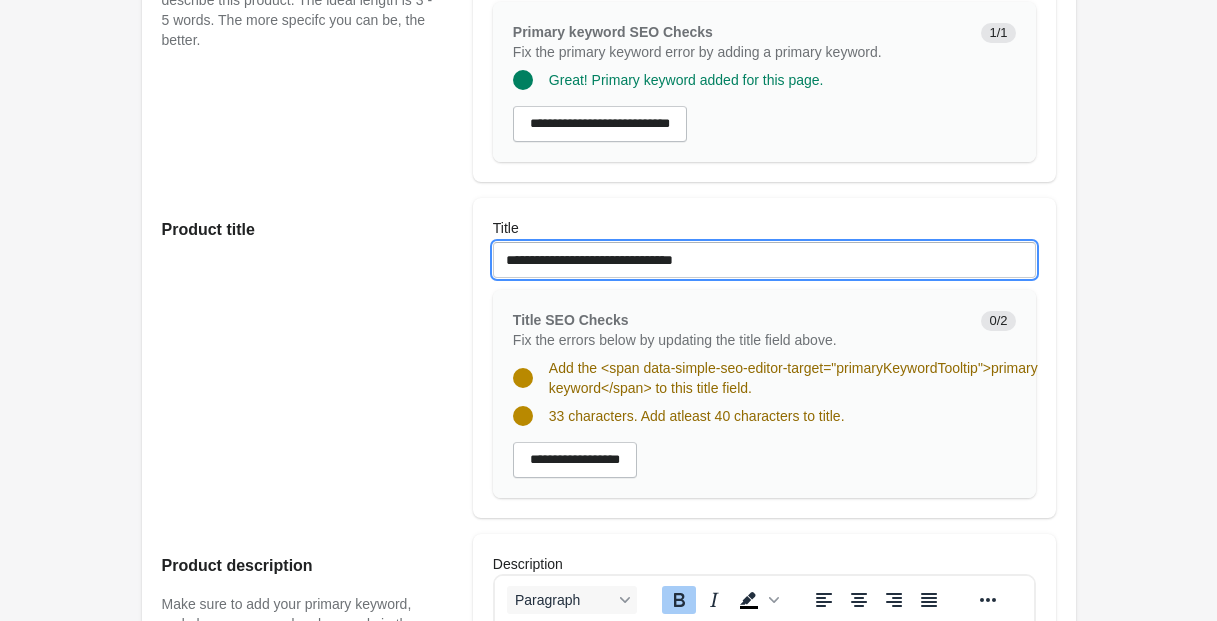 scroll, scrollTop: 459, scrollLeft: 0, axis: vertical 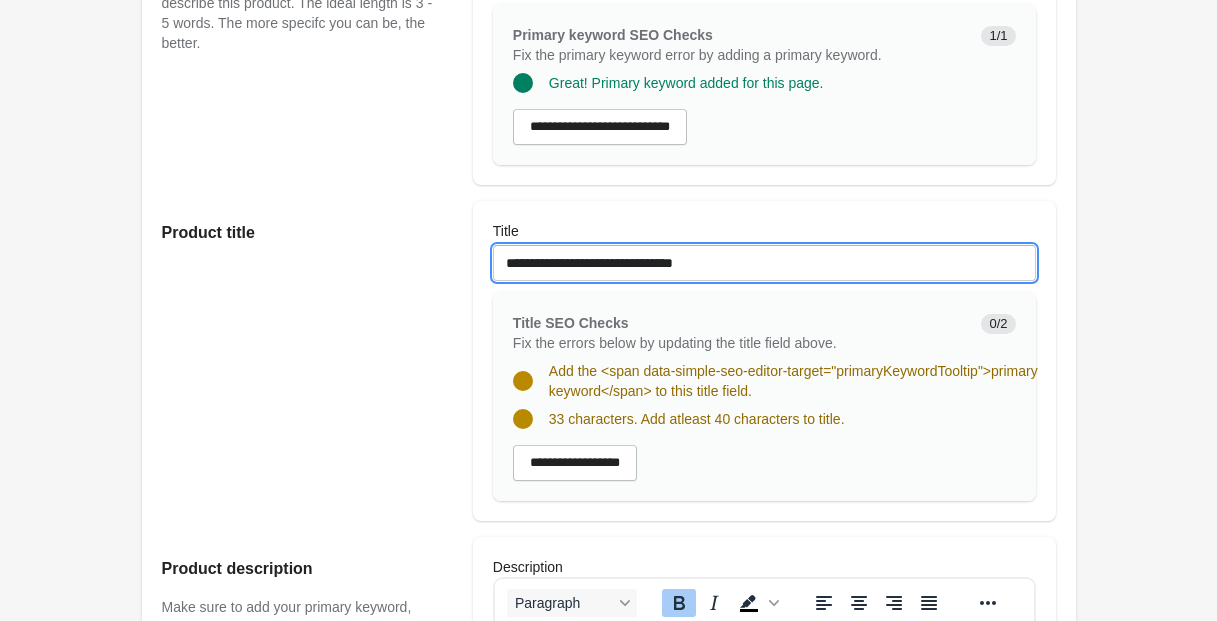 drag, startPoint x: 561, startPoint y: 279, endPoint x: 626, endPoint y: 323, distance: 78.492035 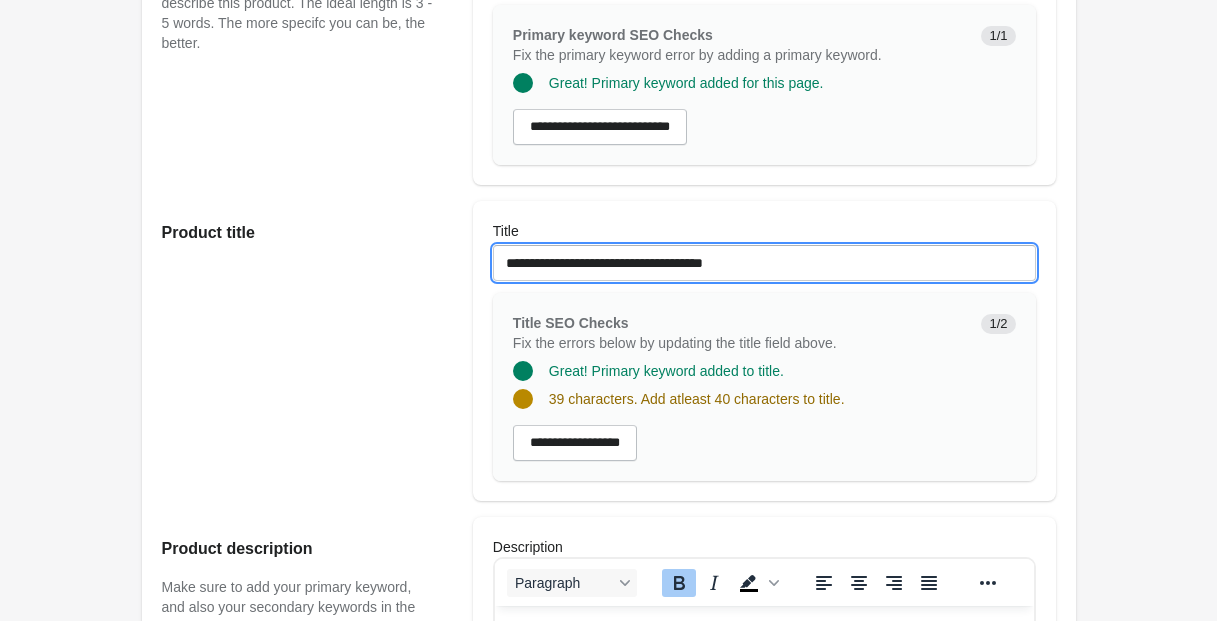 click on "**********" at bounding box center [764, 263] 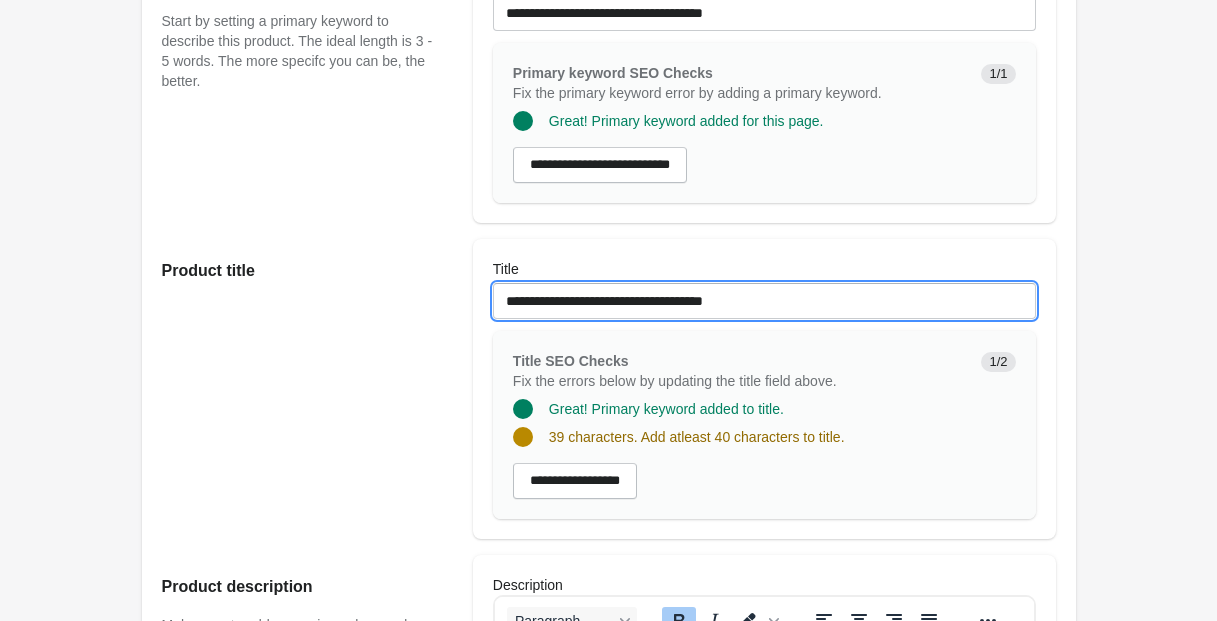 scroll, scrollTop: 412, scrollLeft: 0, axis: vertical 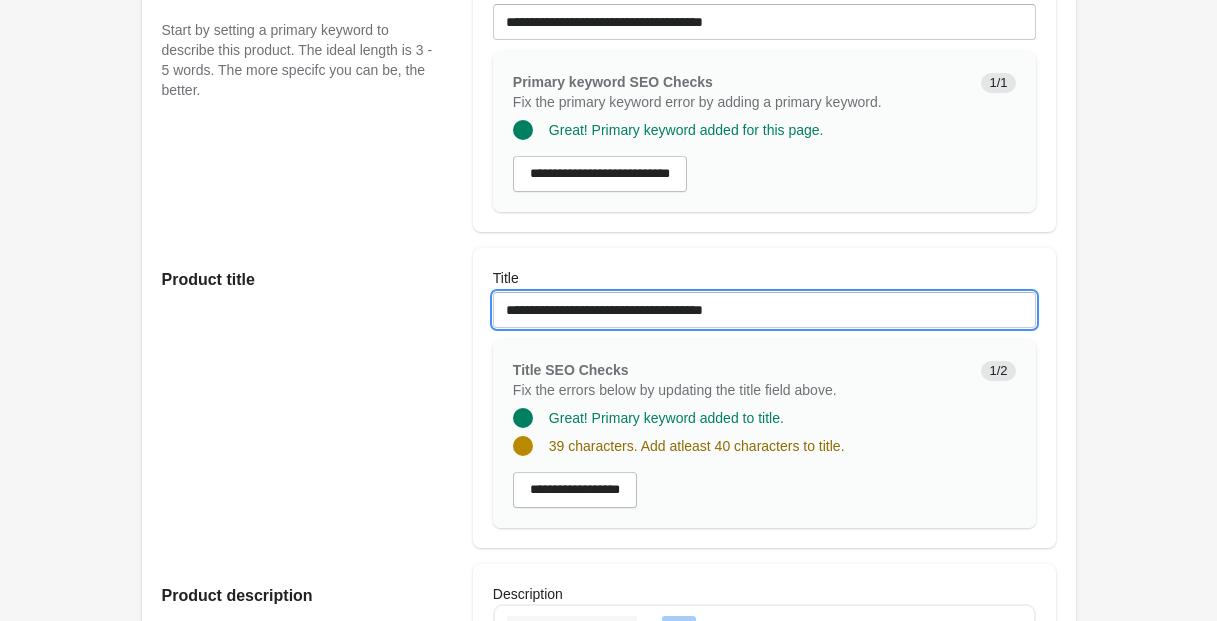 click on "**********" at bounding box center (764, 310) 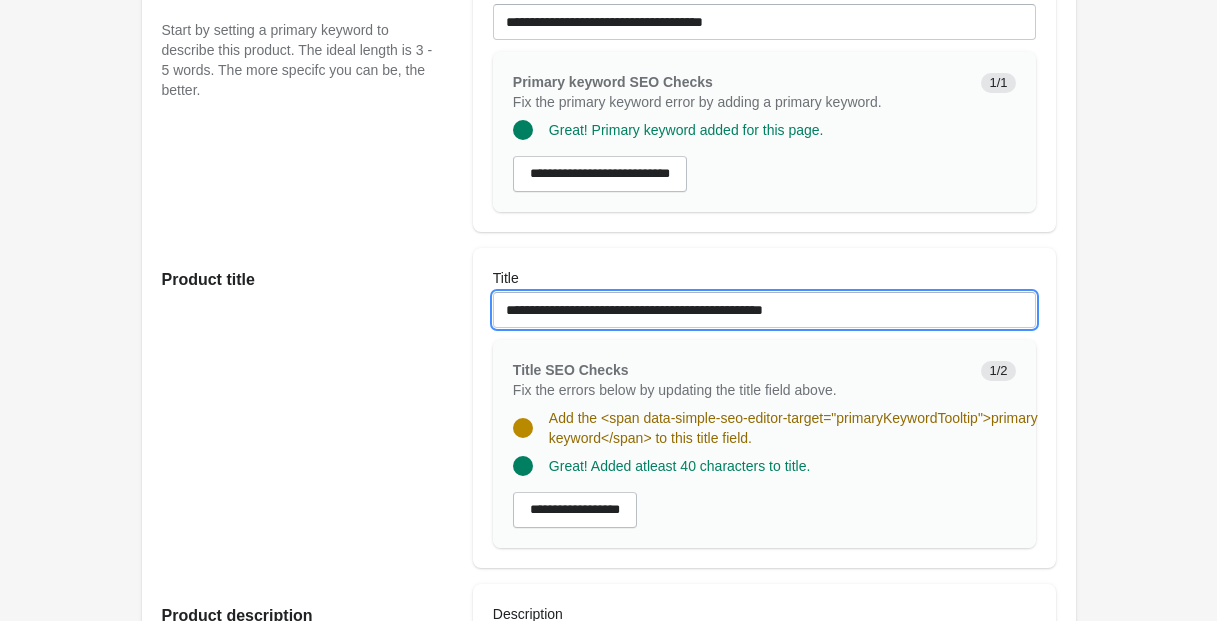 click on "**********" at bounding box center (764, 310) 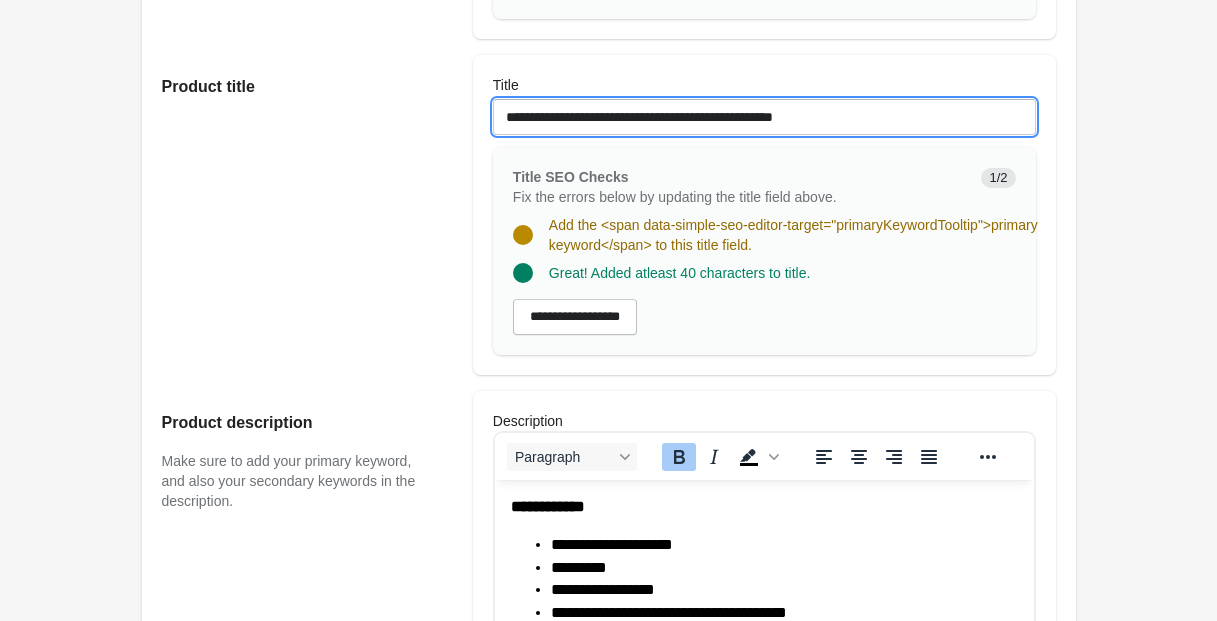 scroll, scrollTop: 635, scrollLeft: 0, axis: vertical 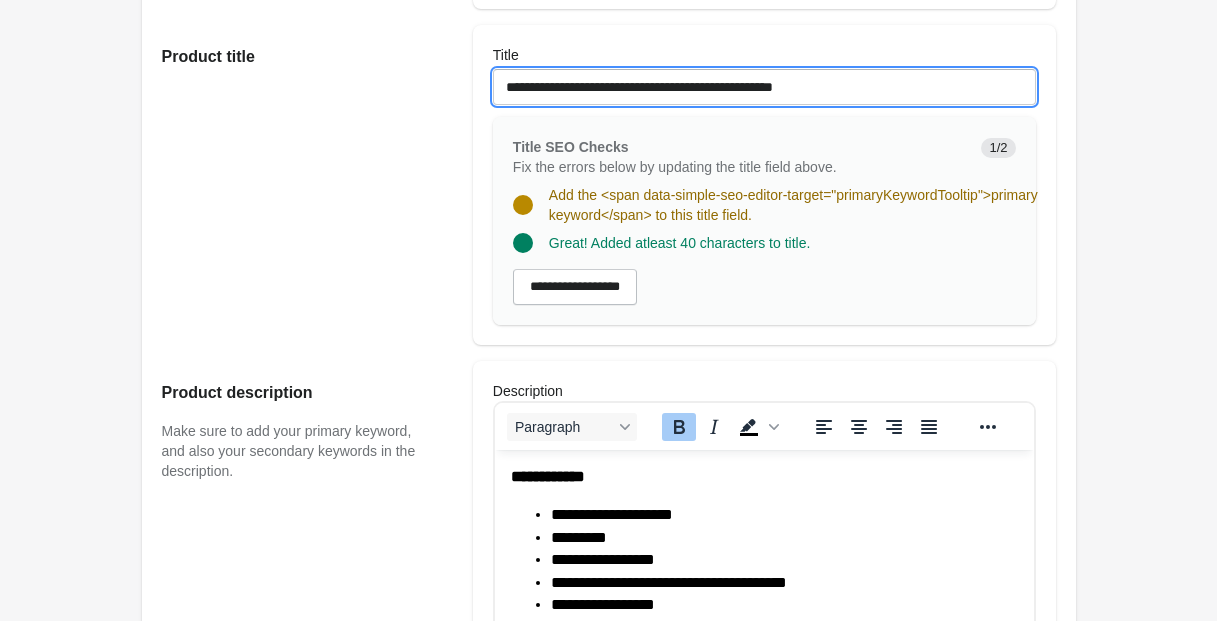 click on "*****" 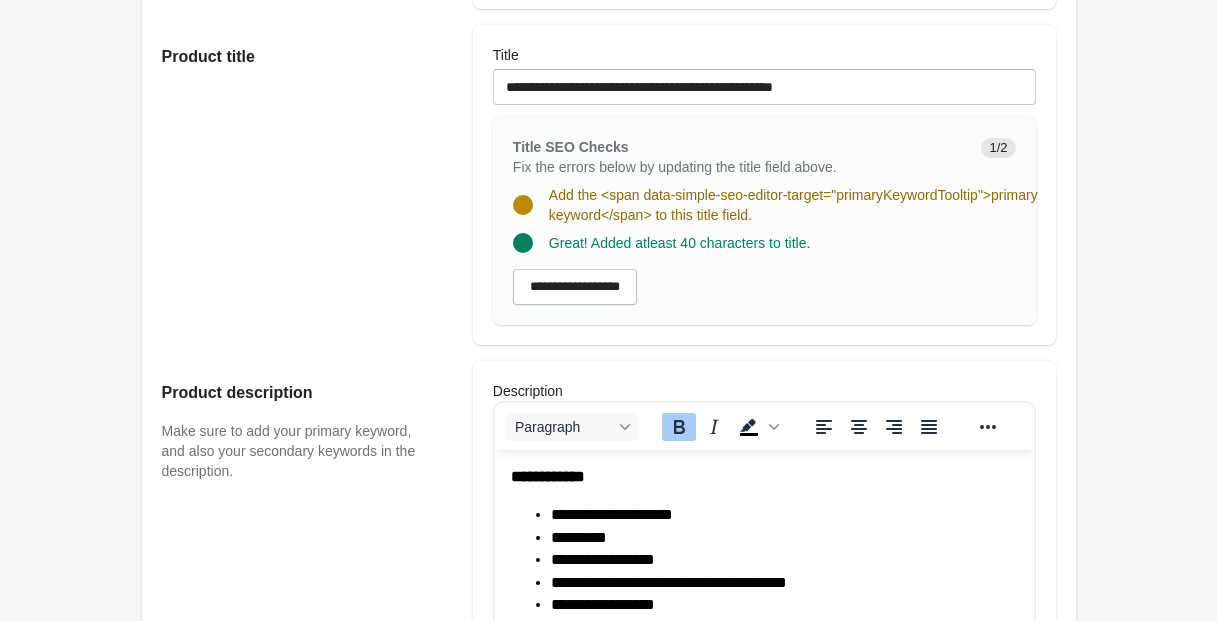 type 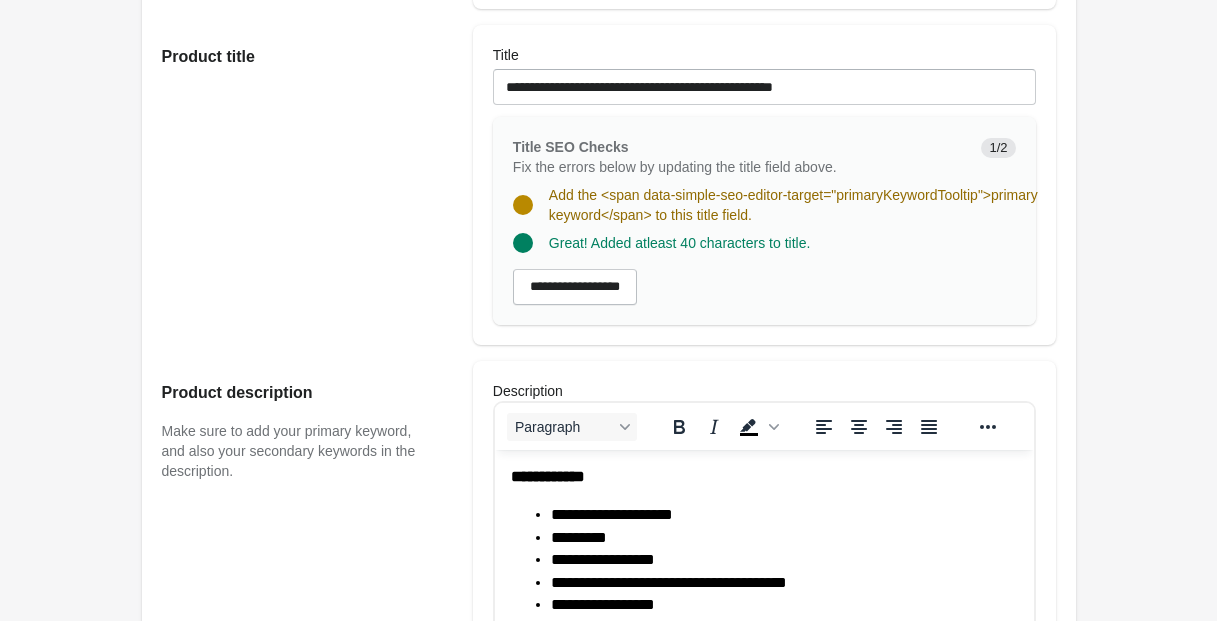 click on "********" 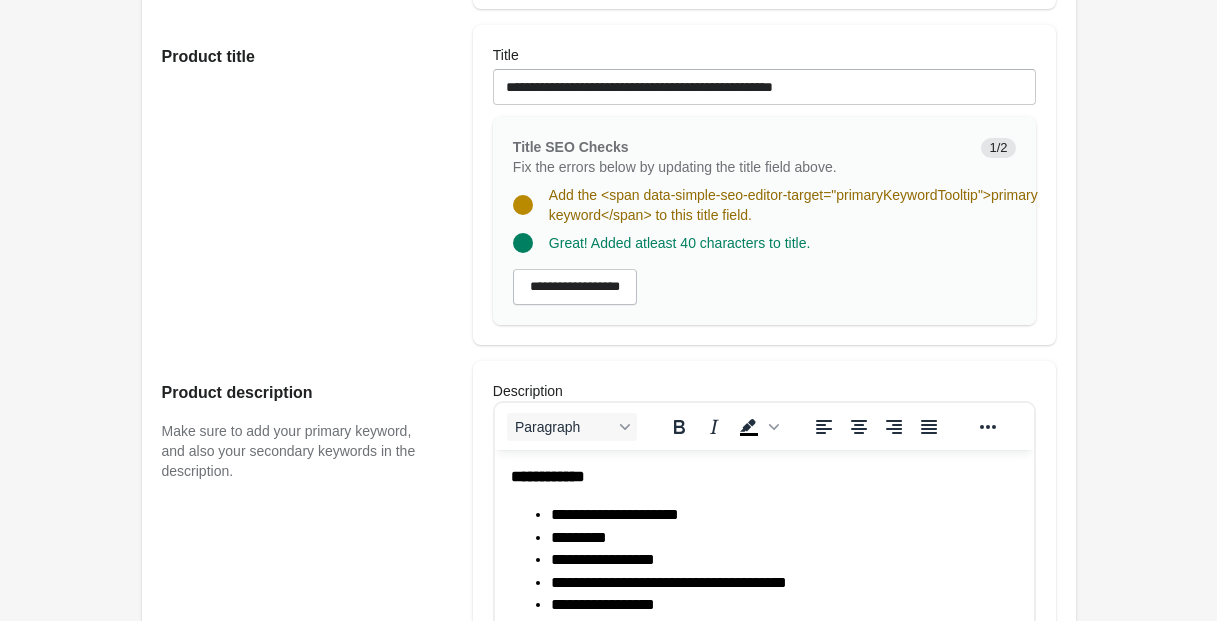 click on "****" 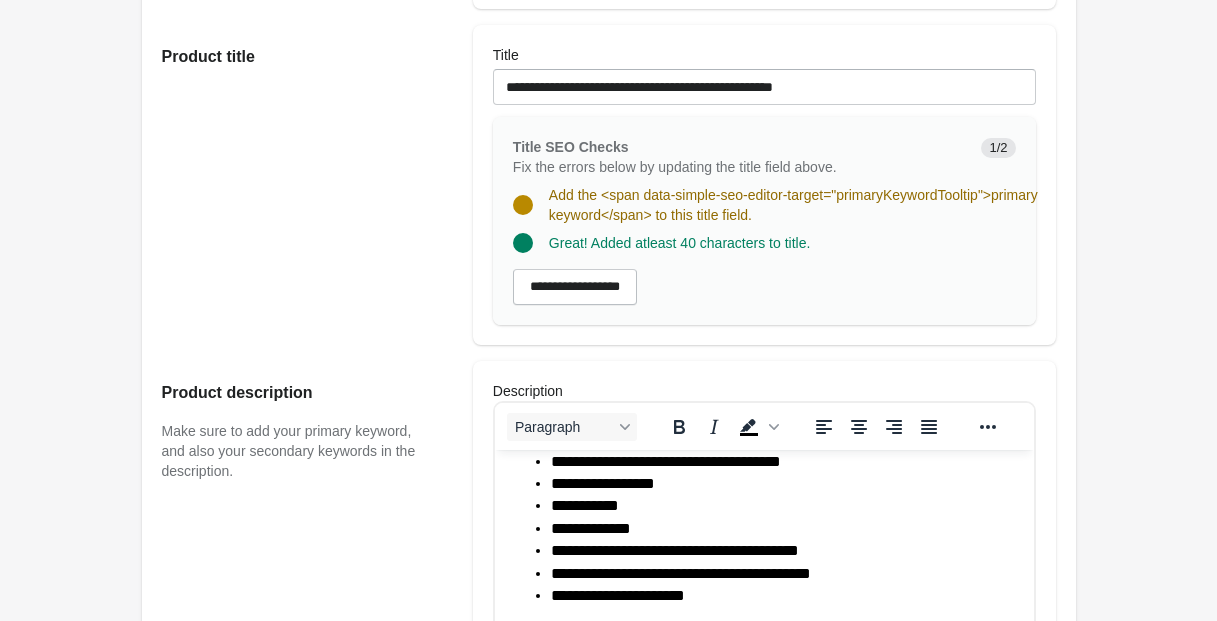 scroll, scrollTop: 96, scrollLeft: 0, axis: vertical 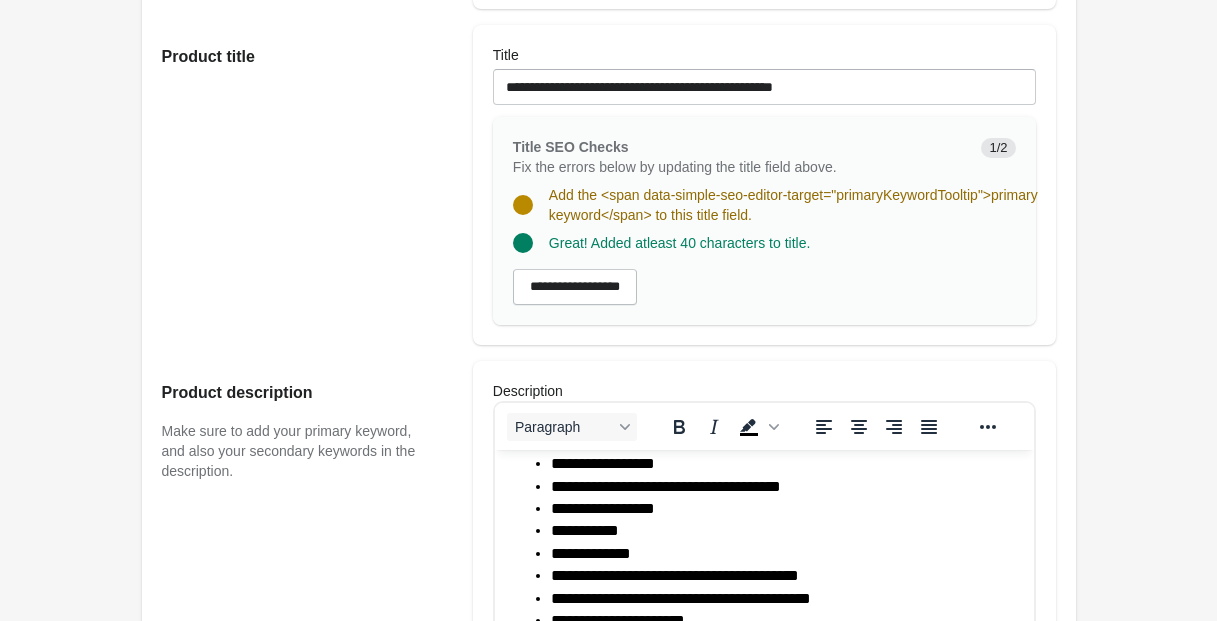 click on "*********" 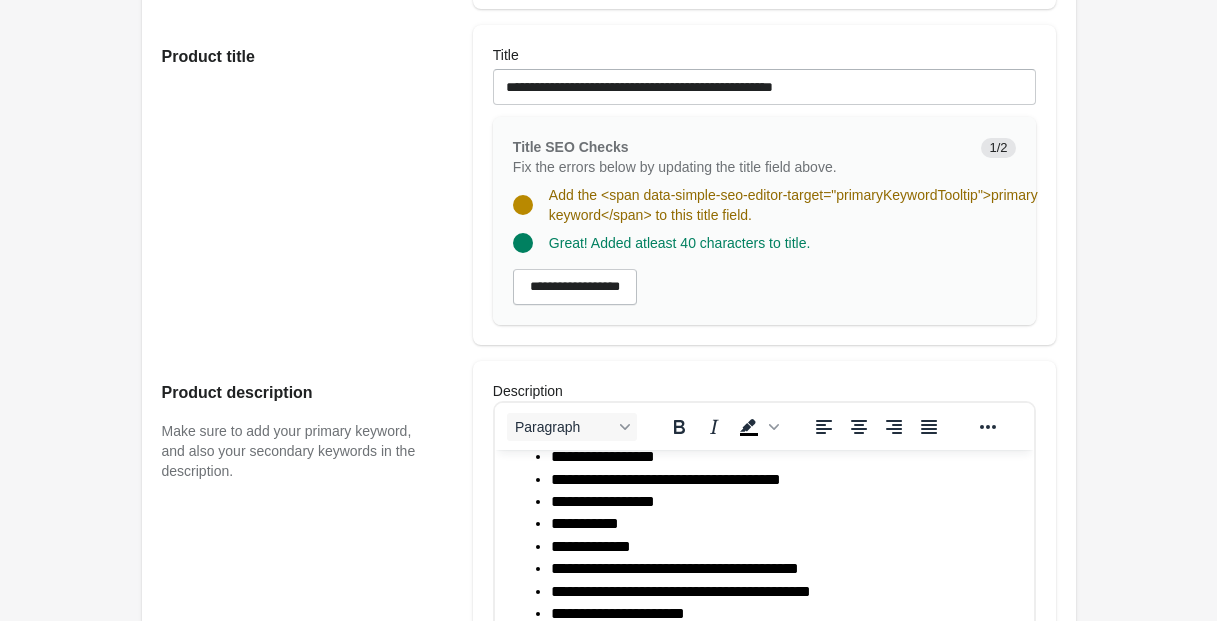 click on "**********" 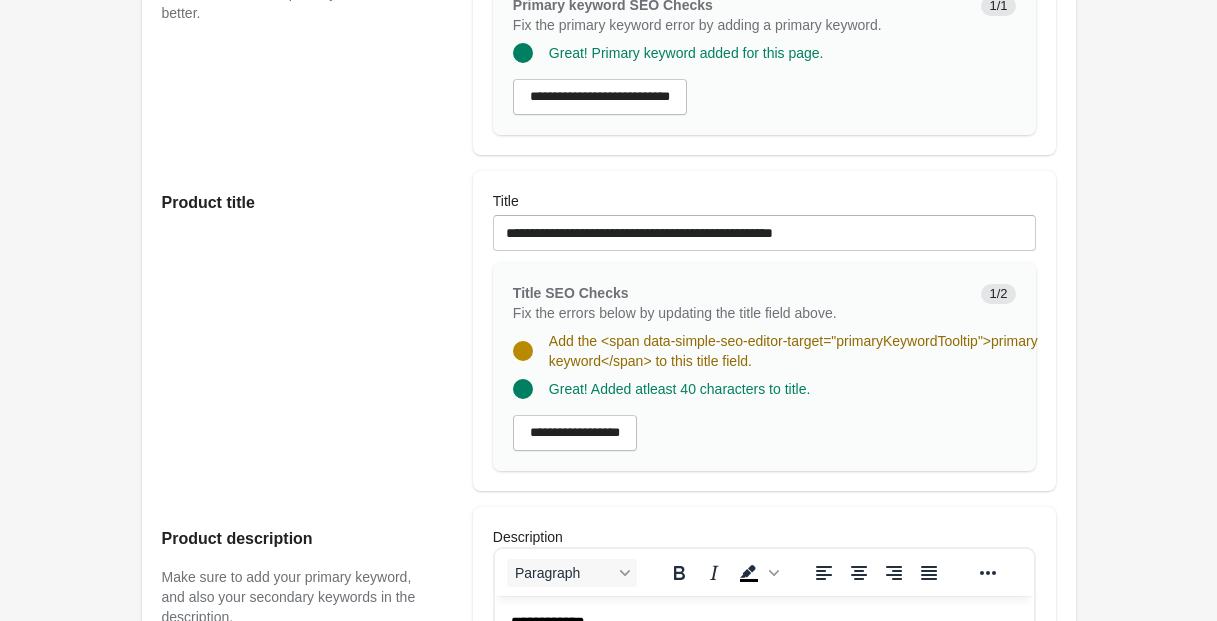 scroll, scrollTop: 487, scrollLeft: 0, axis: vertical 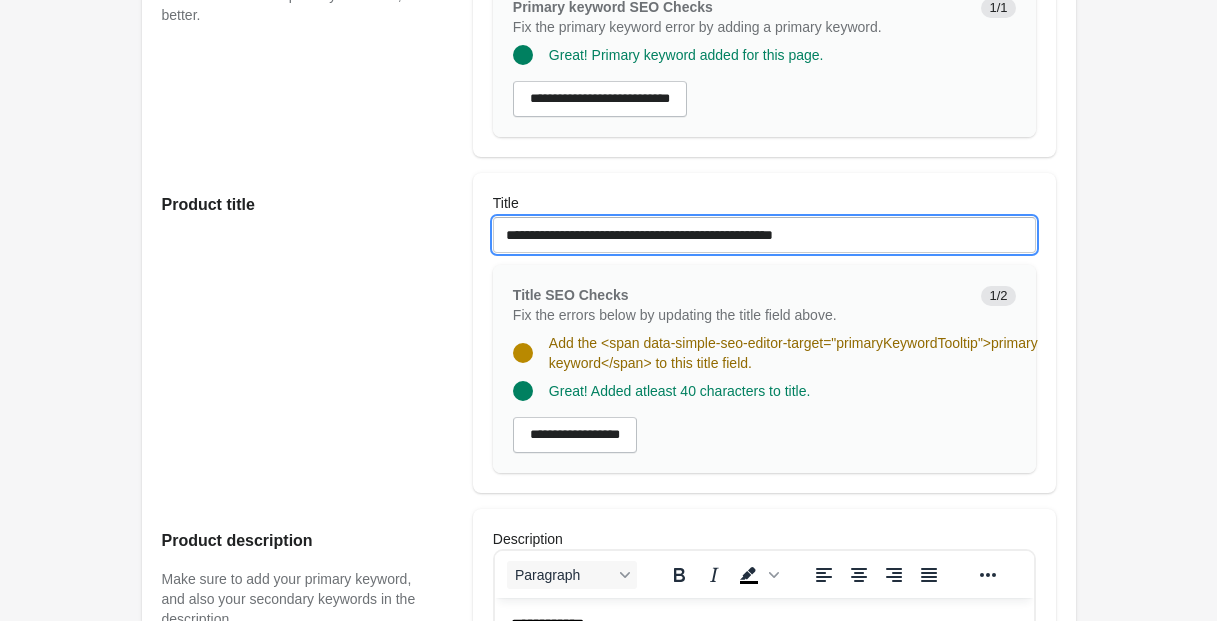 click on "**********" at bounding box center (764, 235) 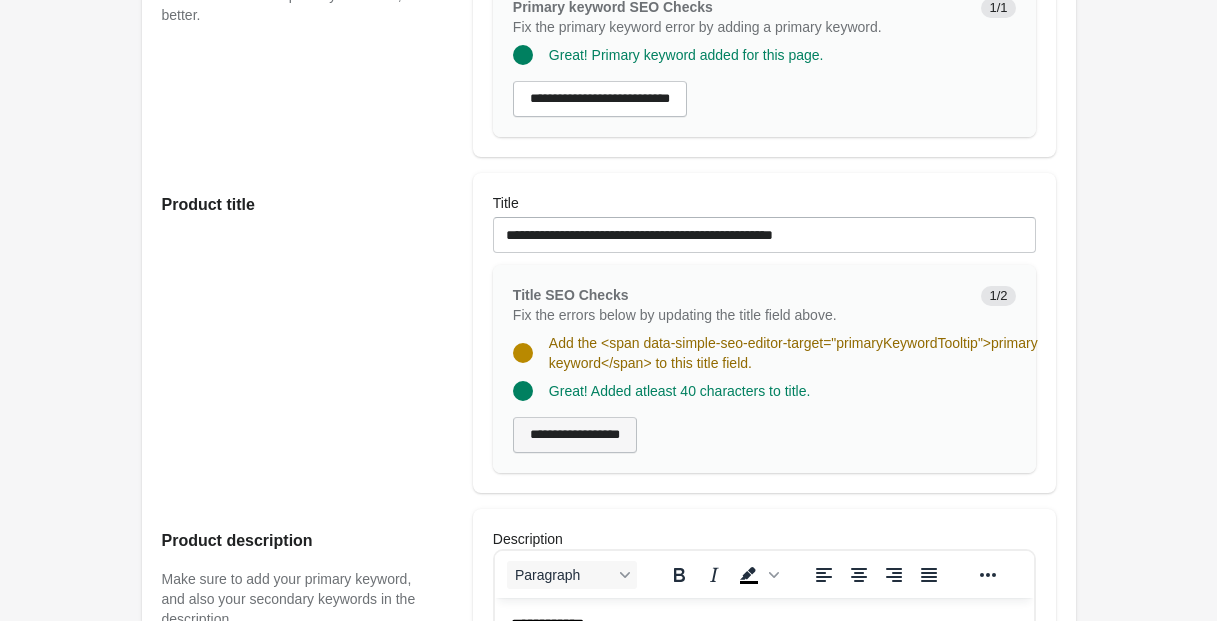 click on "**********" at bounding box center (575, 435) 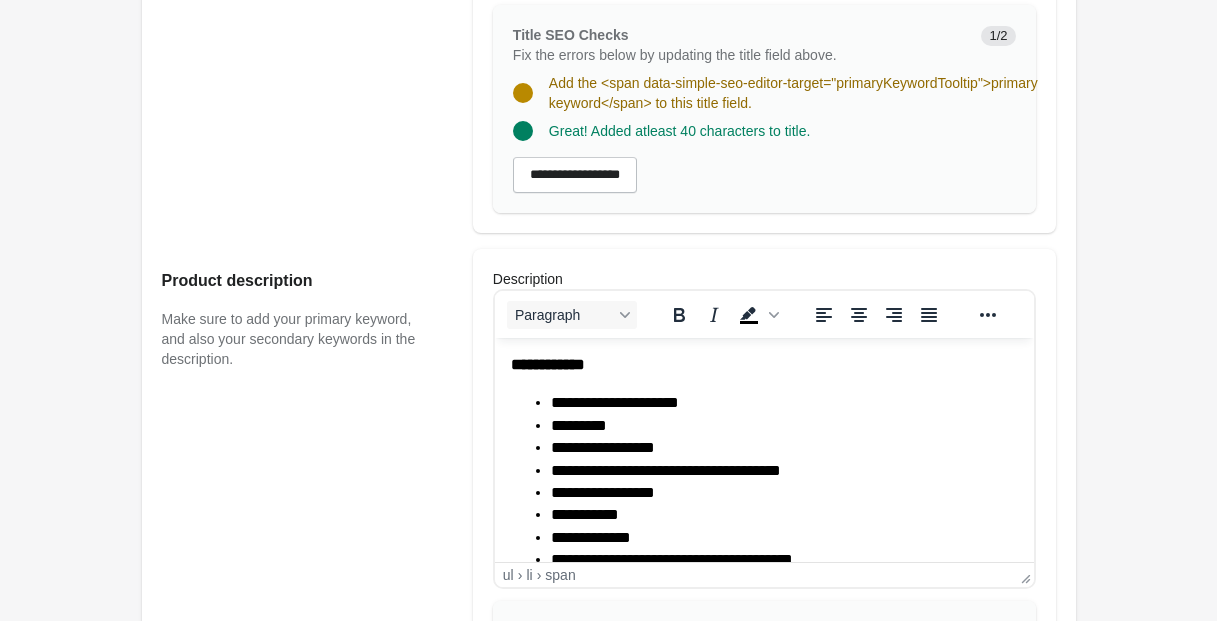 scroll, scrollTop: 675, scrollLeft: 0, axis: vertical 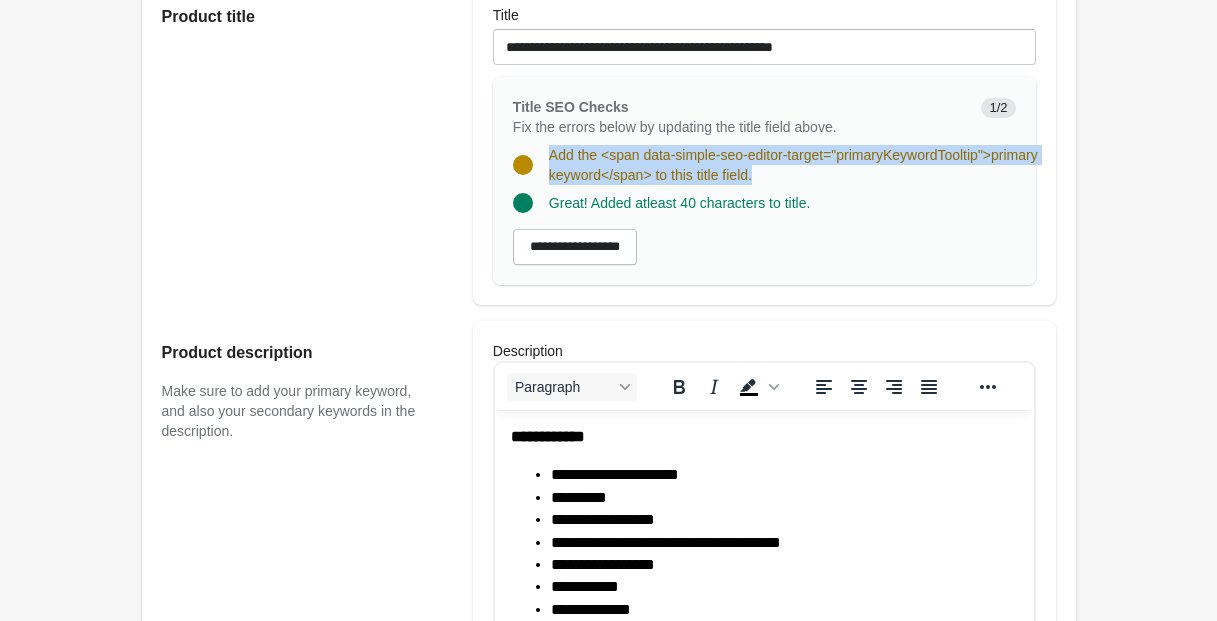 drag, startPoint x: 548, startPoint y: 172, endPoint x: 1038, endPoint y: 196, distance: 490.5874 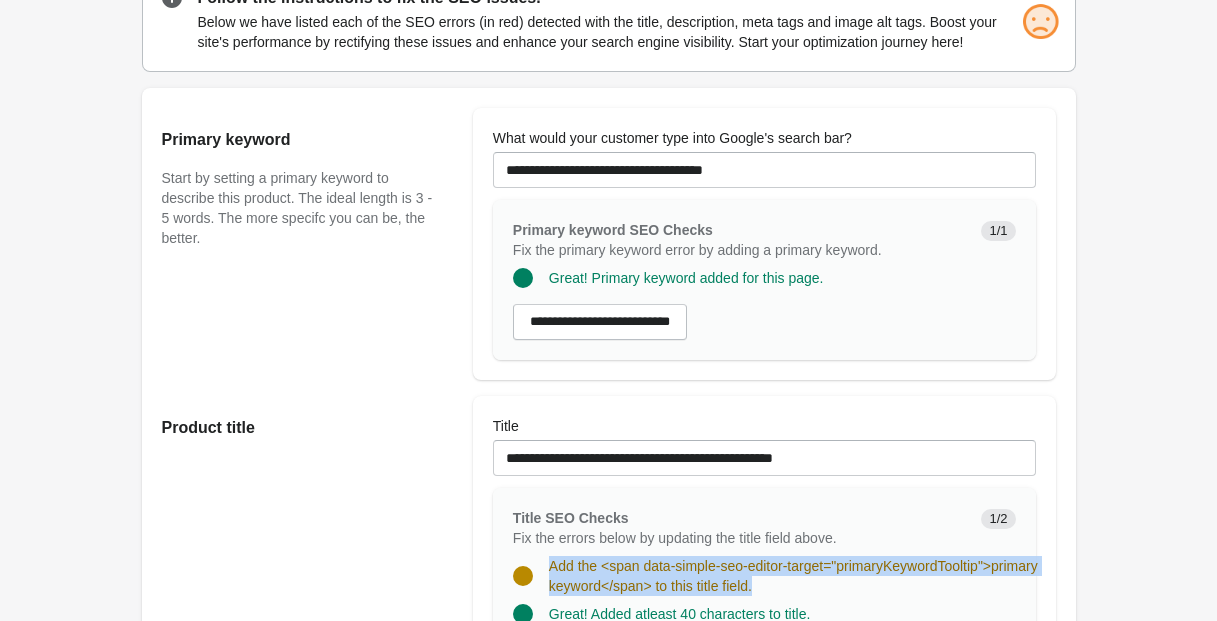 scroll, scrollTop: 263, scrollLeft: 0, axis: vertical 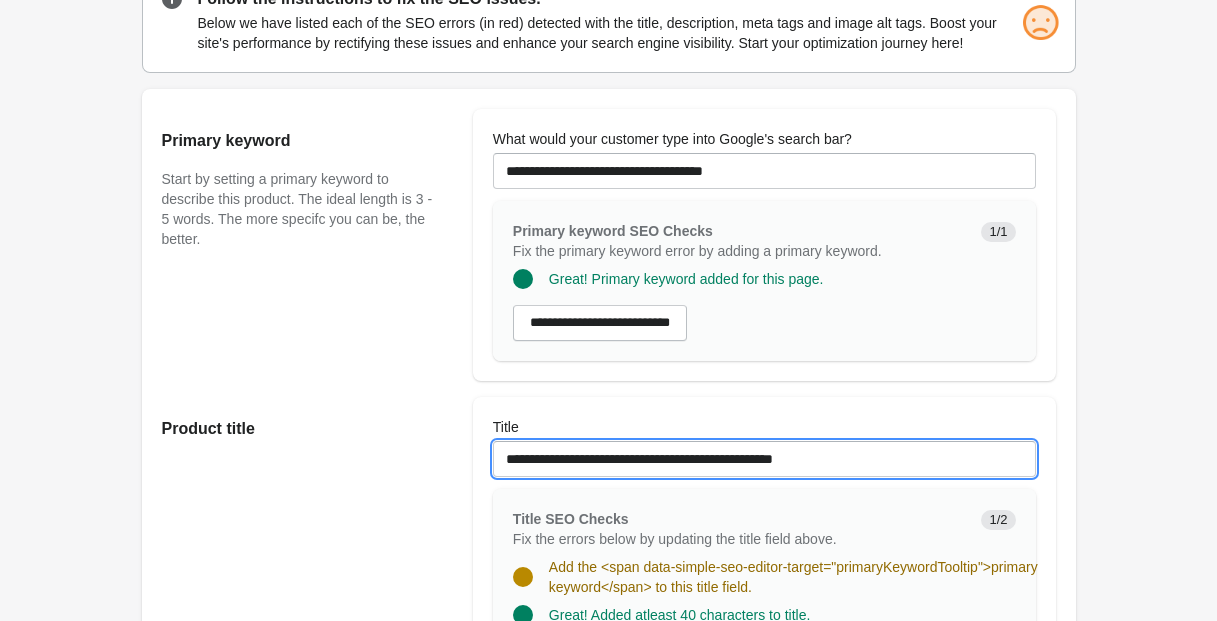 drag, startPoint x: 504, startPoint y: 480, endPoint x: 950, endPoint y: 486, distance: 446.04034 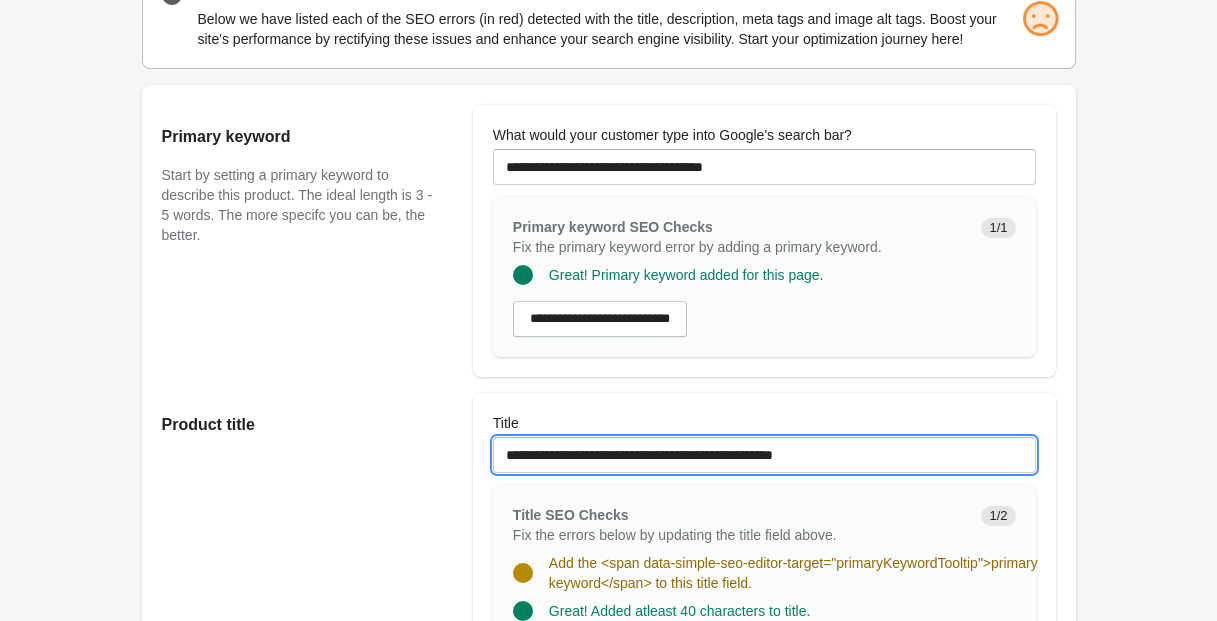 scroll, scrollTop: 0, scrollLeft: 0, axis: both 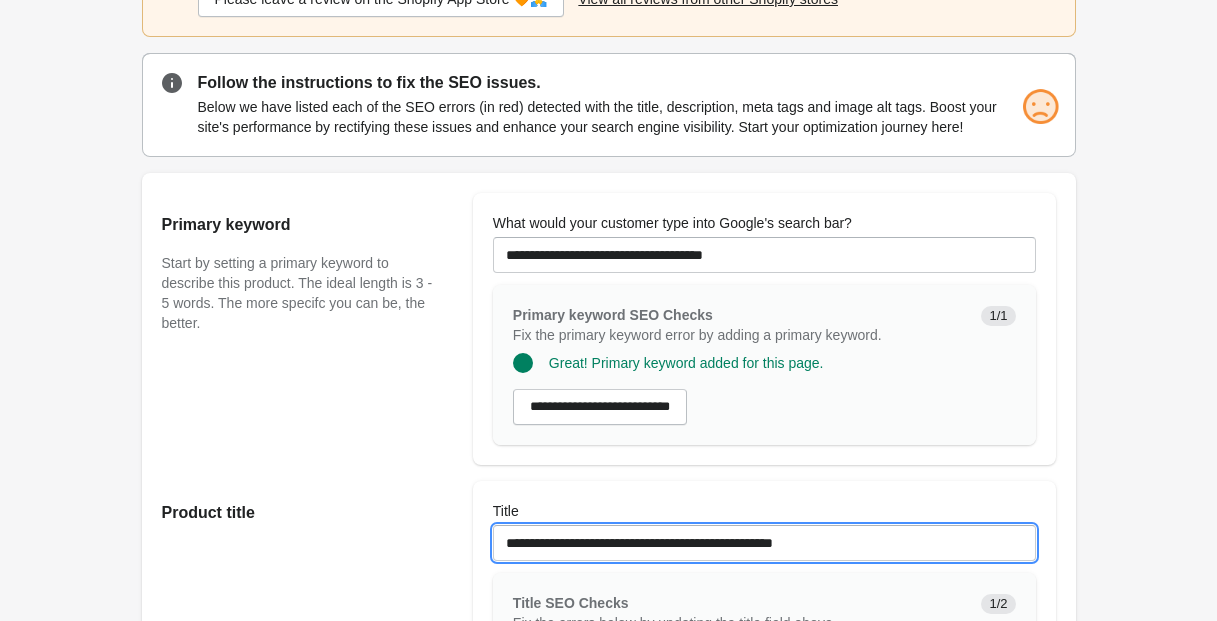 drag, startPoint x: 908, startPoint y: 561, endPoint x: 481, endPoint y: 557, distance: 427.01874 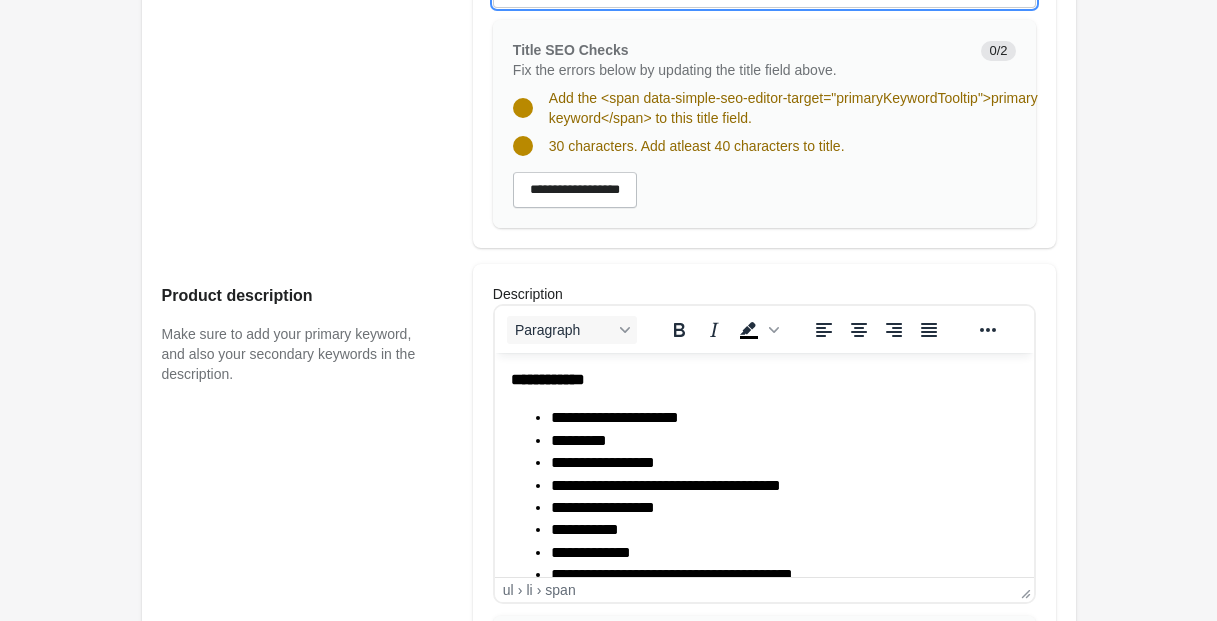 scroll, scrollTop: 733, scrollLeft: 0, axis: vertical 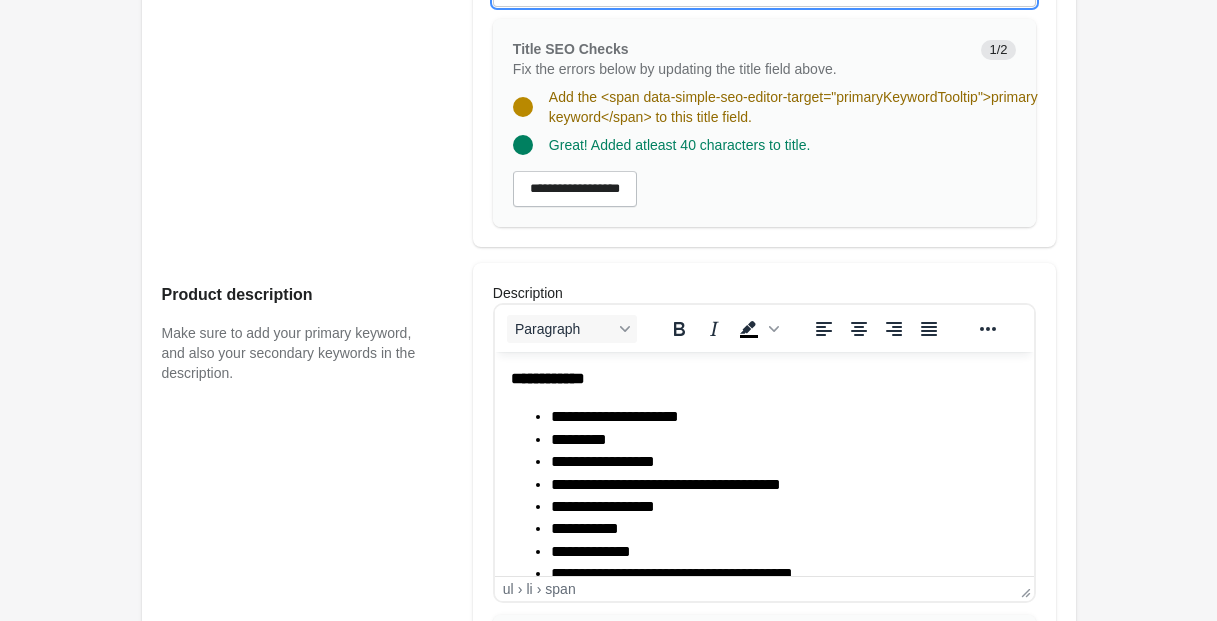 click on "**********" at bounding box center [600, -147] 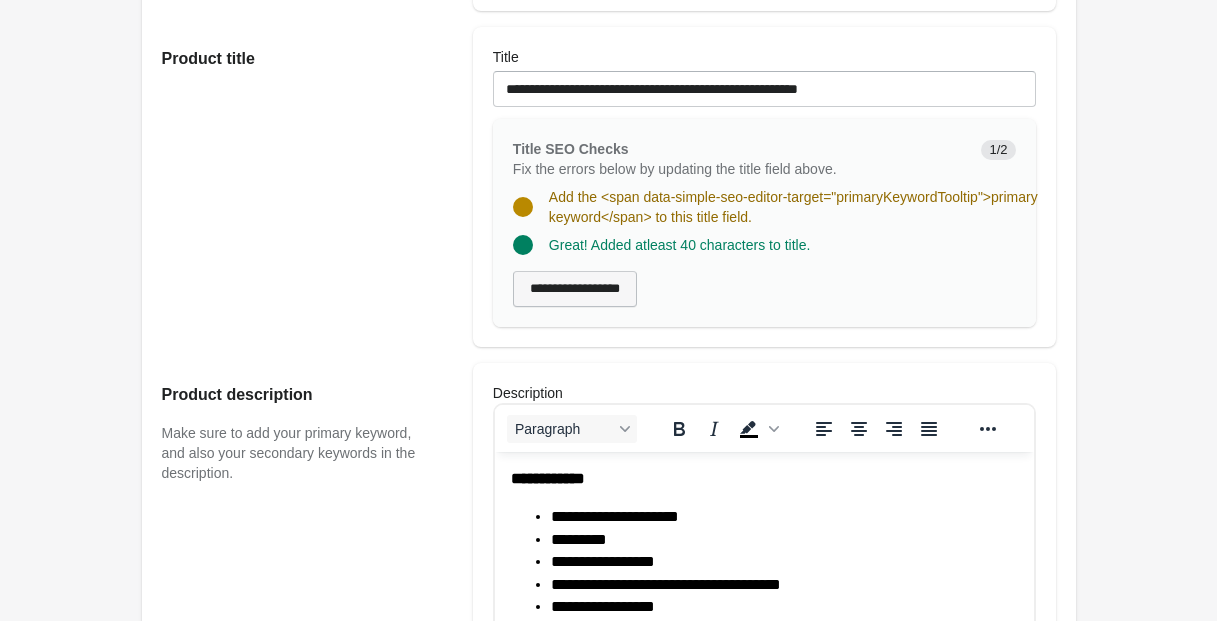 click on "**********" at bounding box center (575, 289) 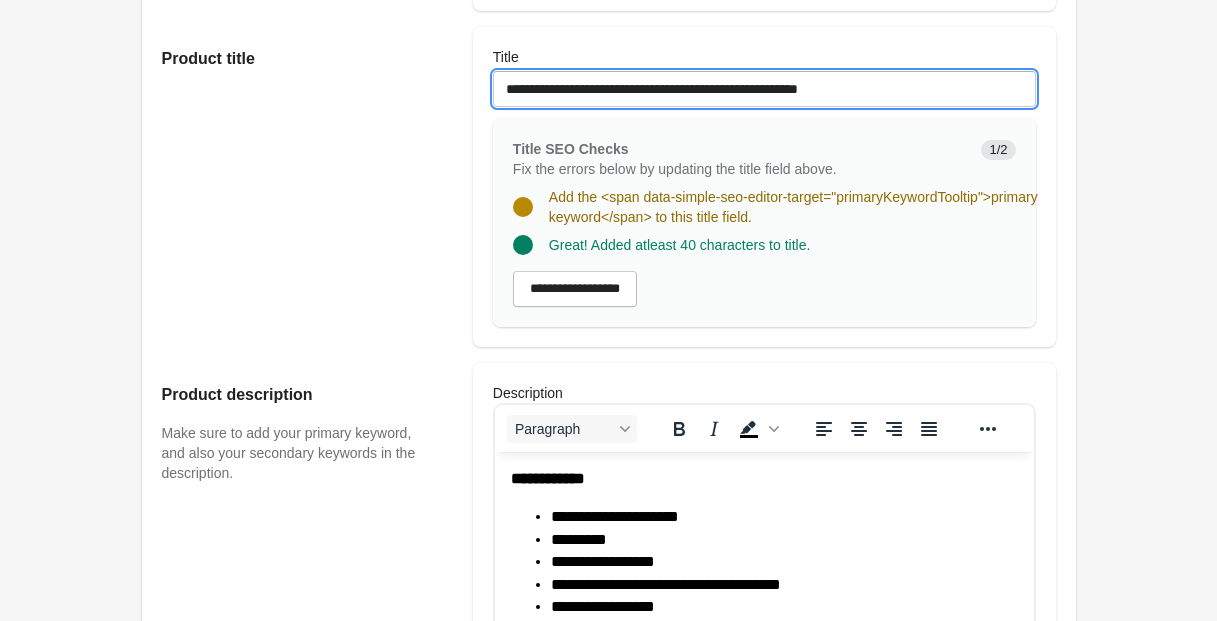 click on "**********" at bounding box center [764, 89] 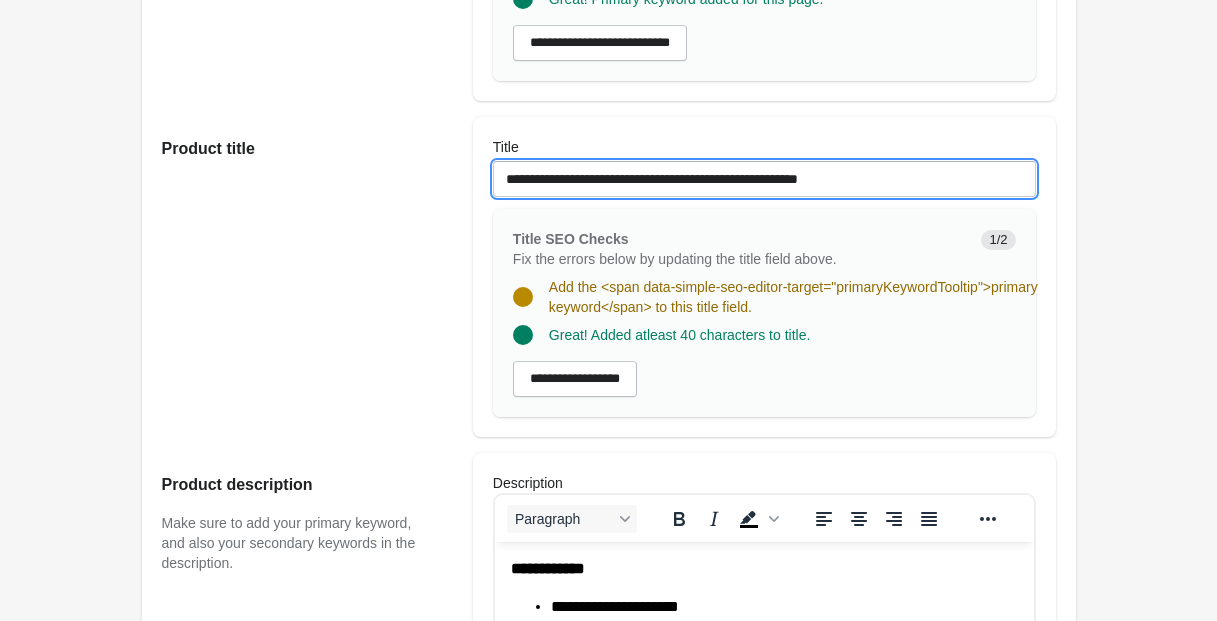 scroll, scrollTop: 545, scrollLeft: 0, axis: vertical 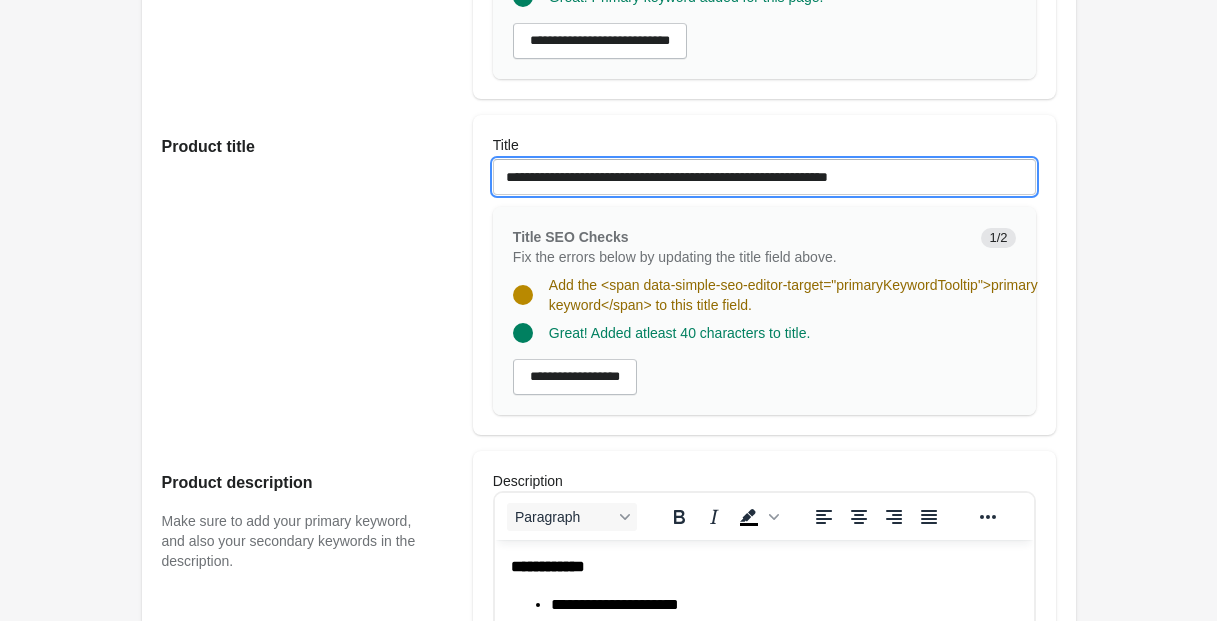 click on "**********" at bounding box center [764, 177] 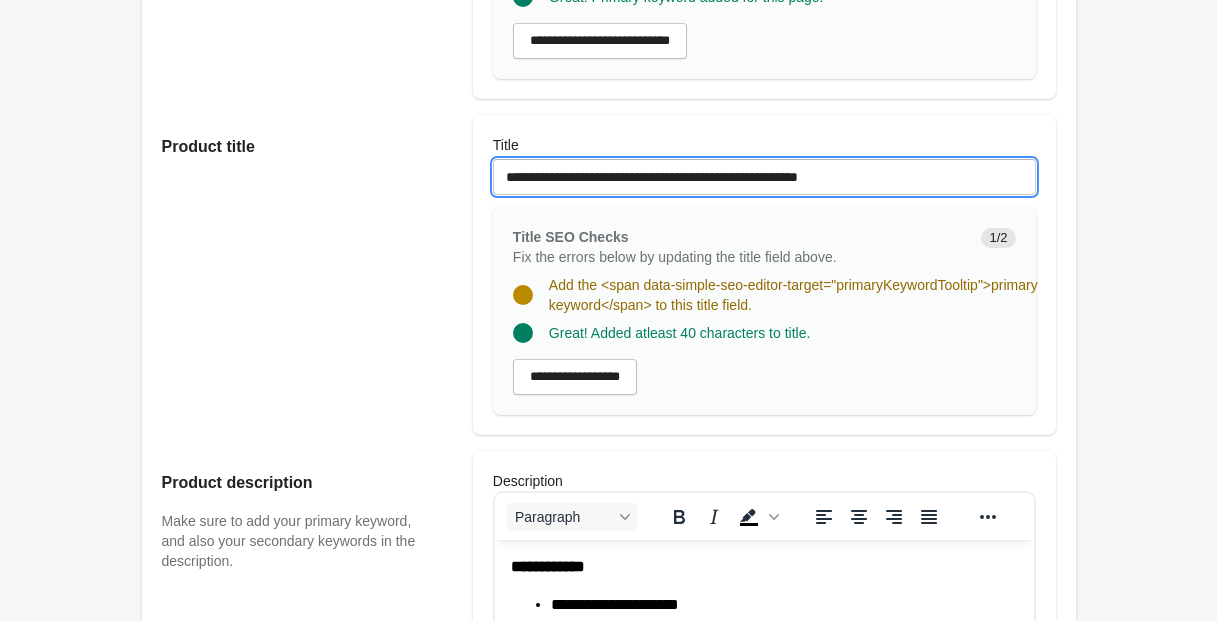 click on "**********" at bounding box center (764, 177) 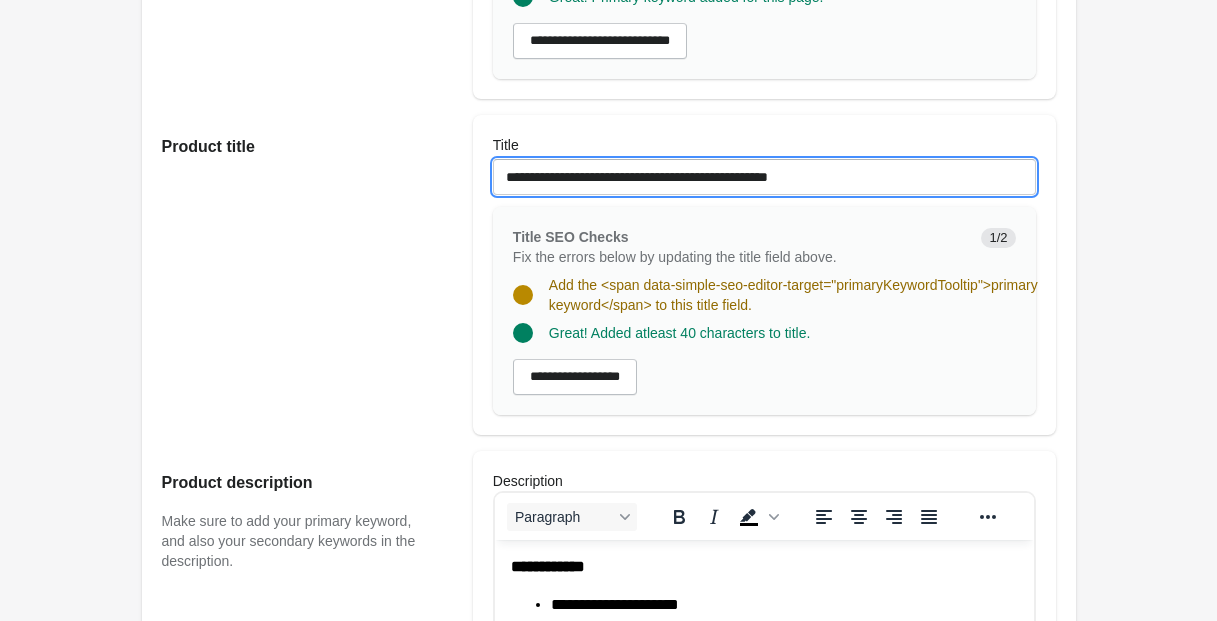 type on "**********" 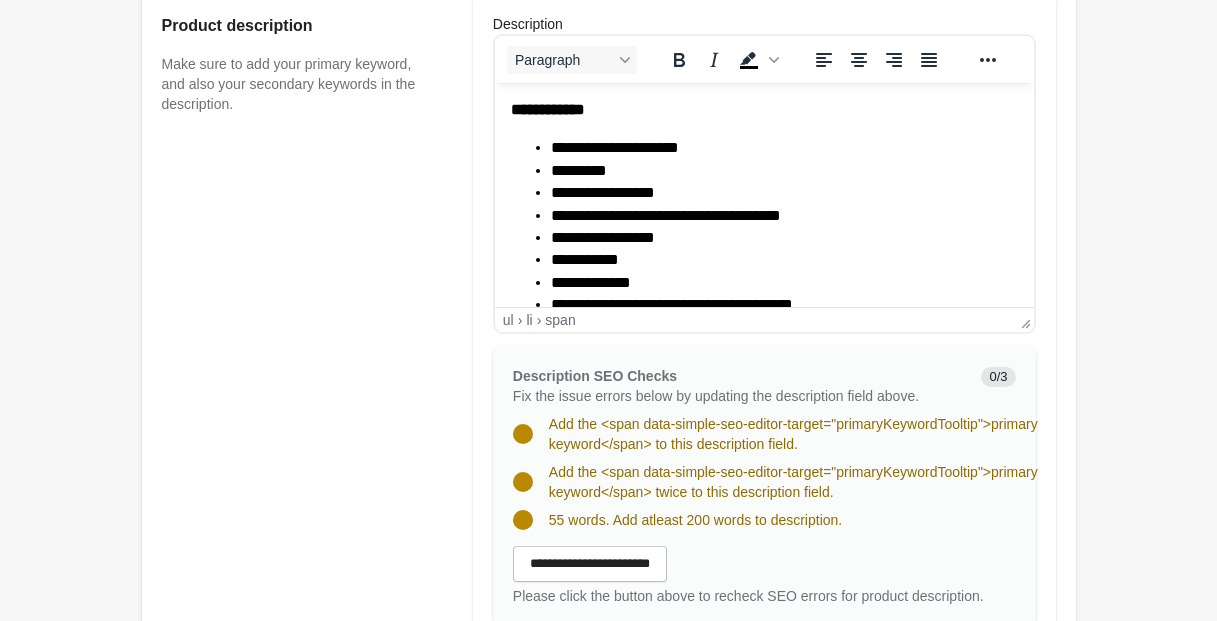 scroll, scrollTop: 1001, scrollLeft: 0, axis: vertical 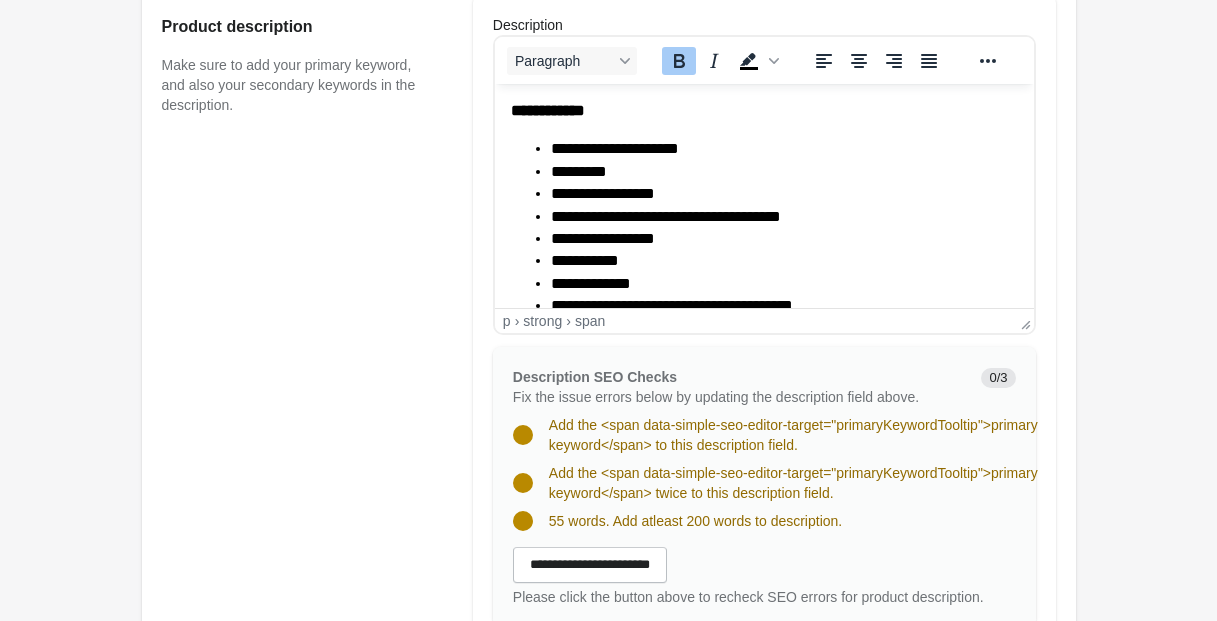 click on "**********" at bounding box center (547, 110) 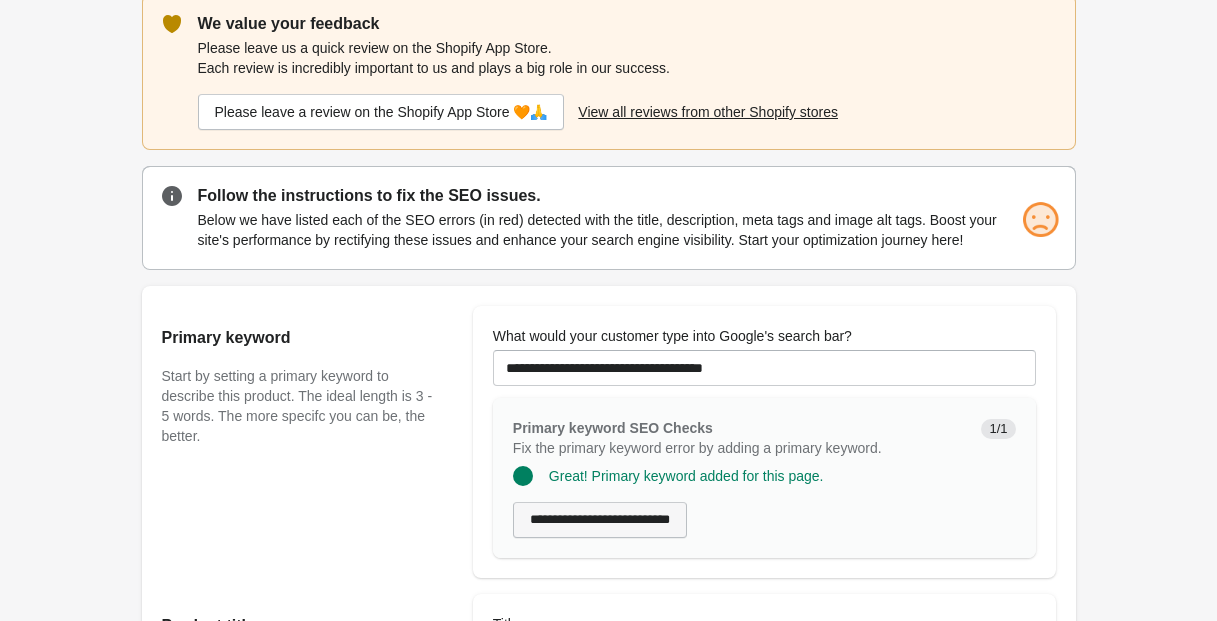 scroll, scrollTop: 0, scrollLeft: 0, axis: both 